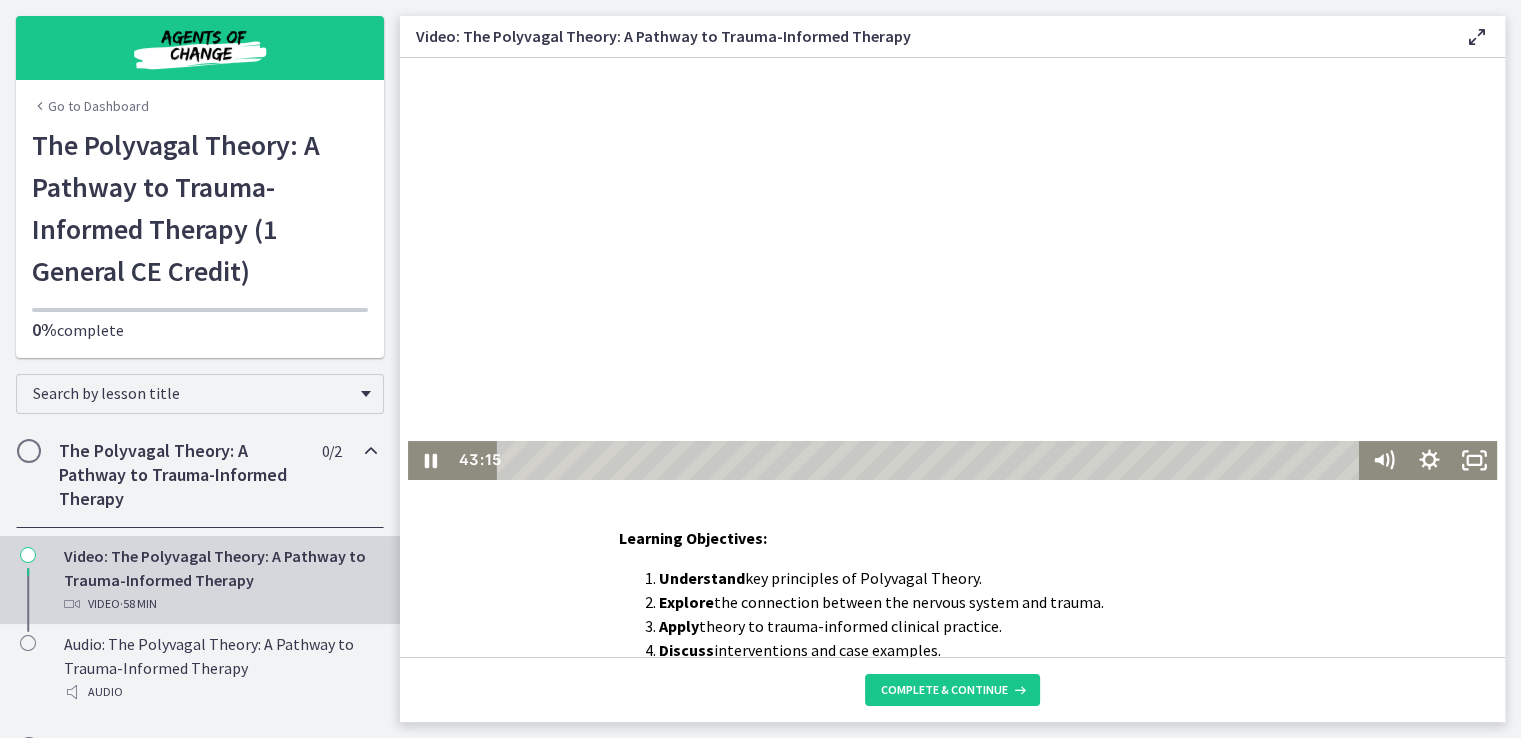 scroll, scrollTop: 0, scrollLeft: 0, axis: both 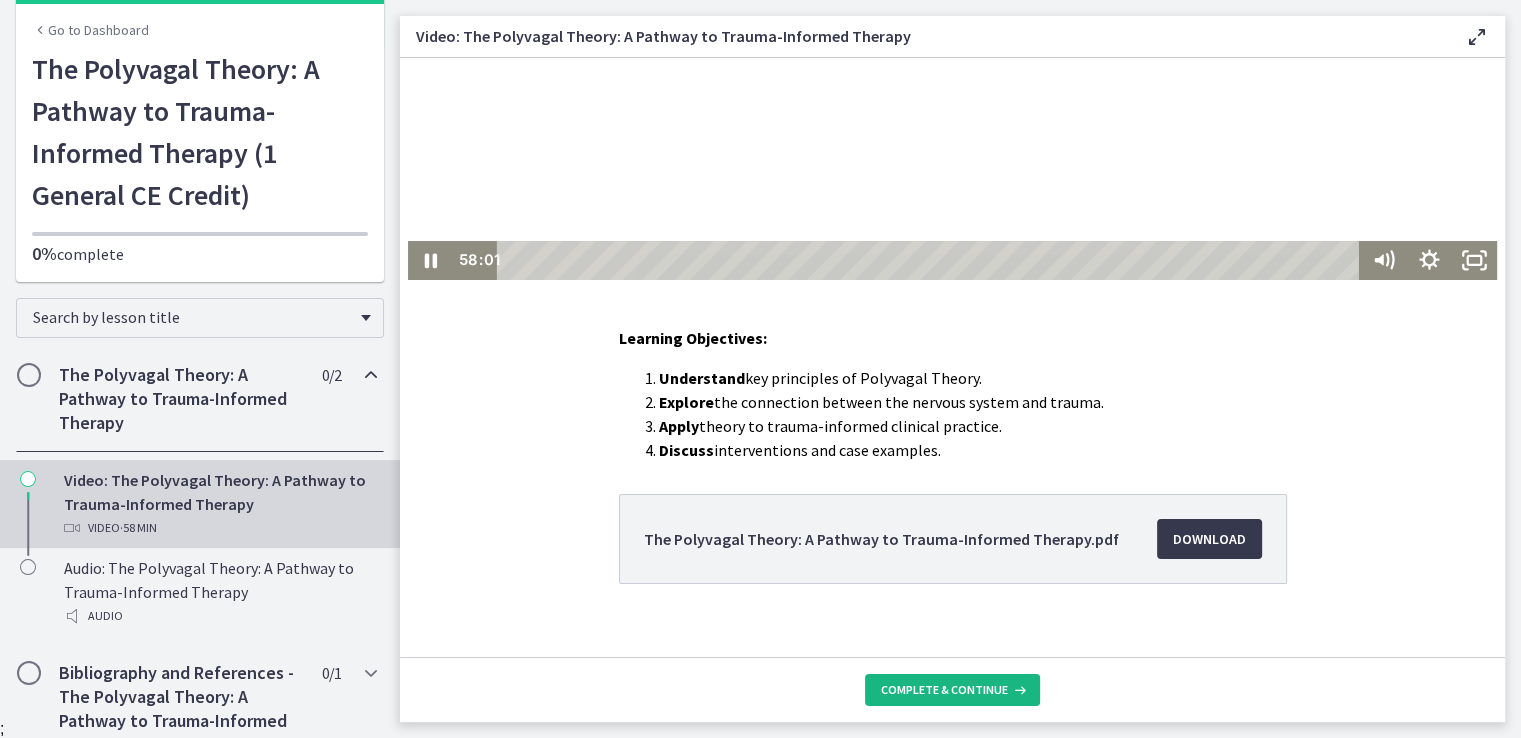 click on "Complete & continue" at bounding box center [944, 690] 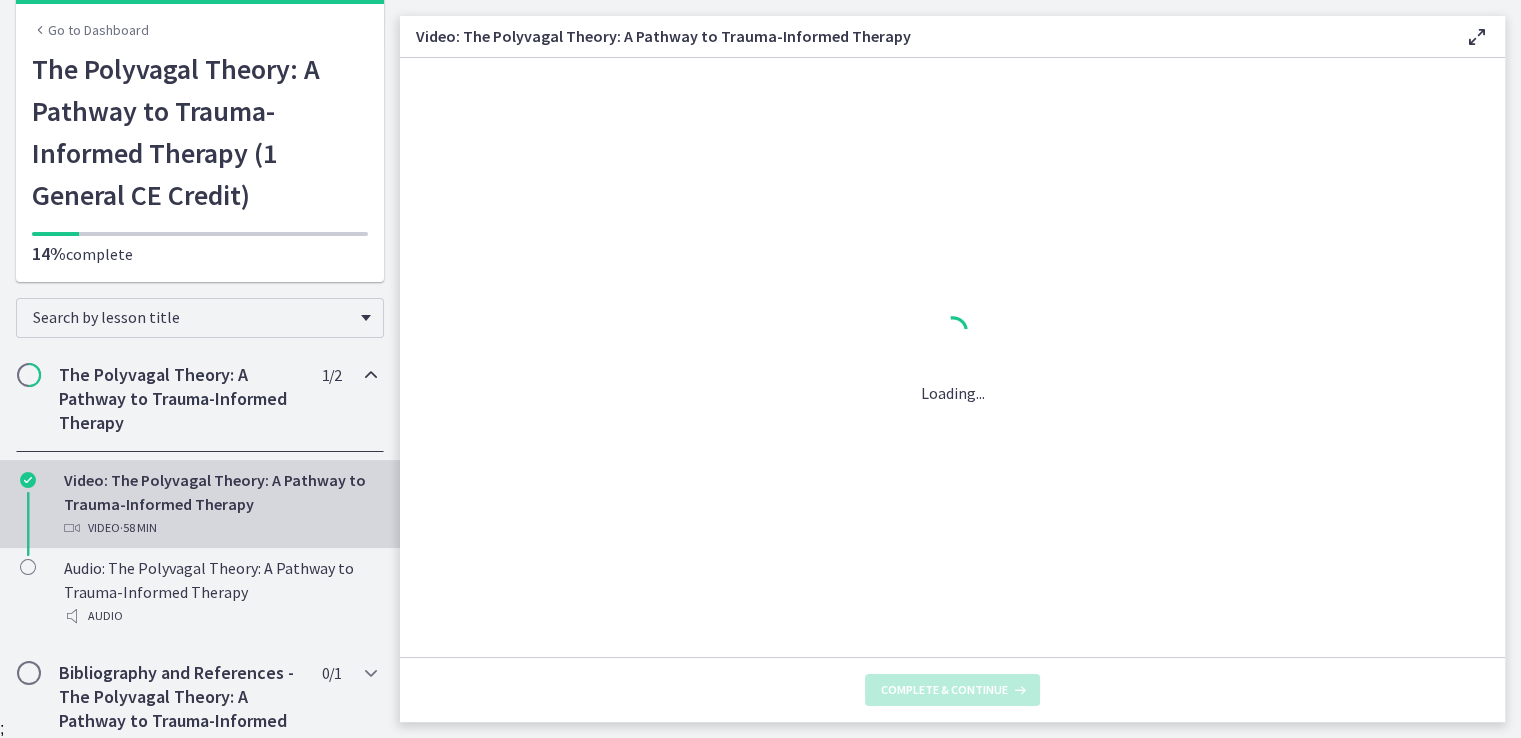 scroll, scrollTop: 0, scrollLeft: 0, axis: both 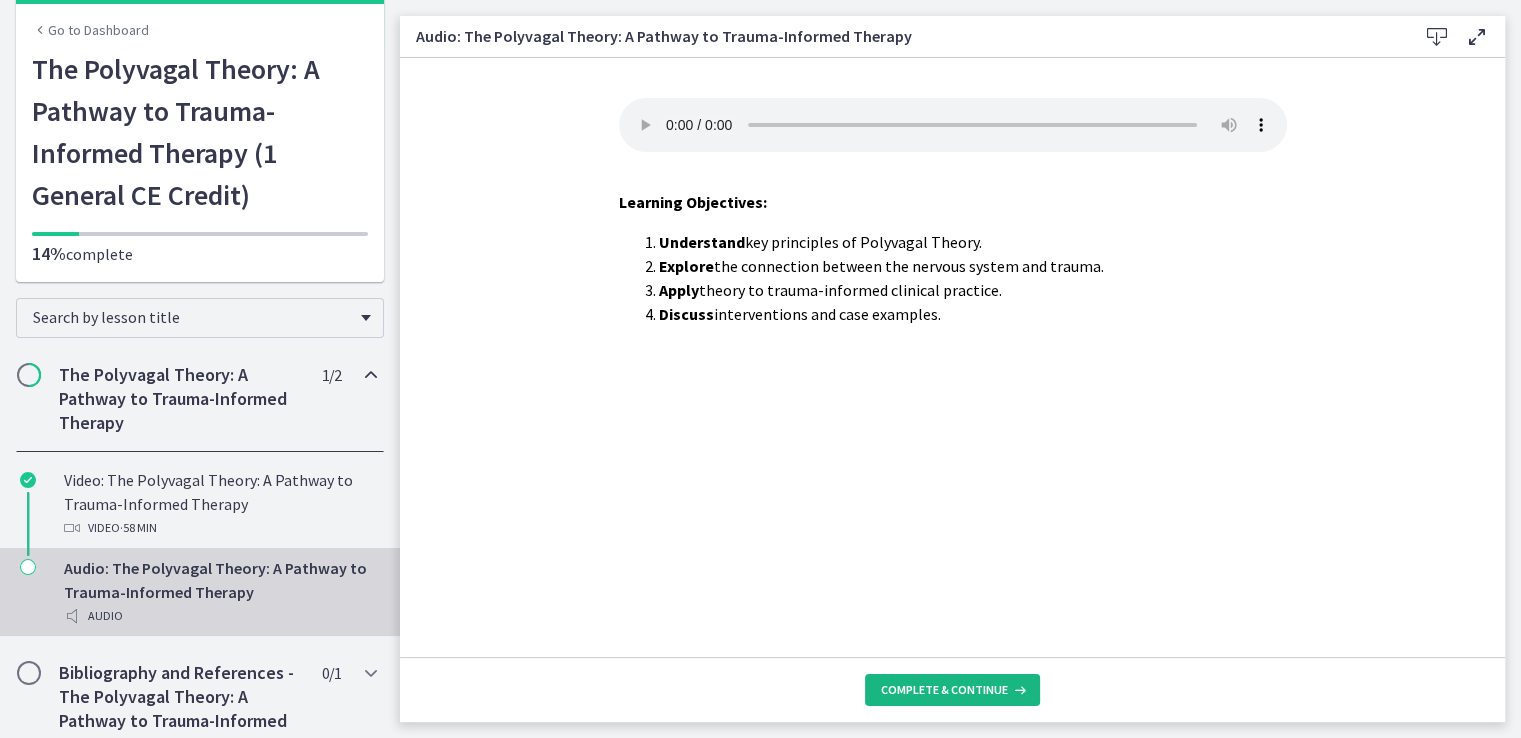 click on "Complete & continue" at bounding box center (944, 690) 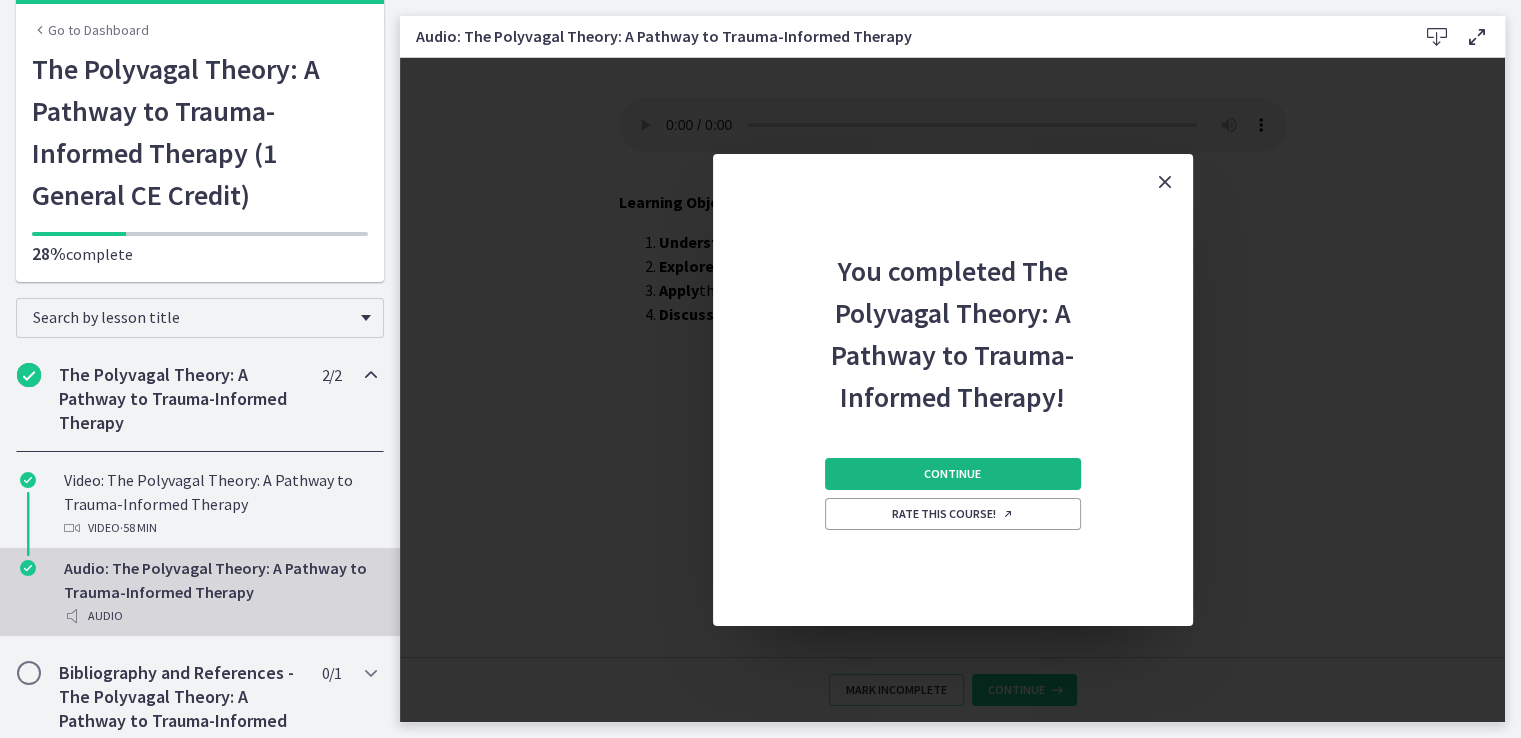 click on "Continue" at bounding box center [952, 474] 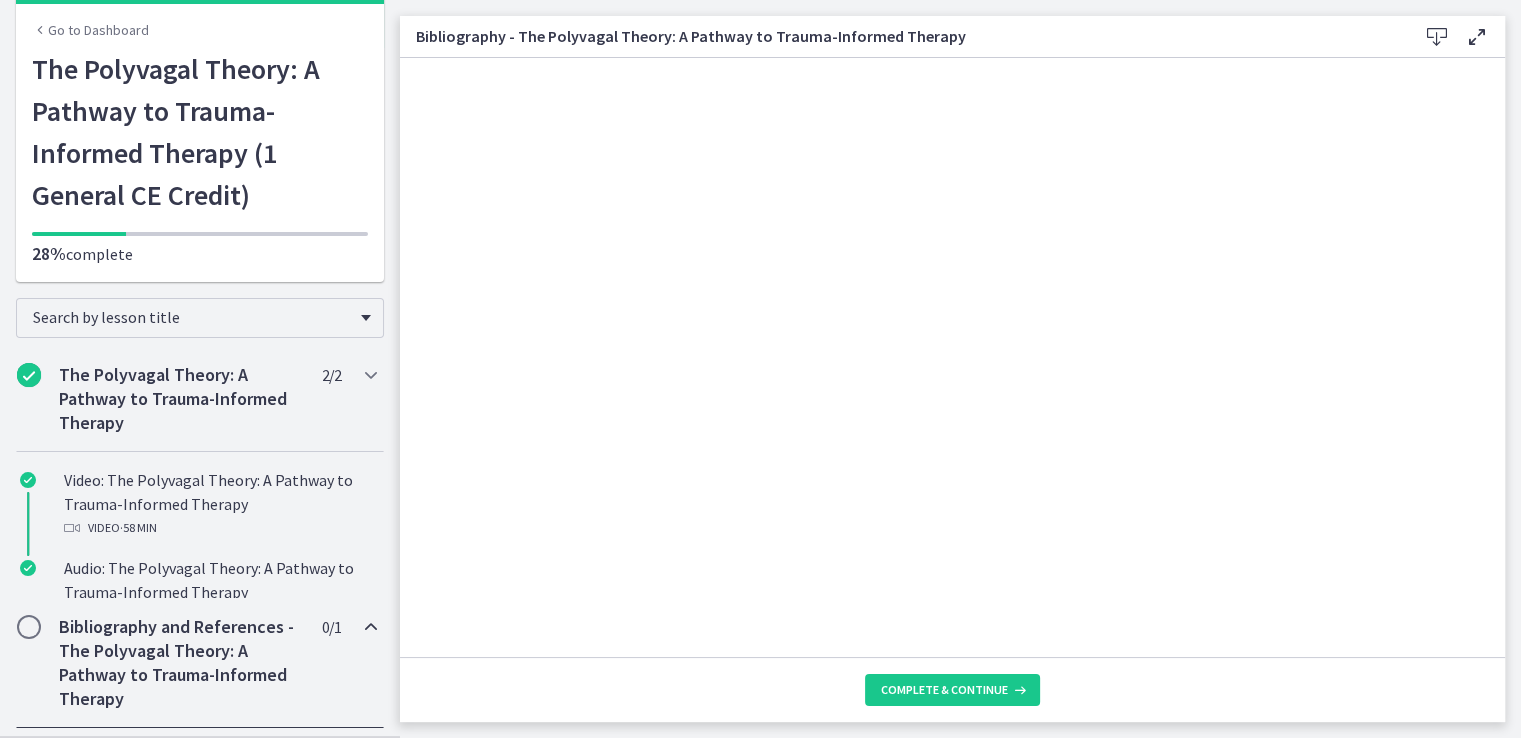 scroll, scrollTop: 0, scrollLeft: 0, axis: both 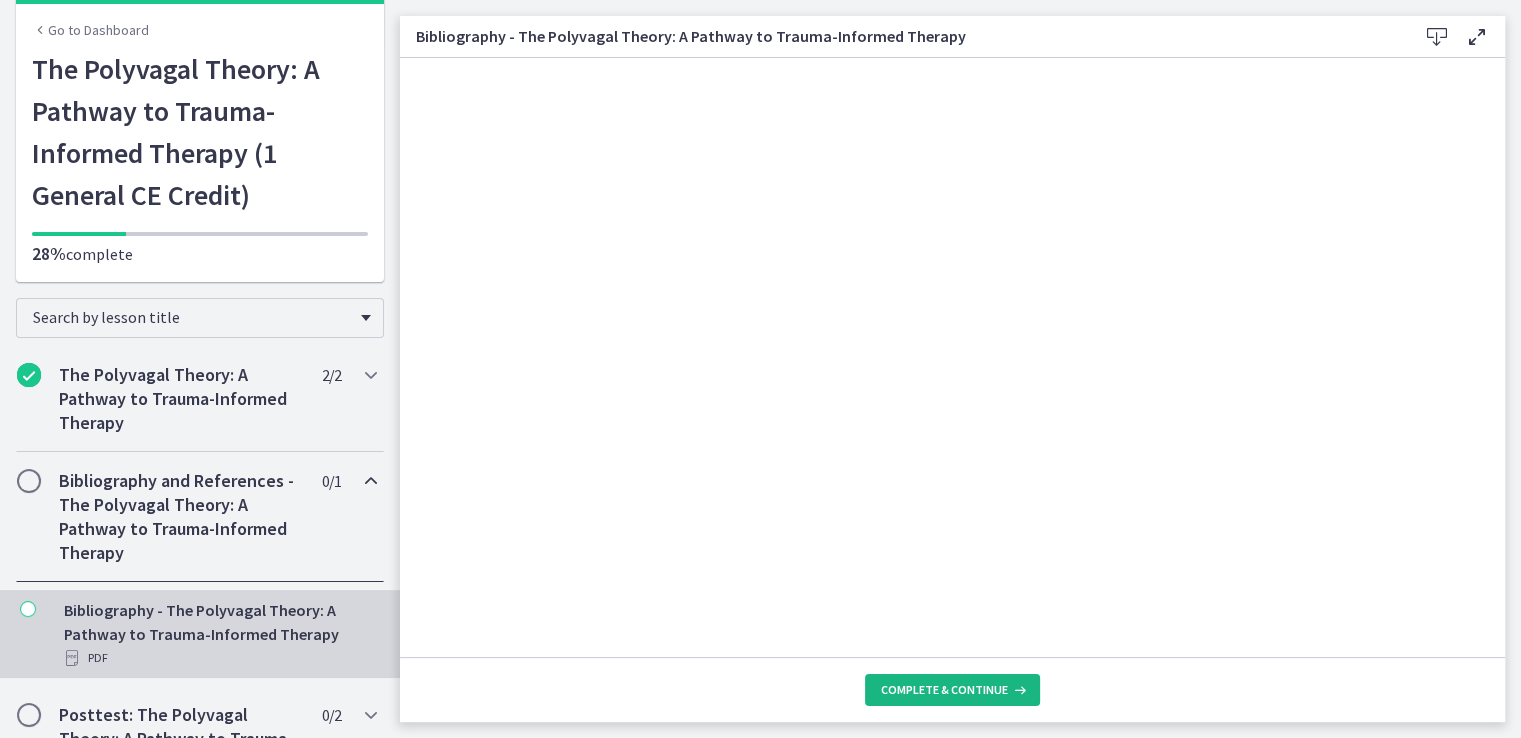 click on "Complete & continue" at bounding box center (944, 690) 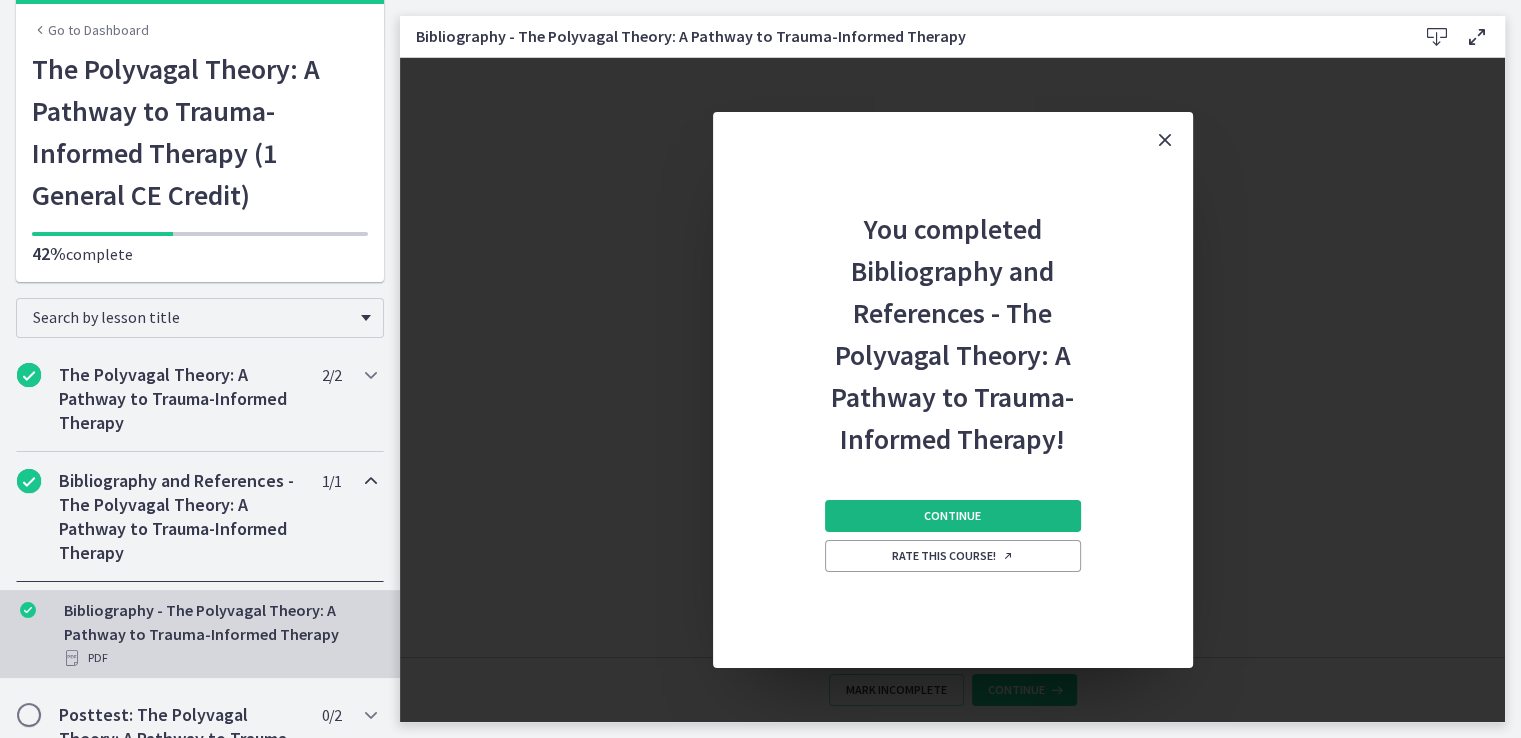 click on "Continue" at bounding box center (952, 516) 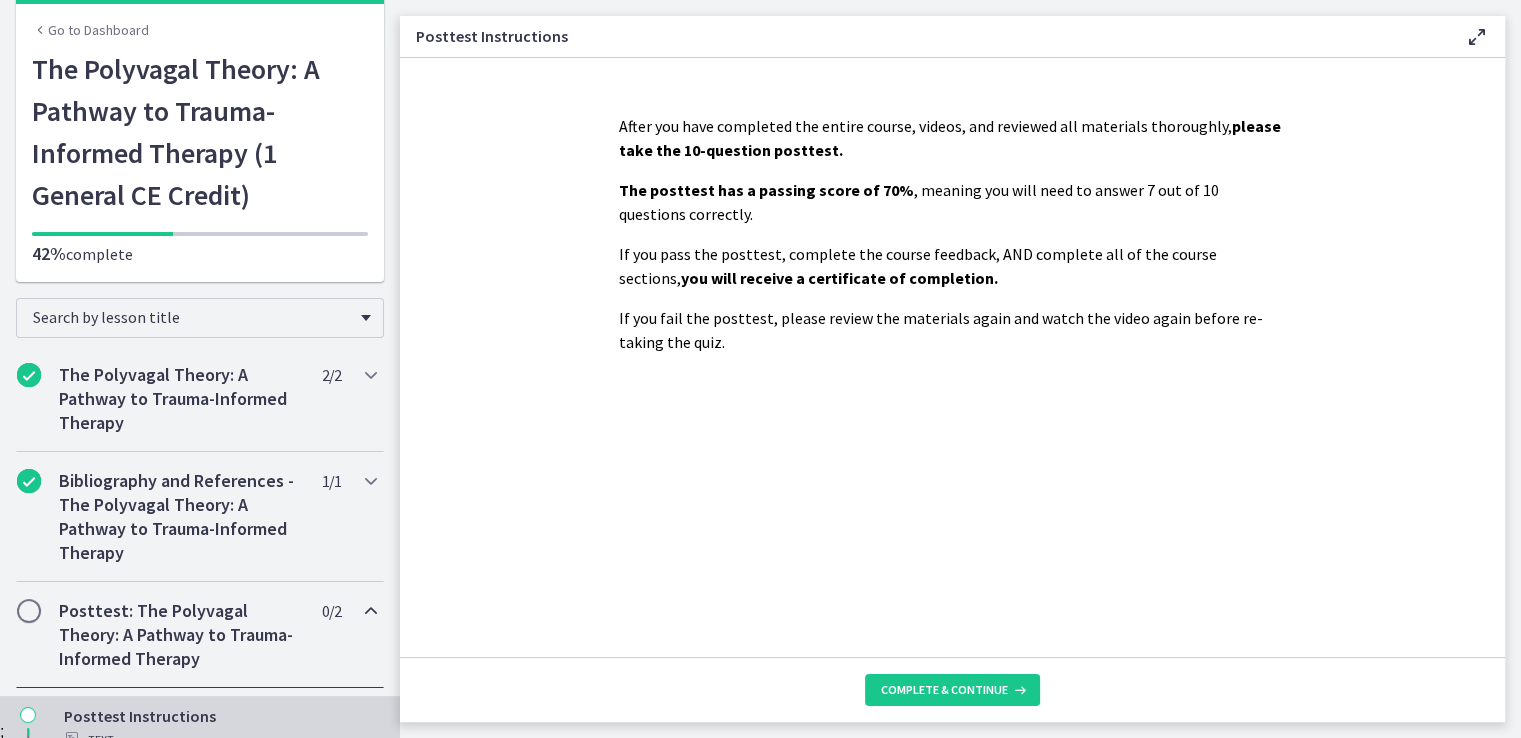 scroll, scrollTop: 19, scrollLeft: 0, axis: vertical 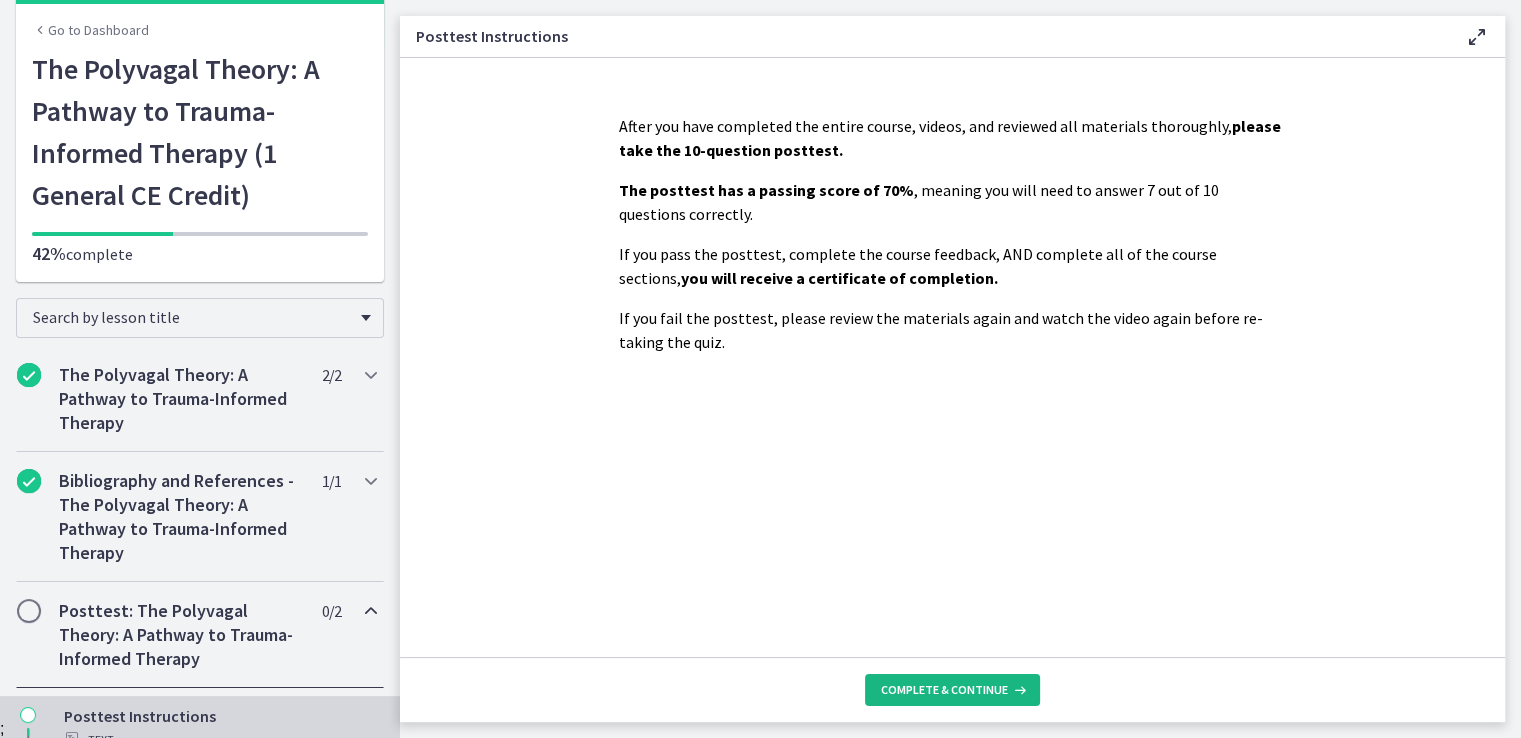 click on "Complete & continue" at bounding box center [944, 690] 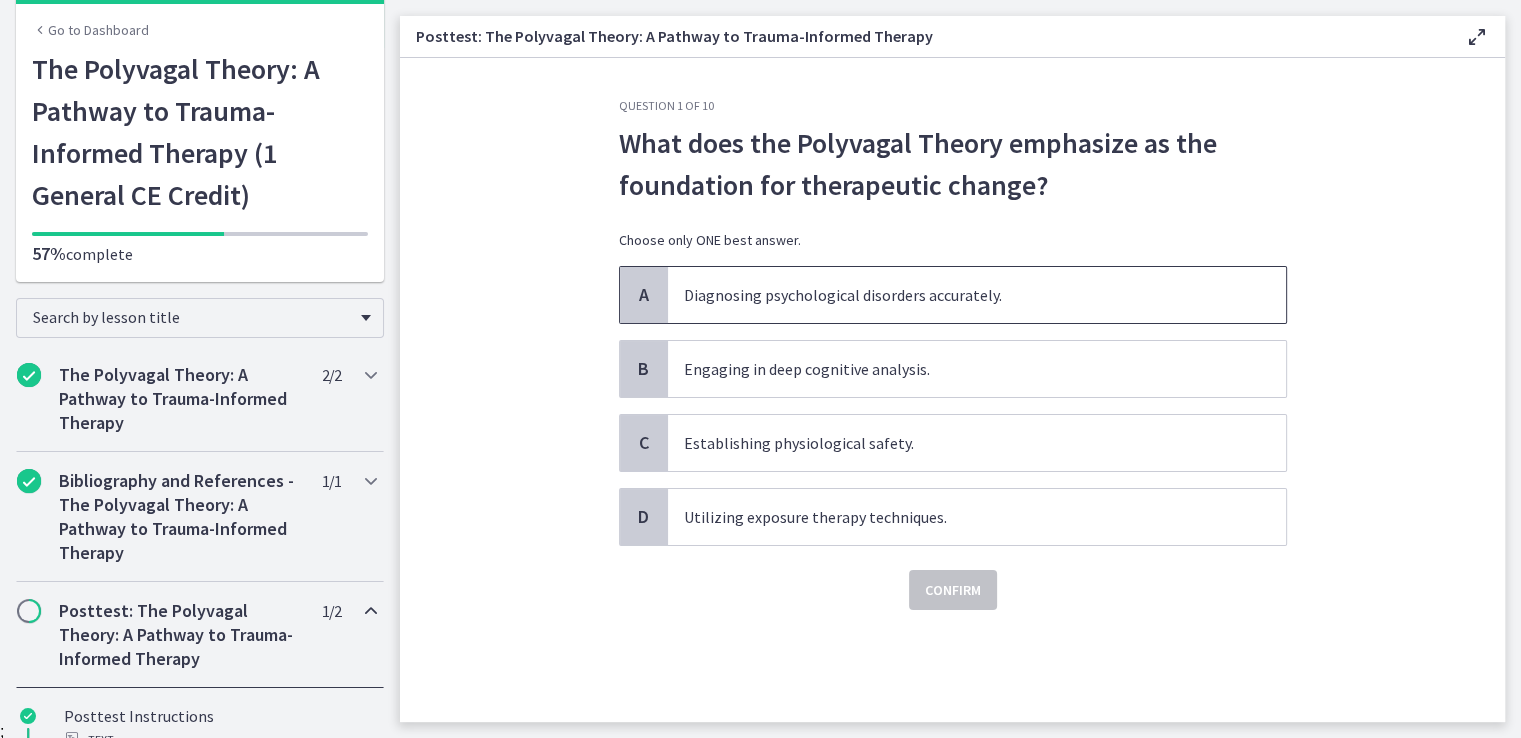 scroll, scrollTop: 19, scrollLeft: 0, axis: vertical 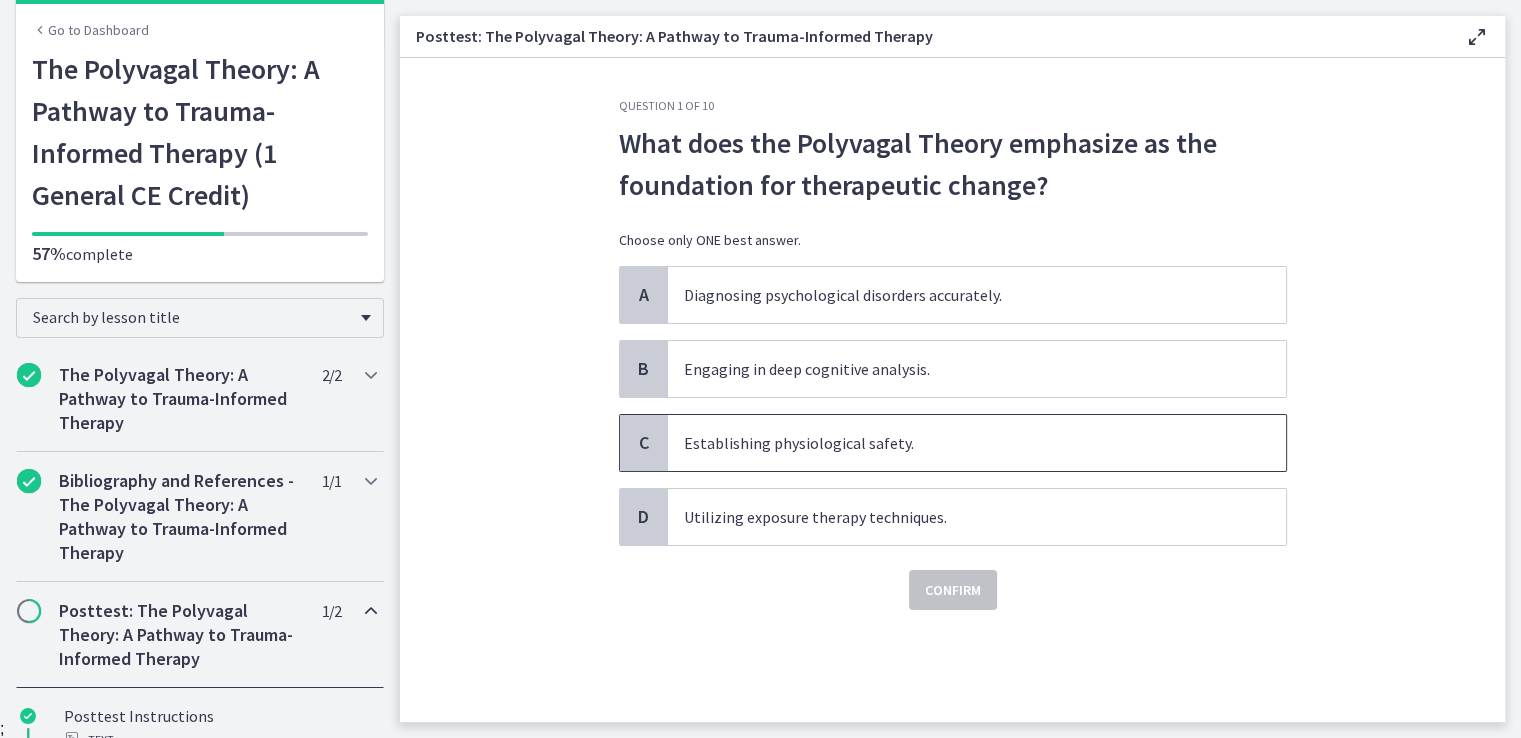 click on "Establishing physiological safety." at bounding box center (977, 443) 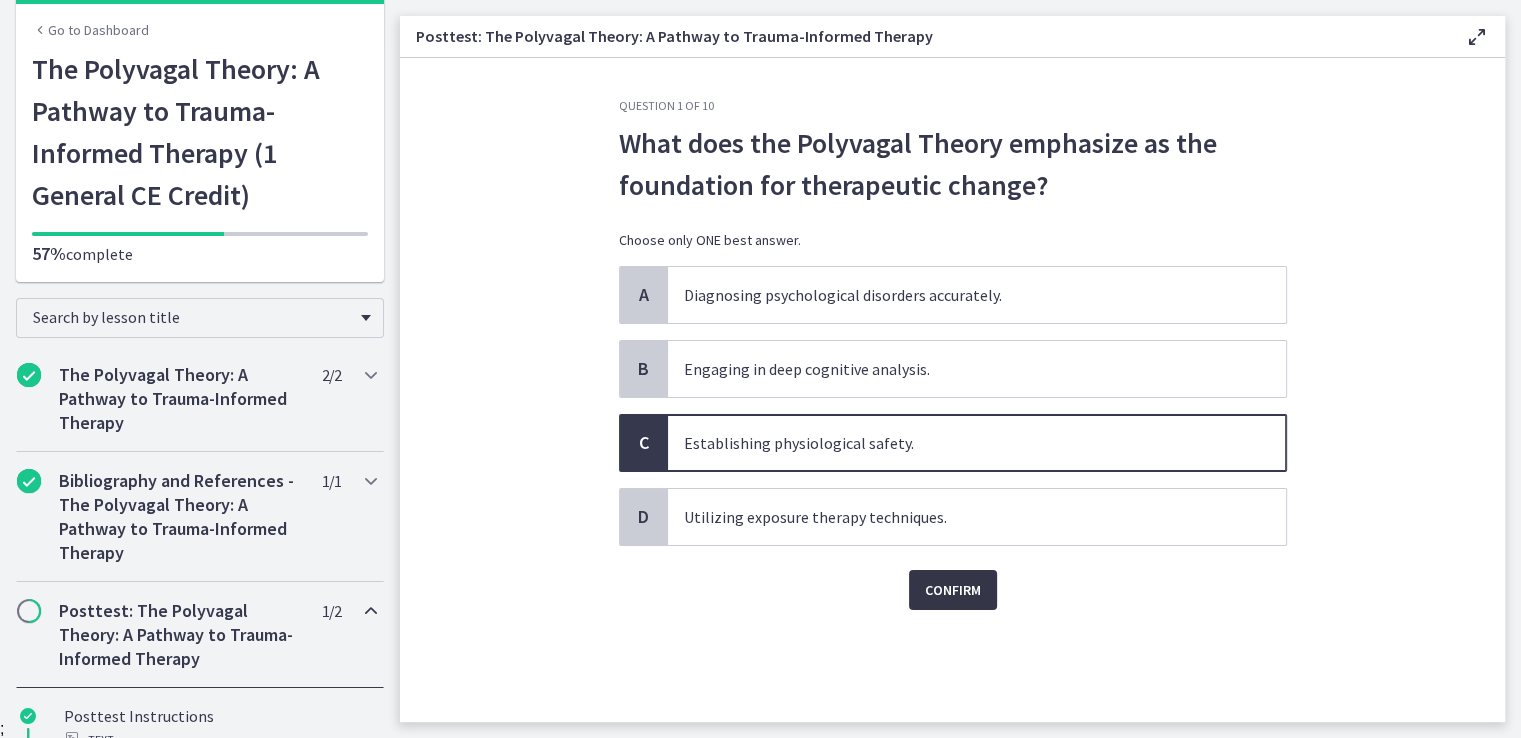 click on "Confirm" at bounding box center [953, 590] 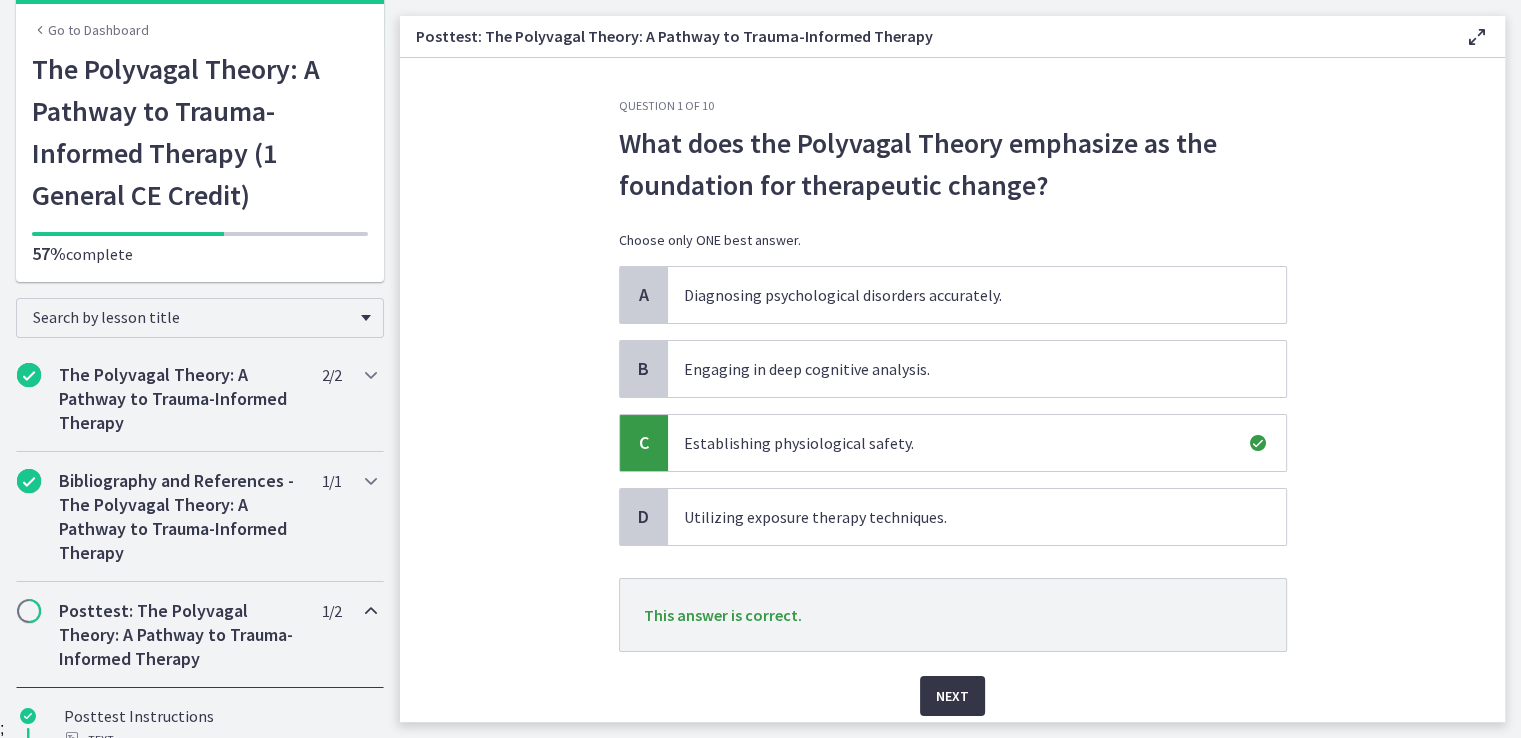 click on "Next" at bounding box center [952, 696] 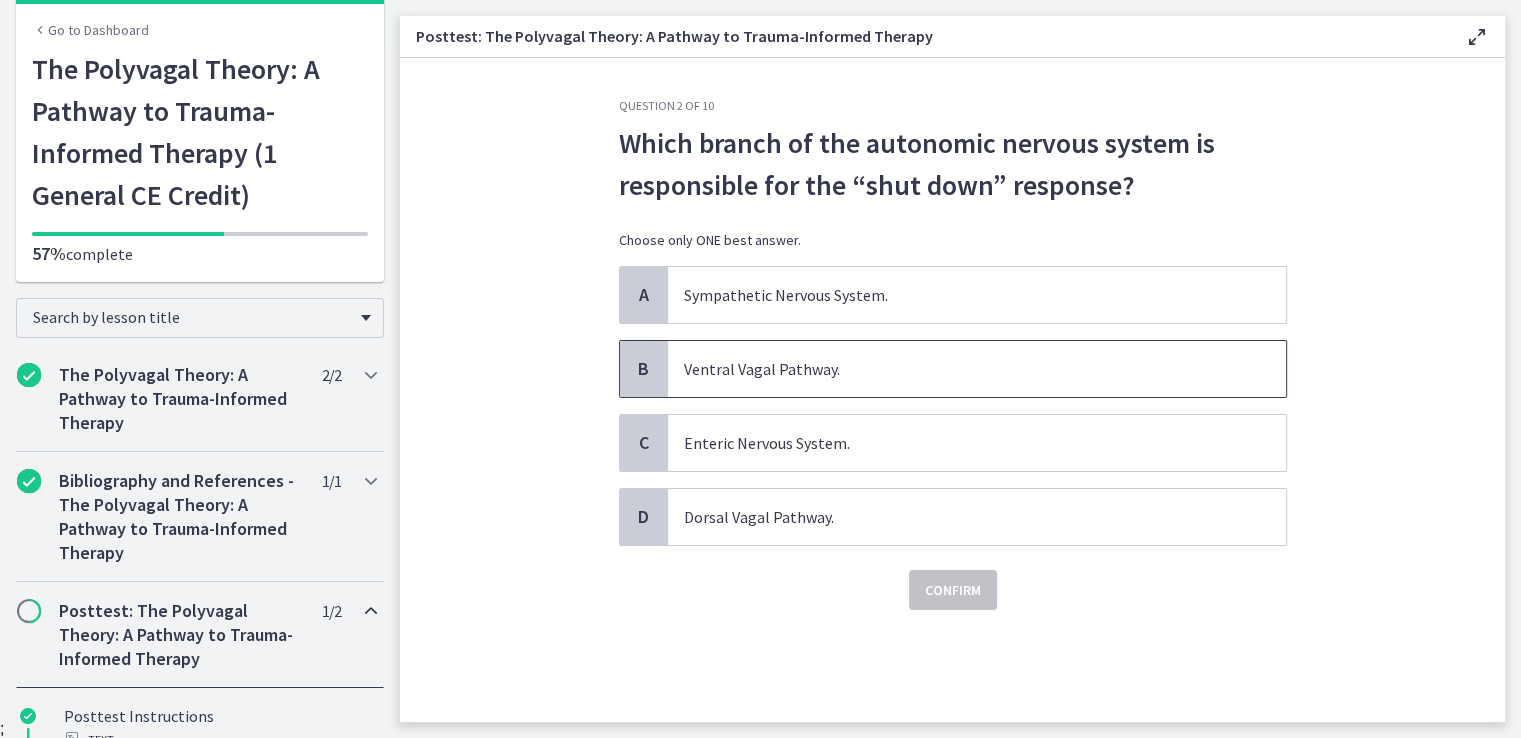 click on "Ventral Vagal Pathway." at bounding box center (977, 369) 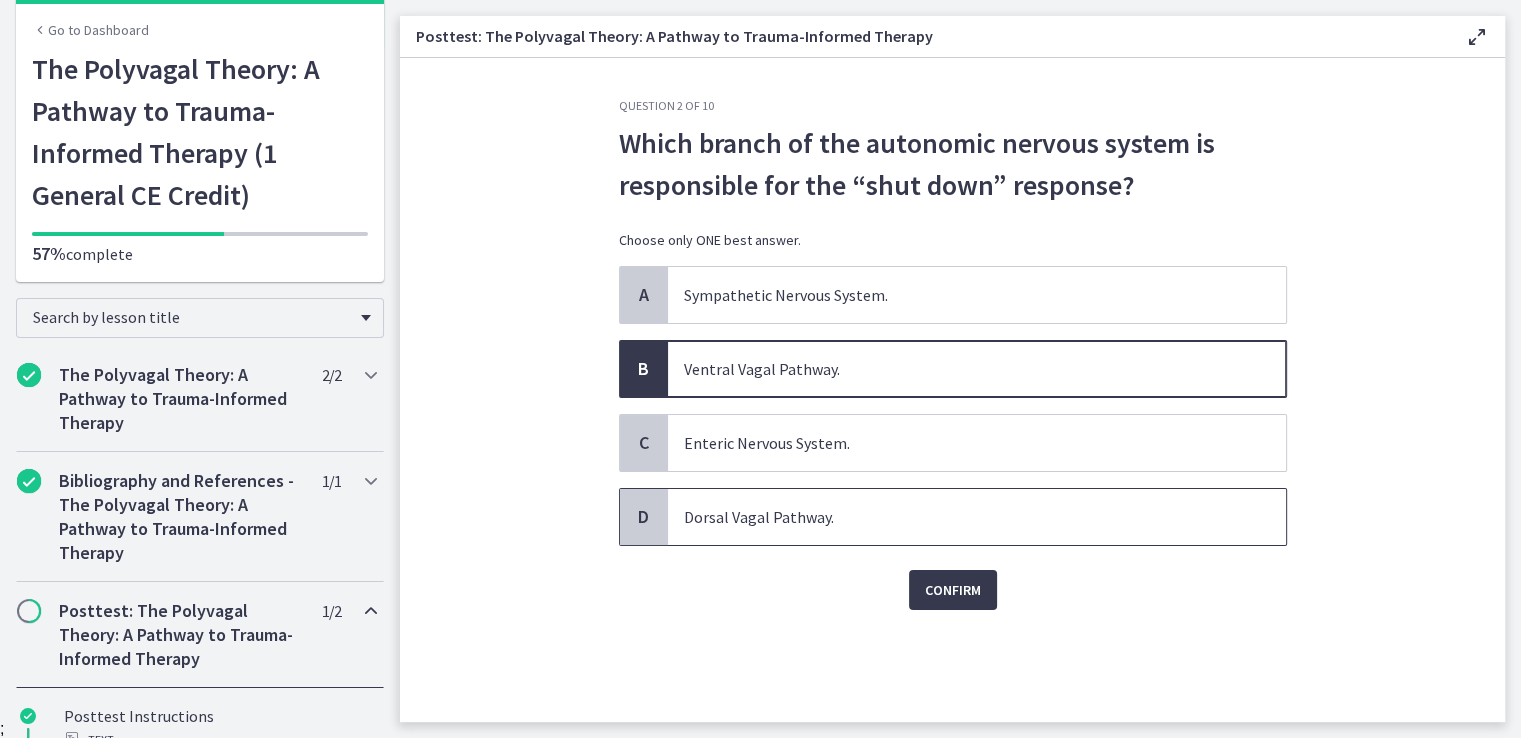click on "Dorsal Vagal Pathway." at bounding box center [977, 517] 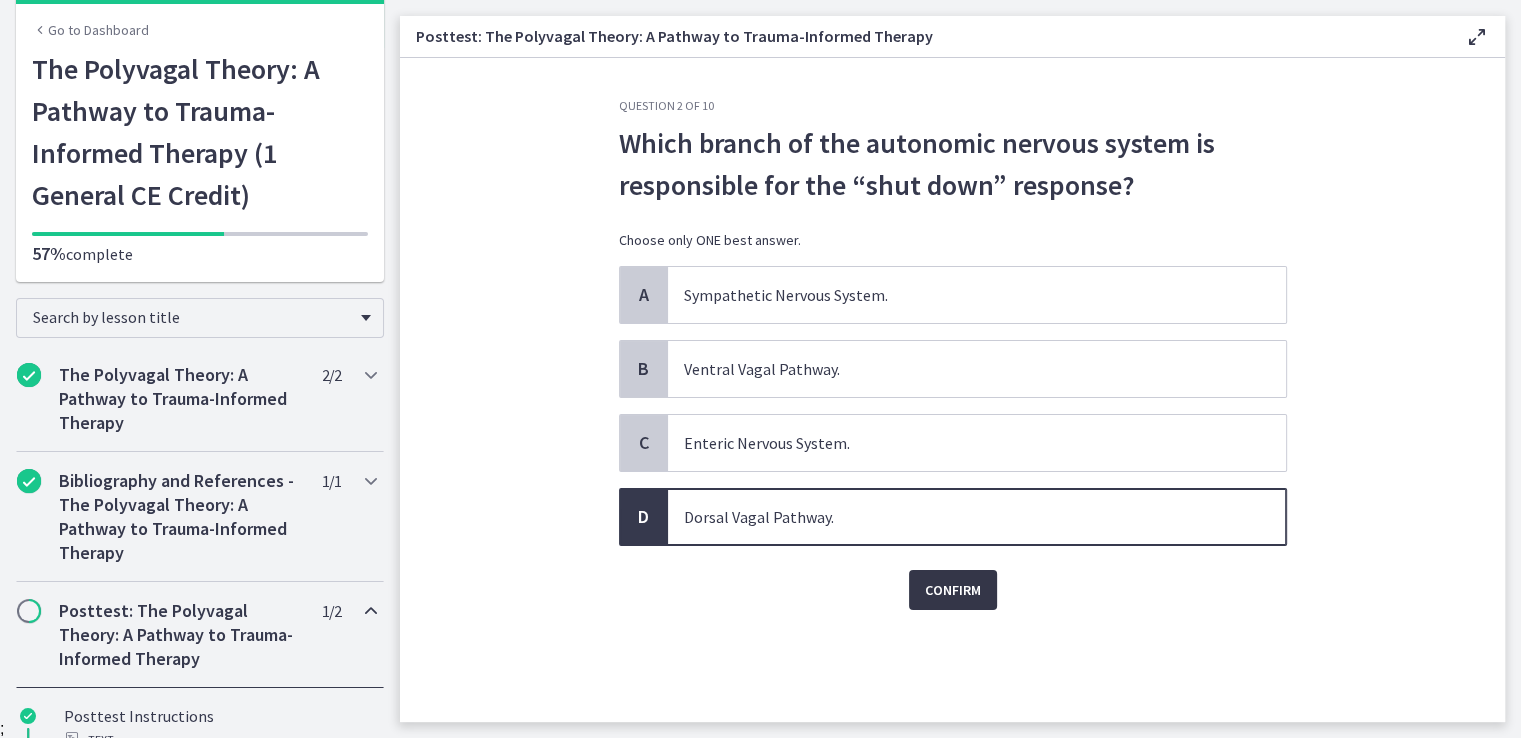 click on "Confirm" at bounding box center (953, 590) 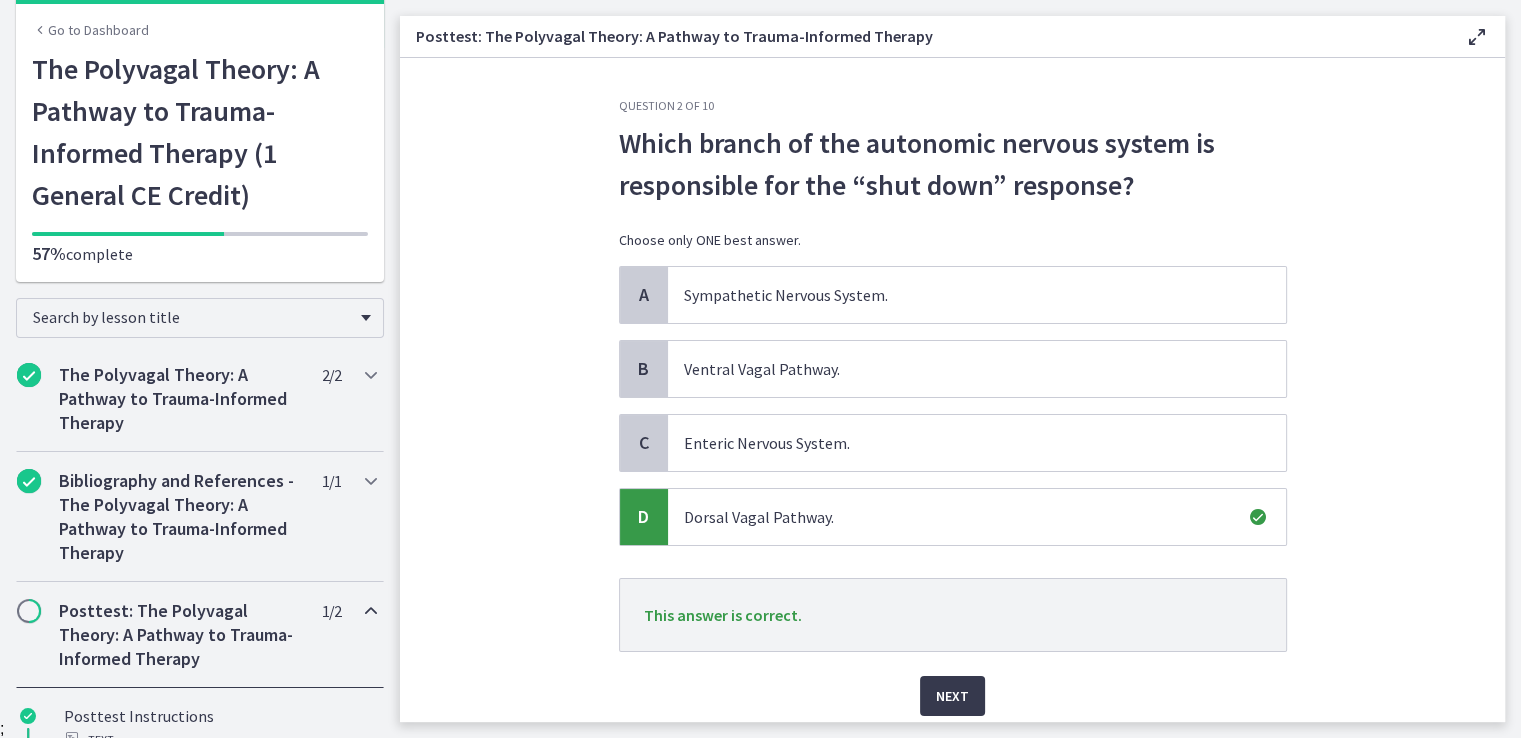 scroll, scrollTop: 72, scrollLeft: 0, axis: vertical 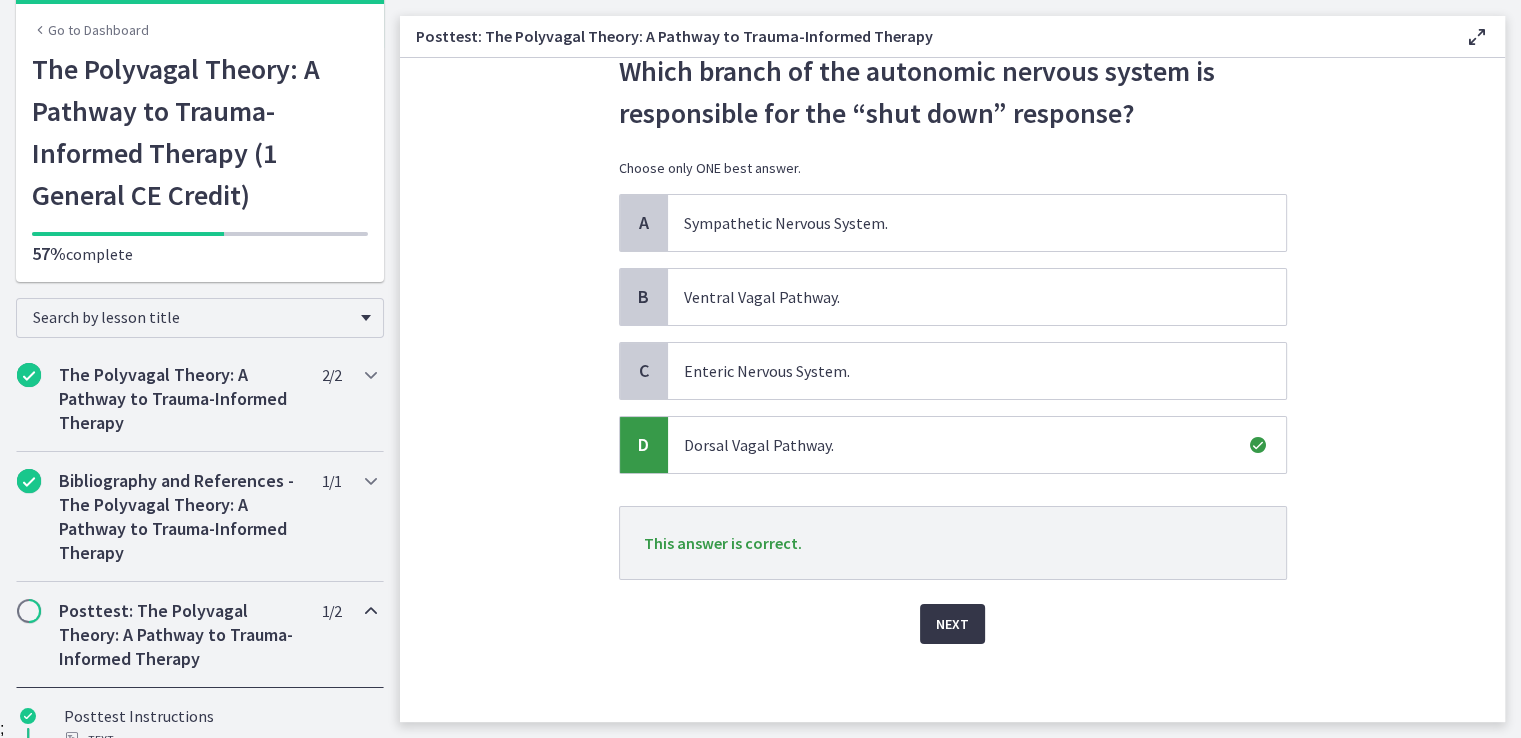 click on "Next" at bounding box center (952, 624) 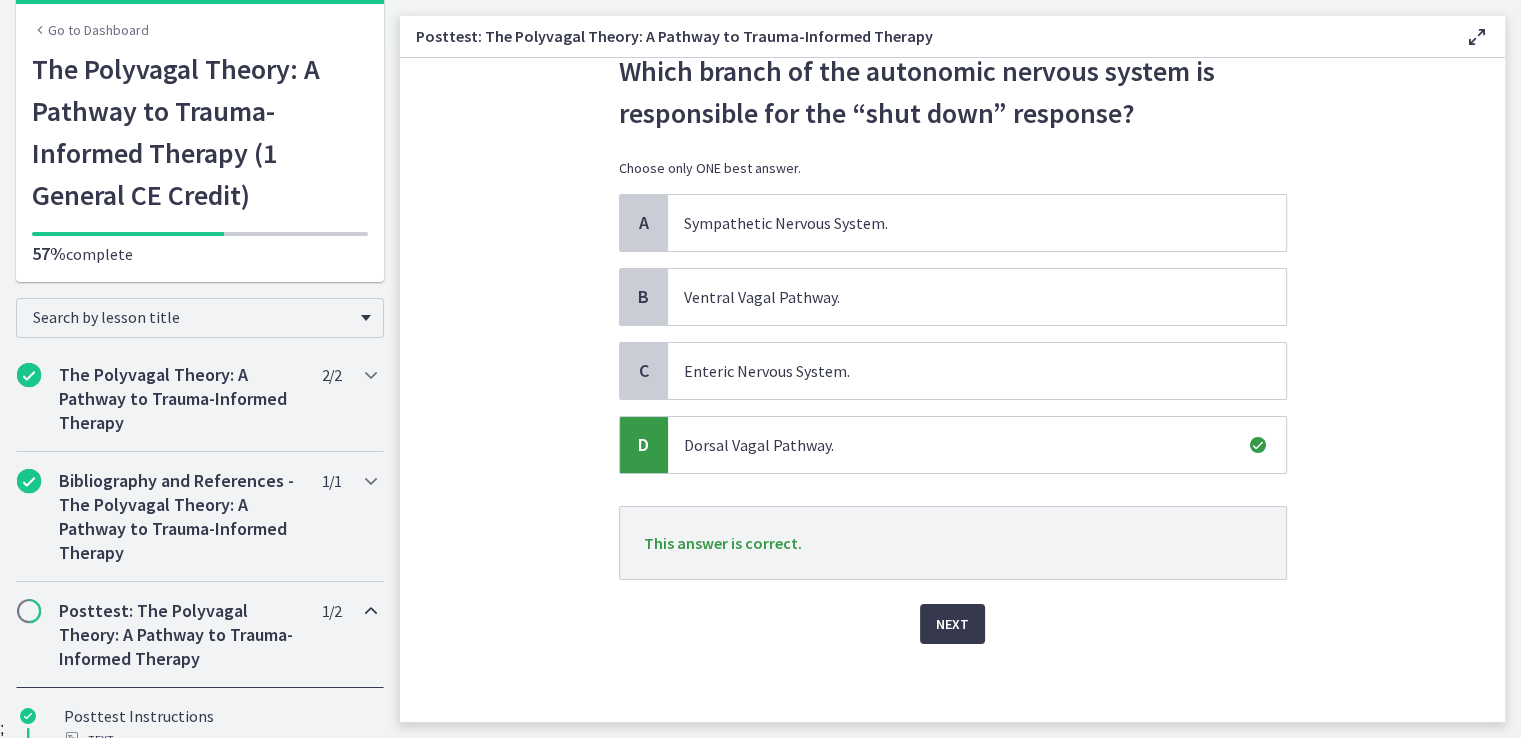 scroll, scrollTop: 0, scrollLeft: 0, axis: both 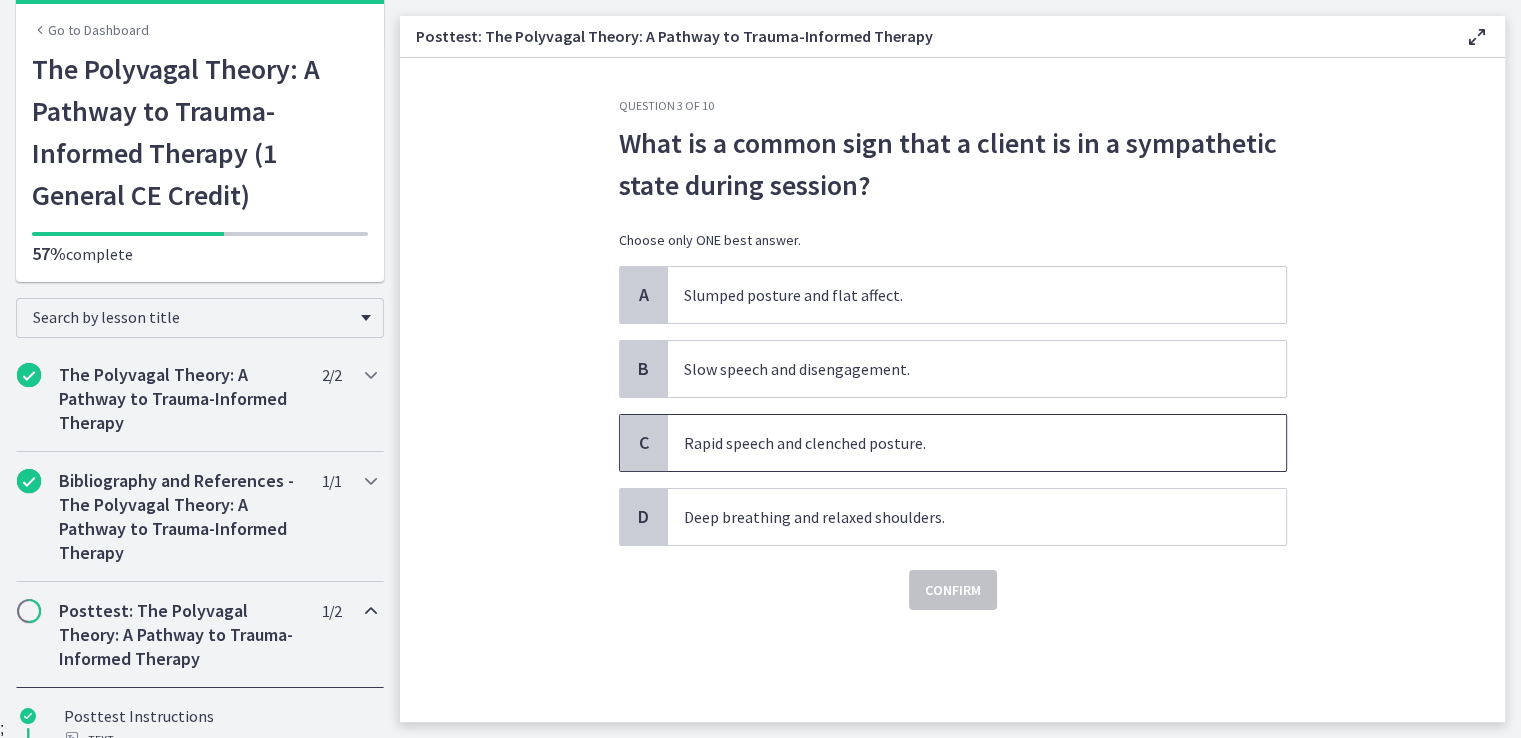 click on "Rapid speech and clenched posture." at bounding box center [977, 443] 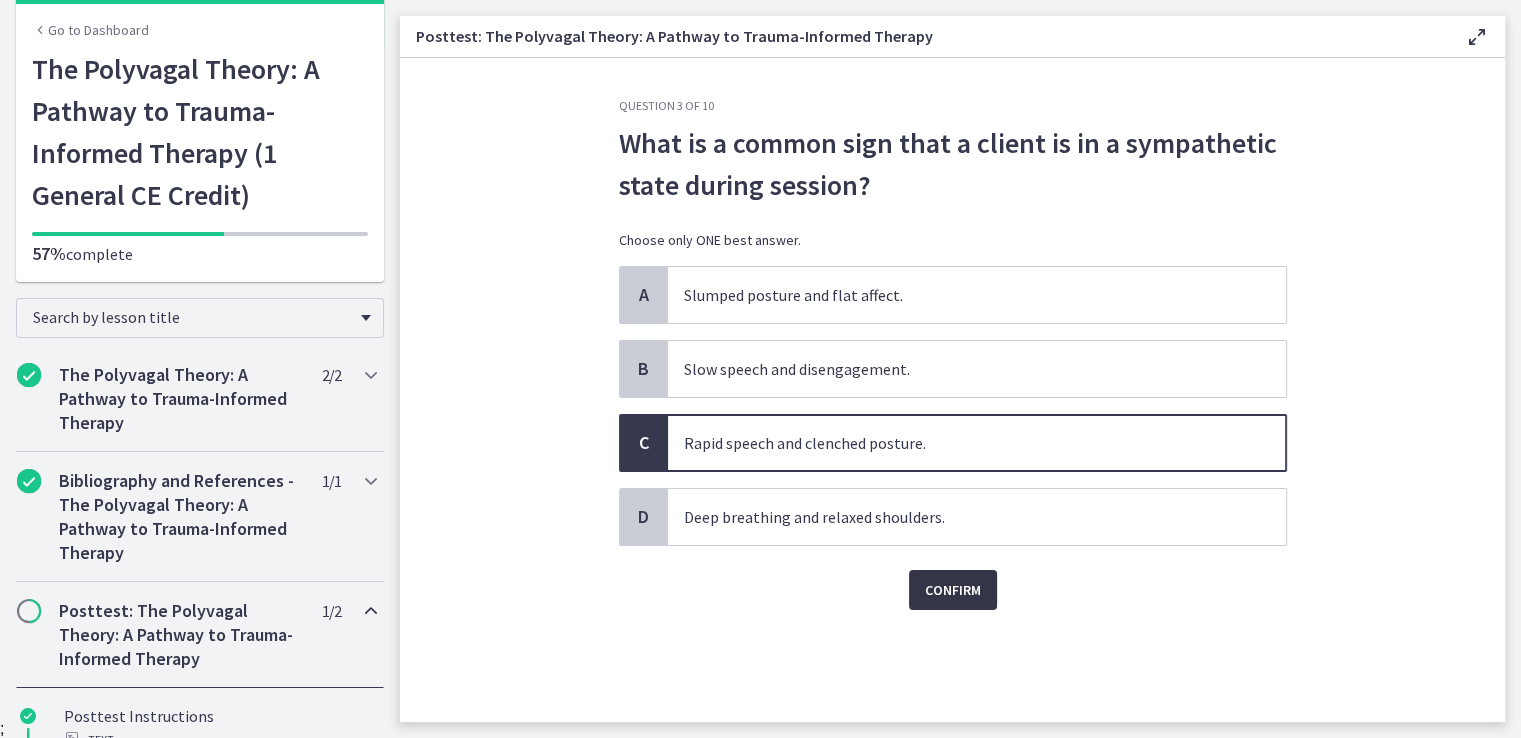 click on "Confirm" at bounding box center [953, 590] 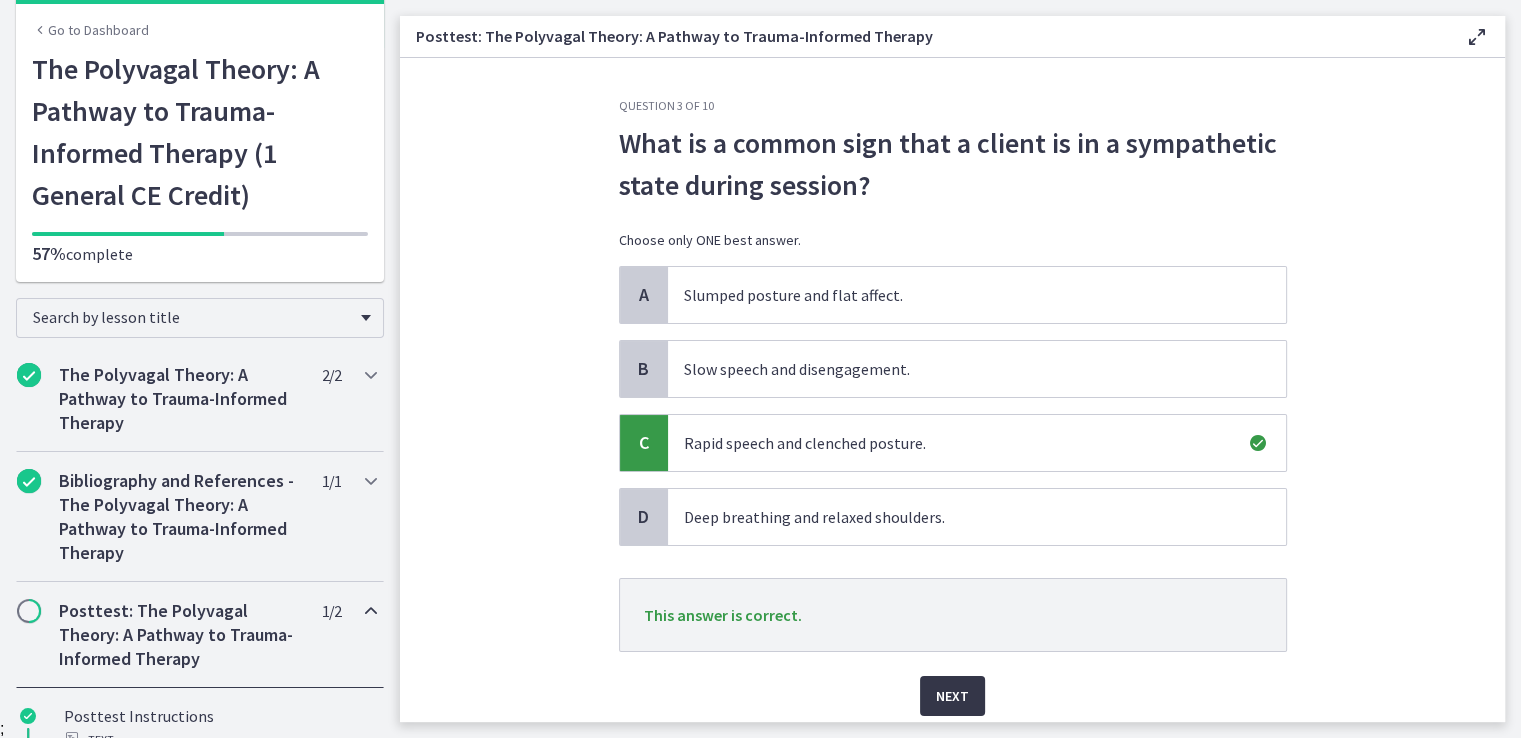 click on "Next" at bounding box center (952, 696) 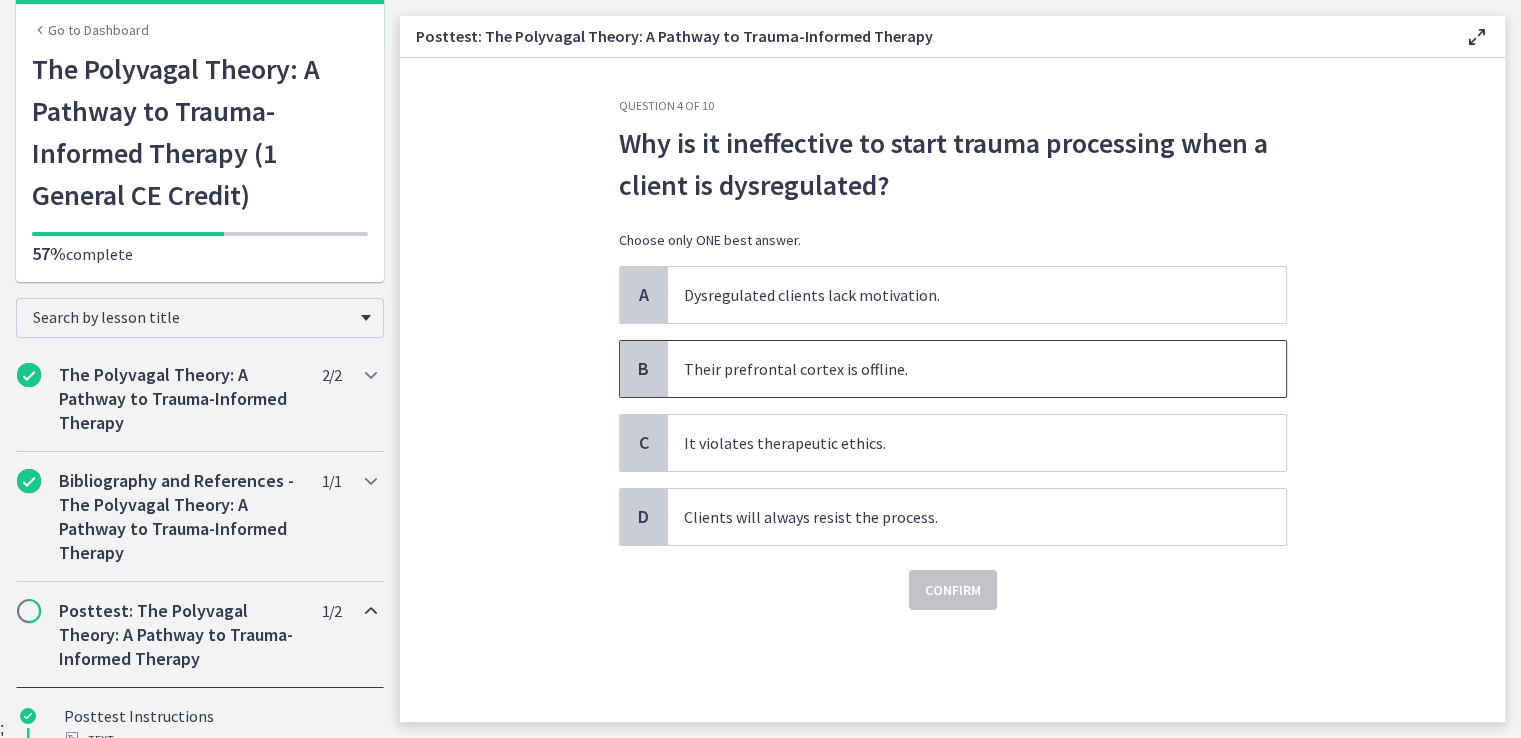 click on "Their prefrontal cortex is offline." at bounding box center [977, 369] 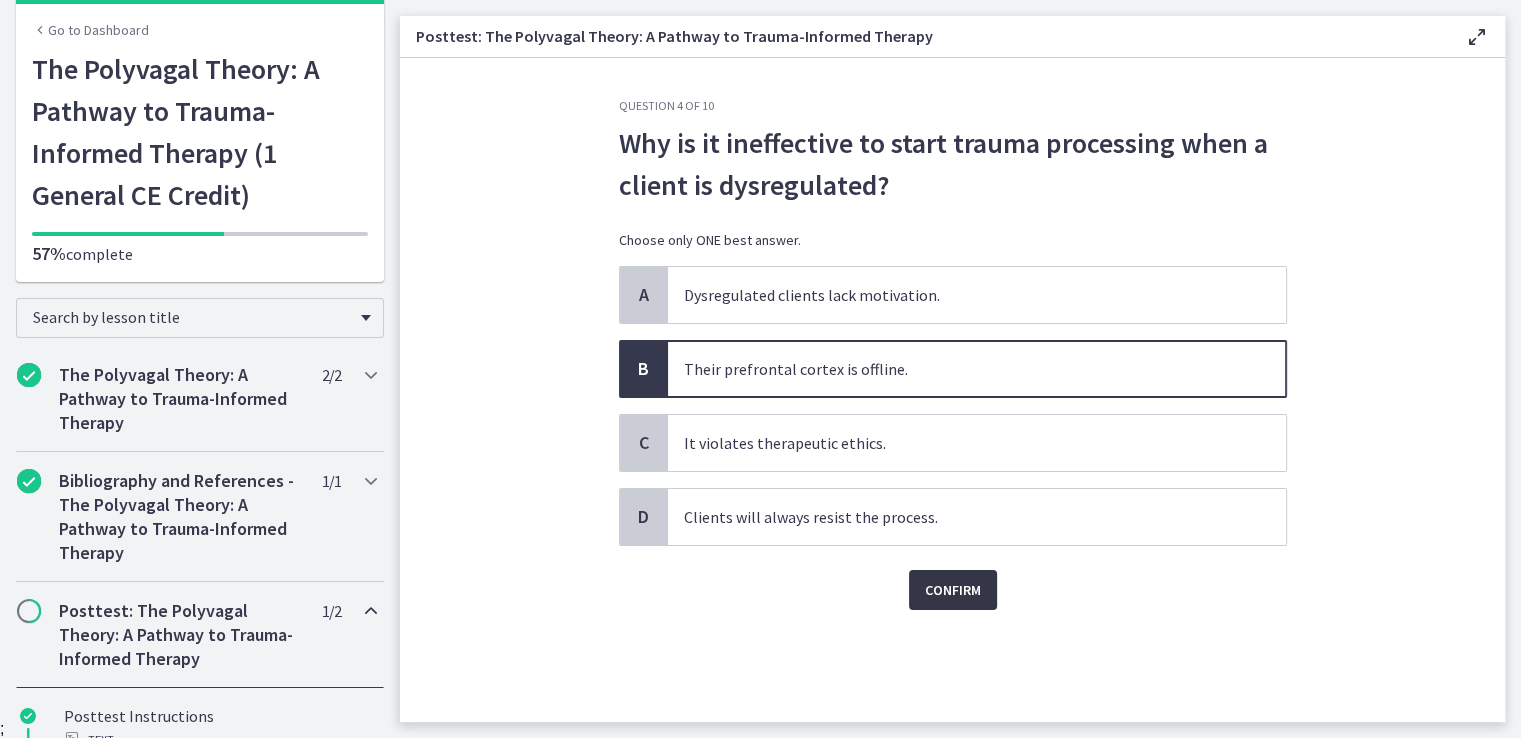 click on "Confirm" at bounding box center (953, 590) 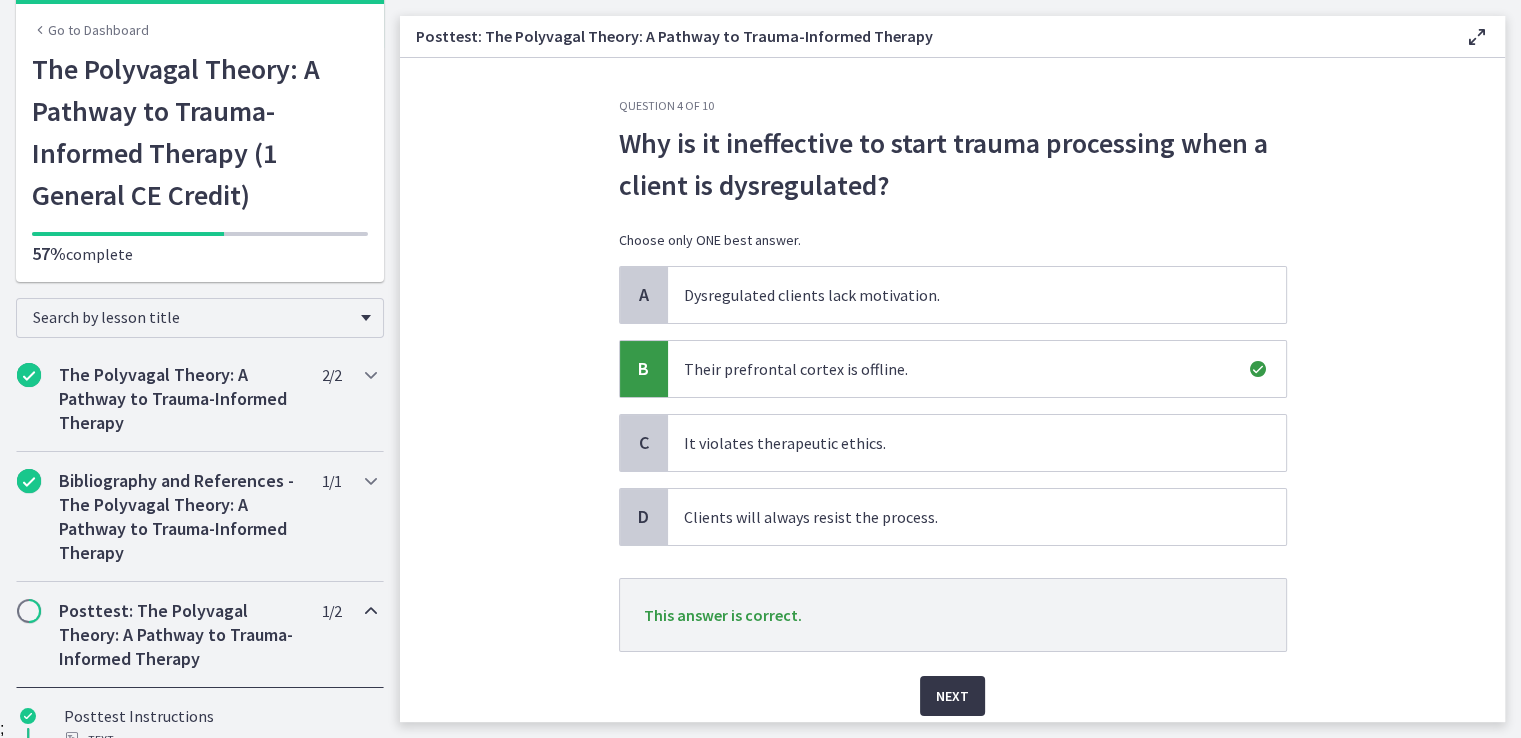 click on "Next" at bounding box center (952, 696) 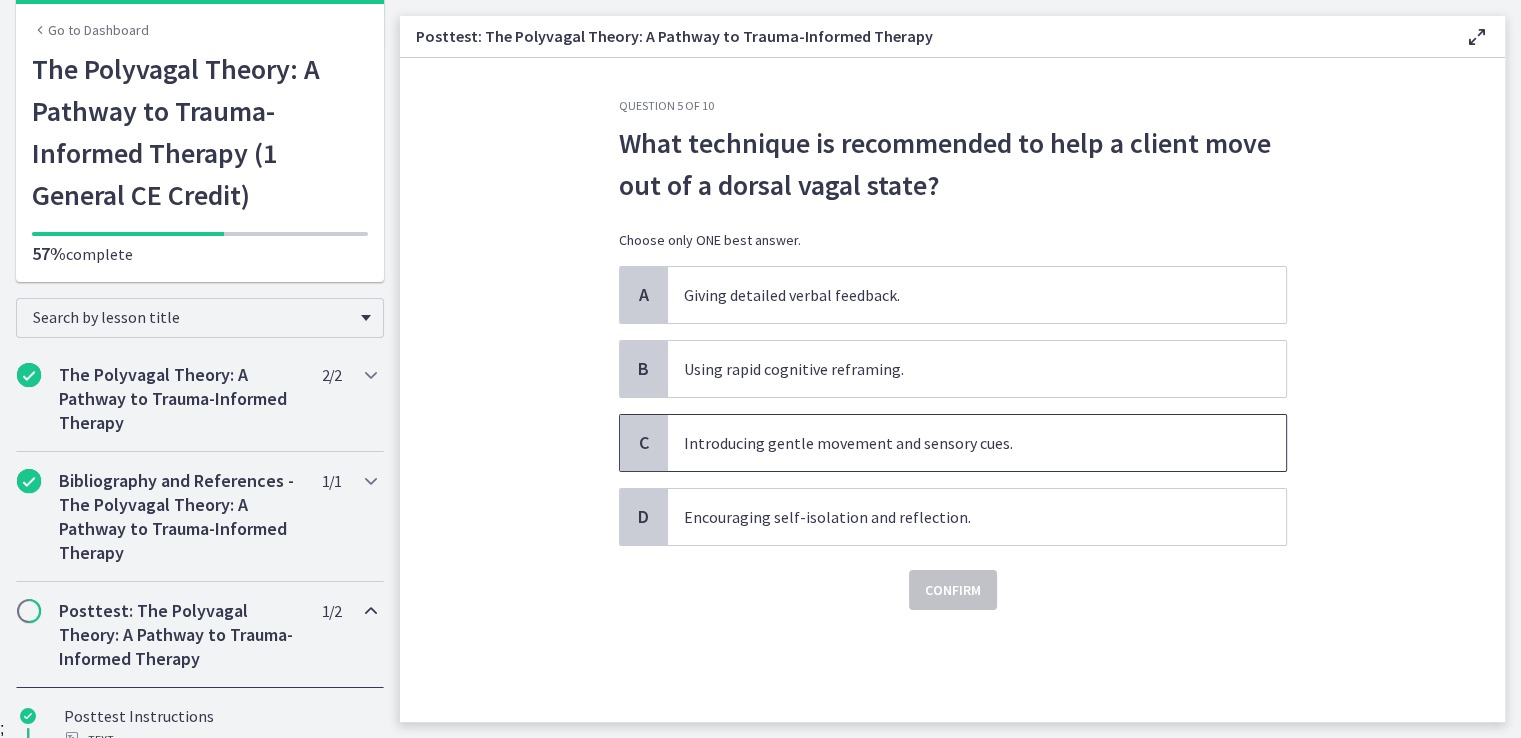 drag, startPoint x: 826, startPoint y: 445, endPoint x: 867, endPoint y: 453, distance: 41.773197 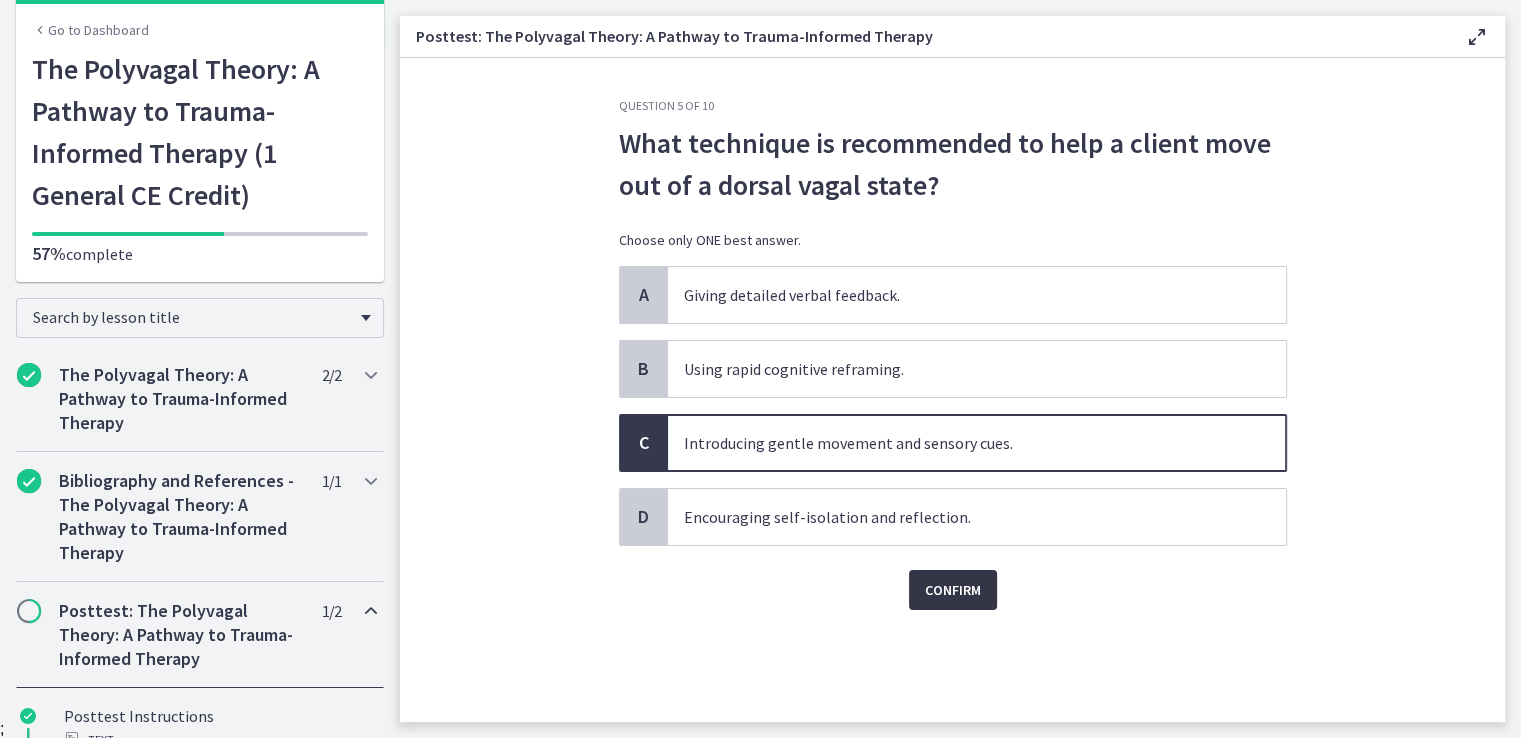 click on "Confirm" at bounding box center [953, 590] 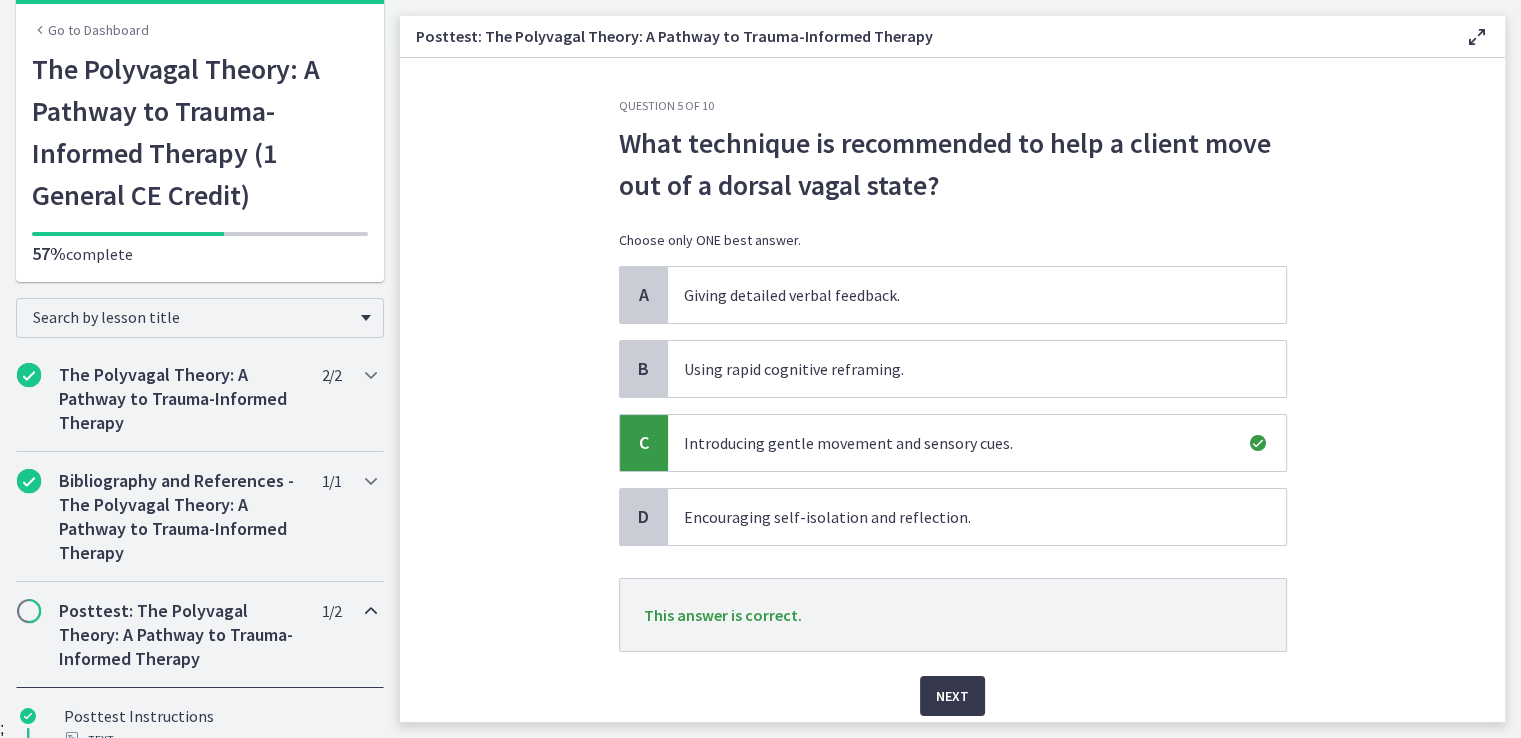 scroll, scrollTop: 72, scrollLeft: 0, axis: vertical 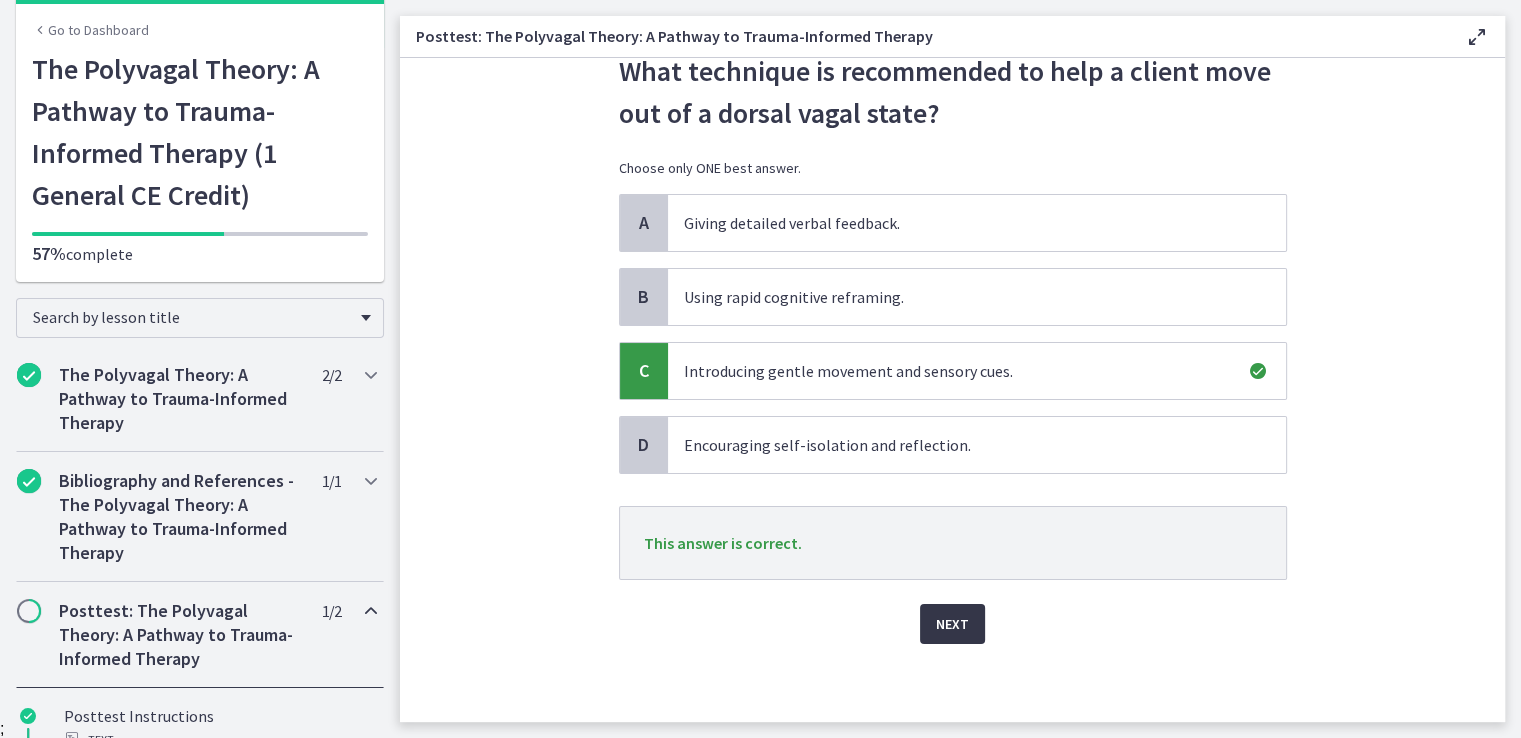 click on "Next" at bounding box center [952, 624] 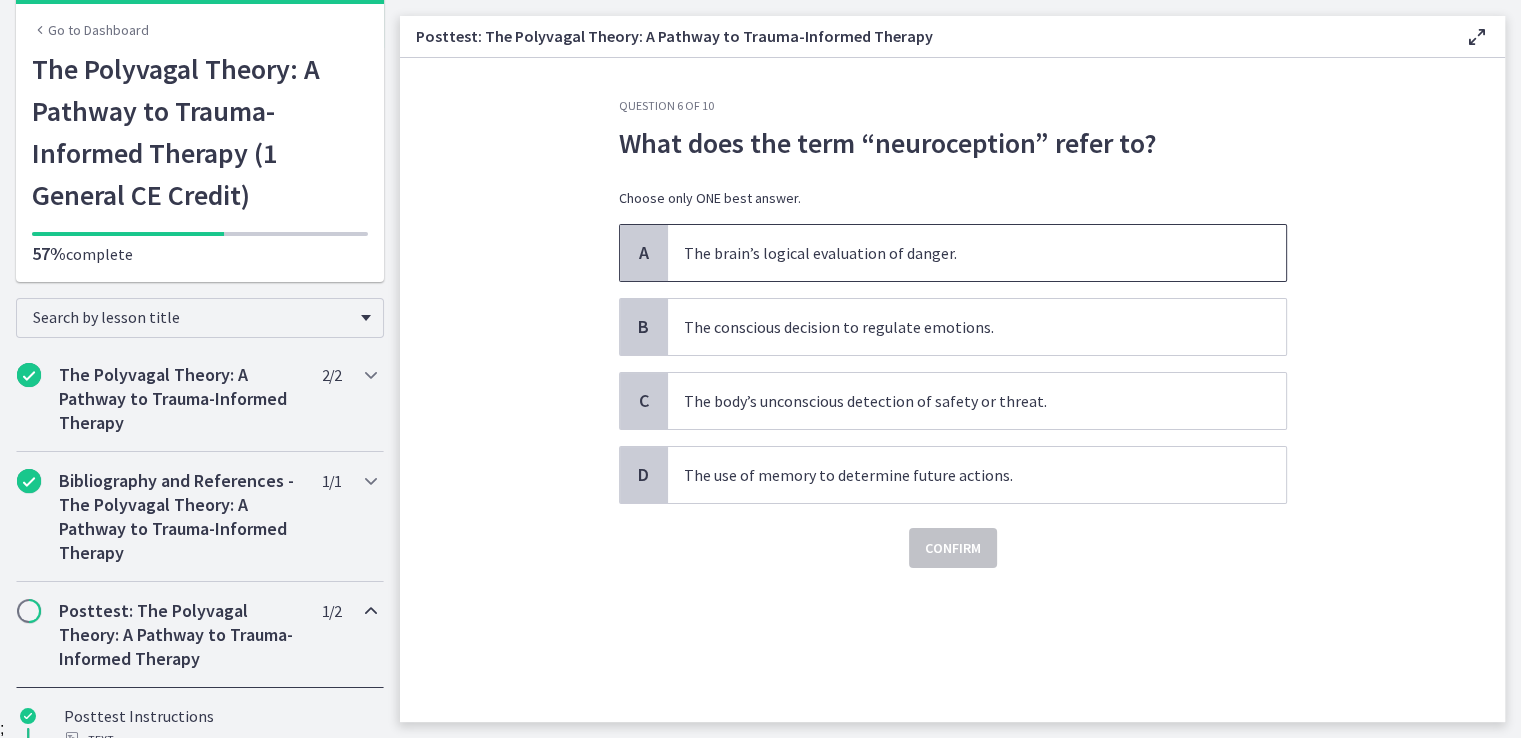 scroll, scrollTop: 0, scrollLeft: 0, axis: both 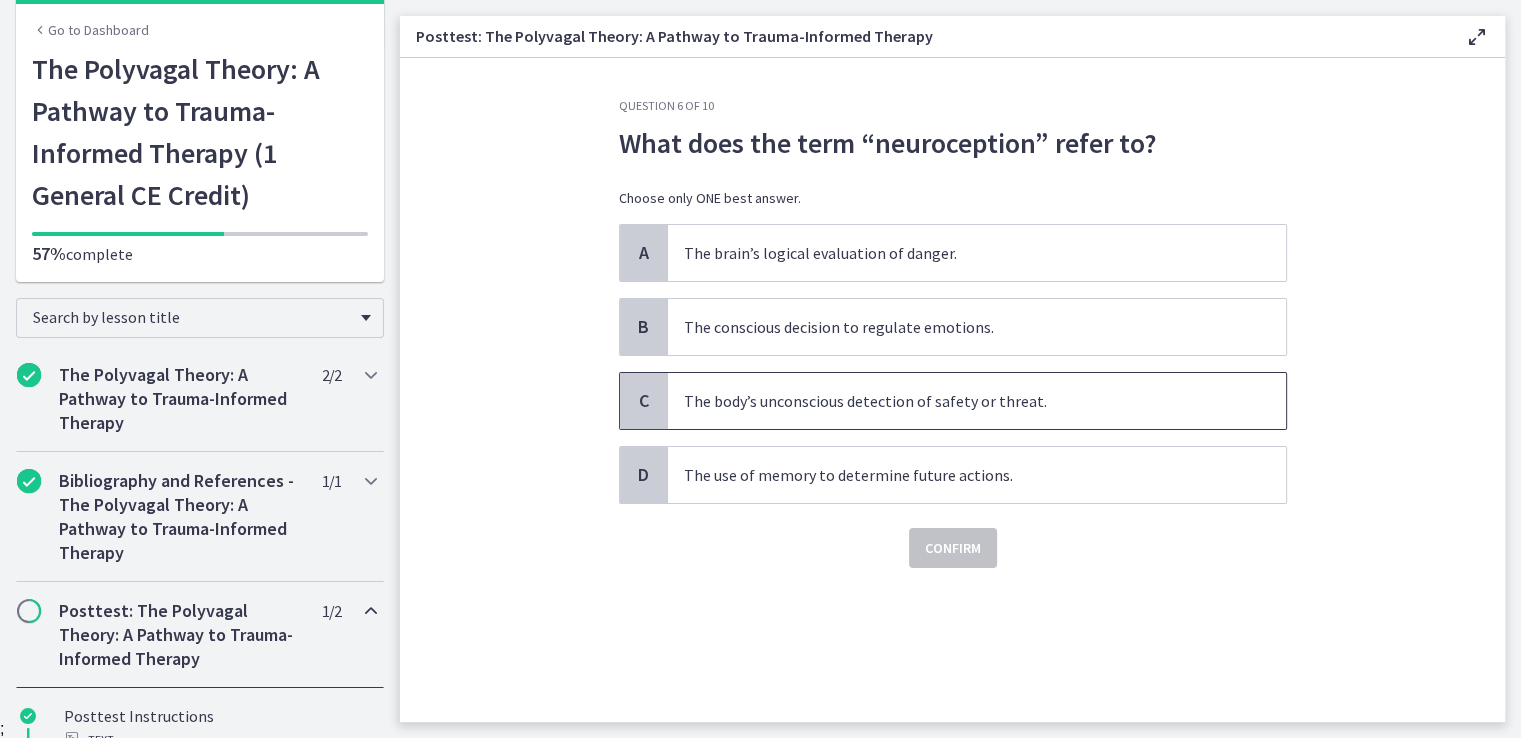 click on "The body’s unconscious detection of safety or threat." at bounding box center (977, 401) 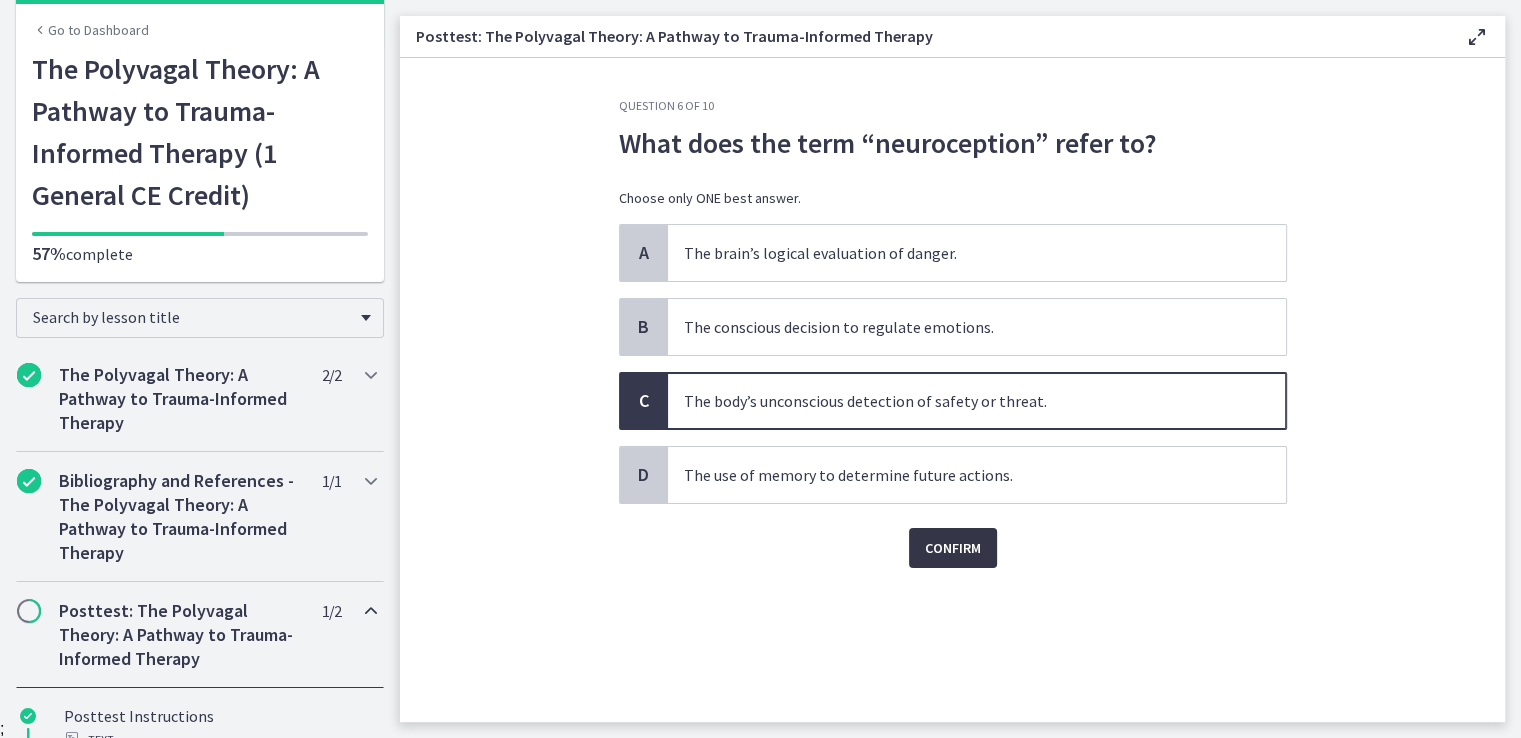click on "Confirm" at bounding box center [953, 548] 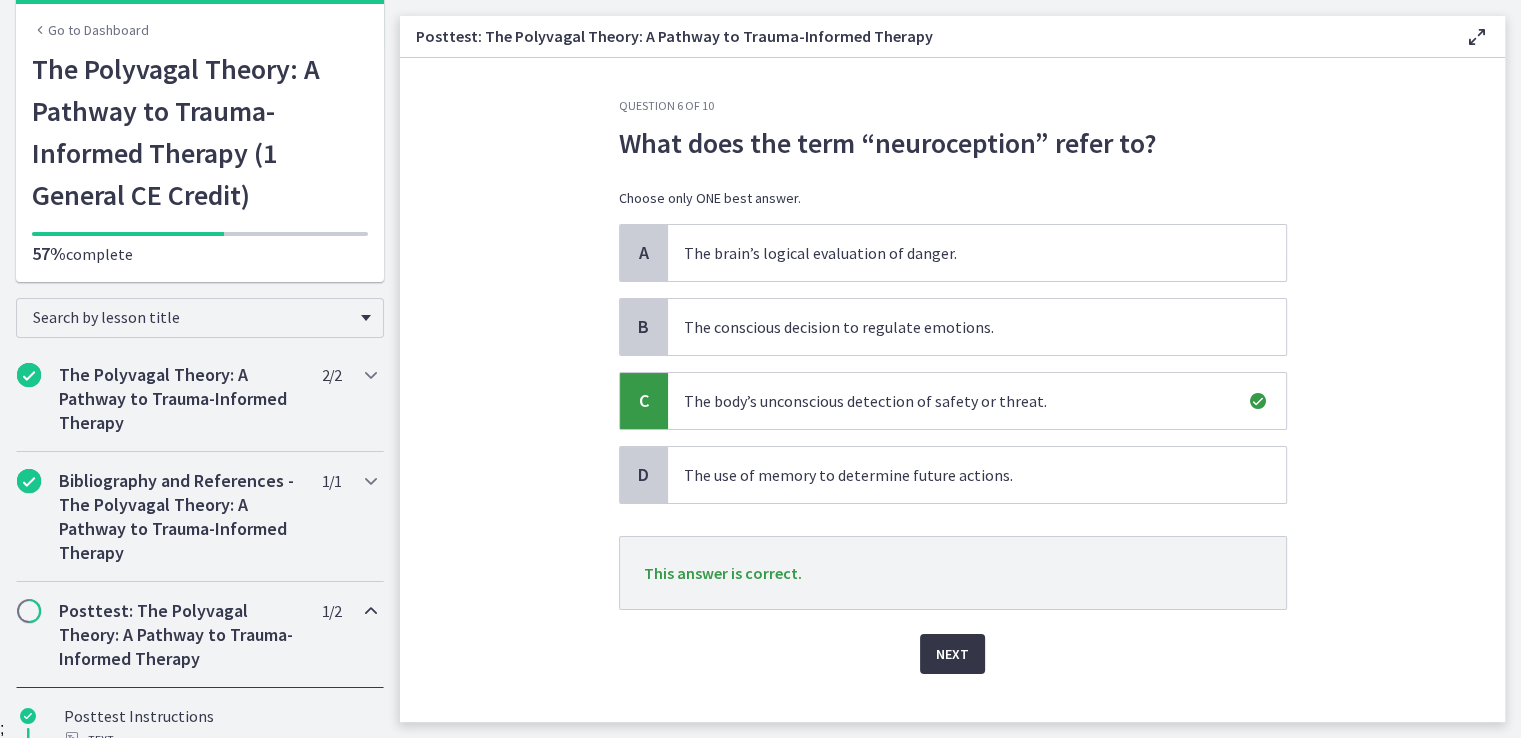 click on "Next" at bounding box center [952, 654] 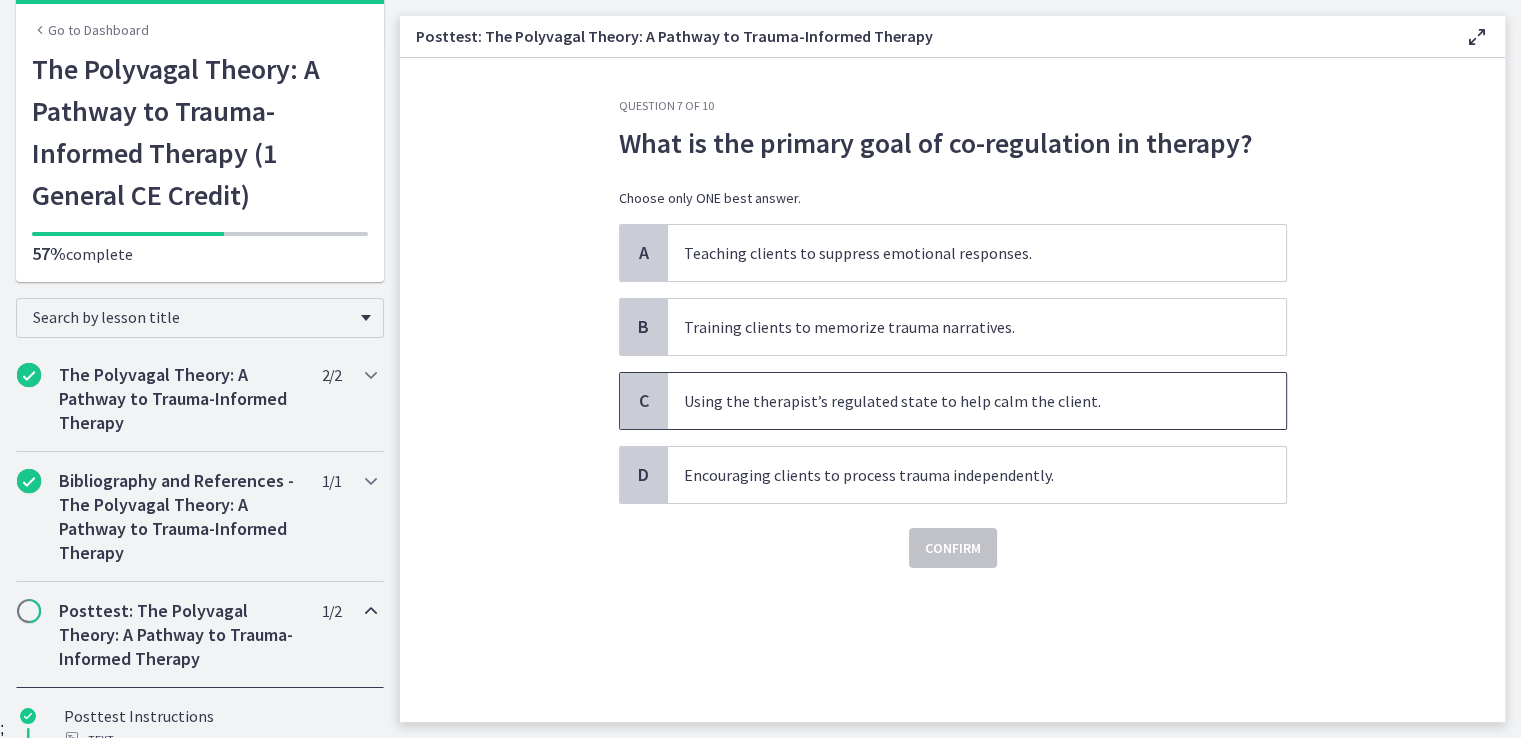 click on "Using the therapist’s regulated state to help calm the client." at bounding box center [977, 401] 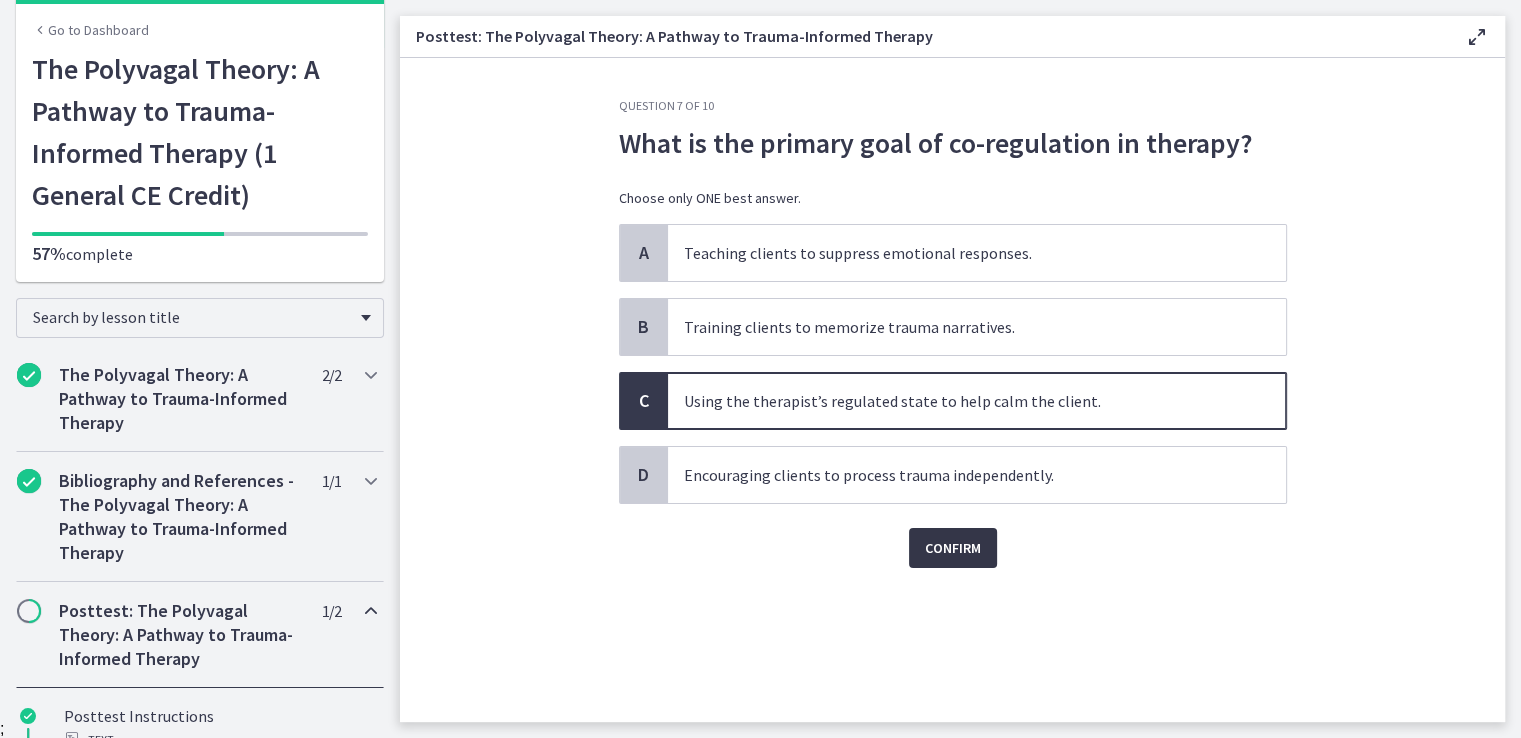click on "Confirm" at bounding box center (953, 548) 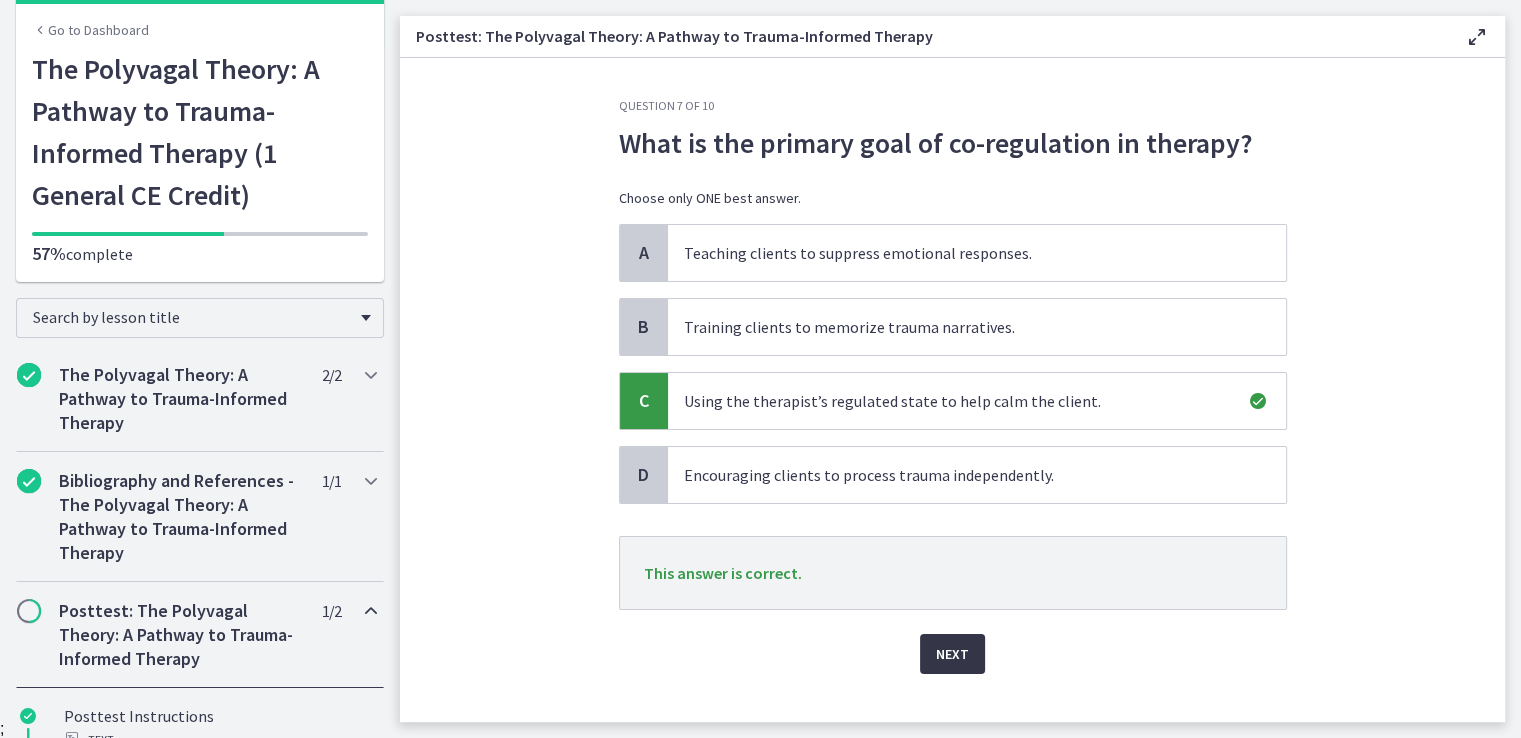 click on "Next" at bounding box center [952, 654] 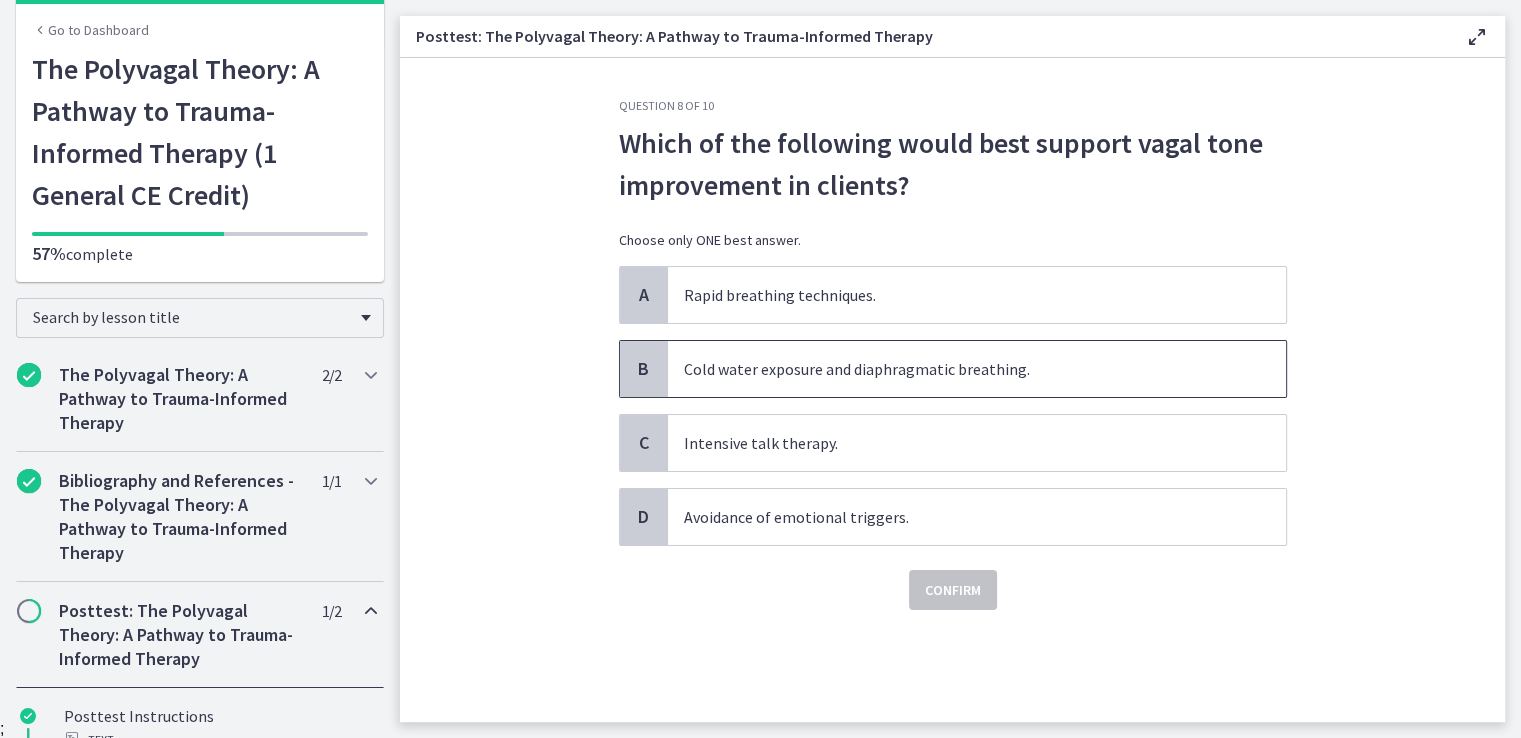 click on "Cold water exposure and diaphragmatic breathing." at bounding box center [977, 369] 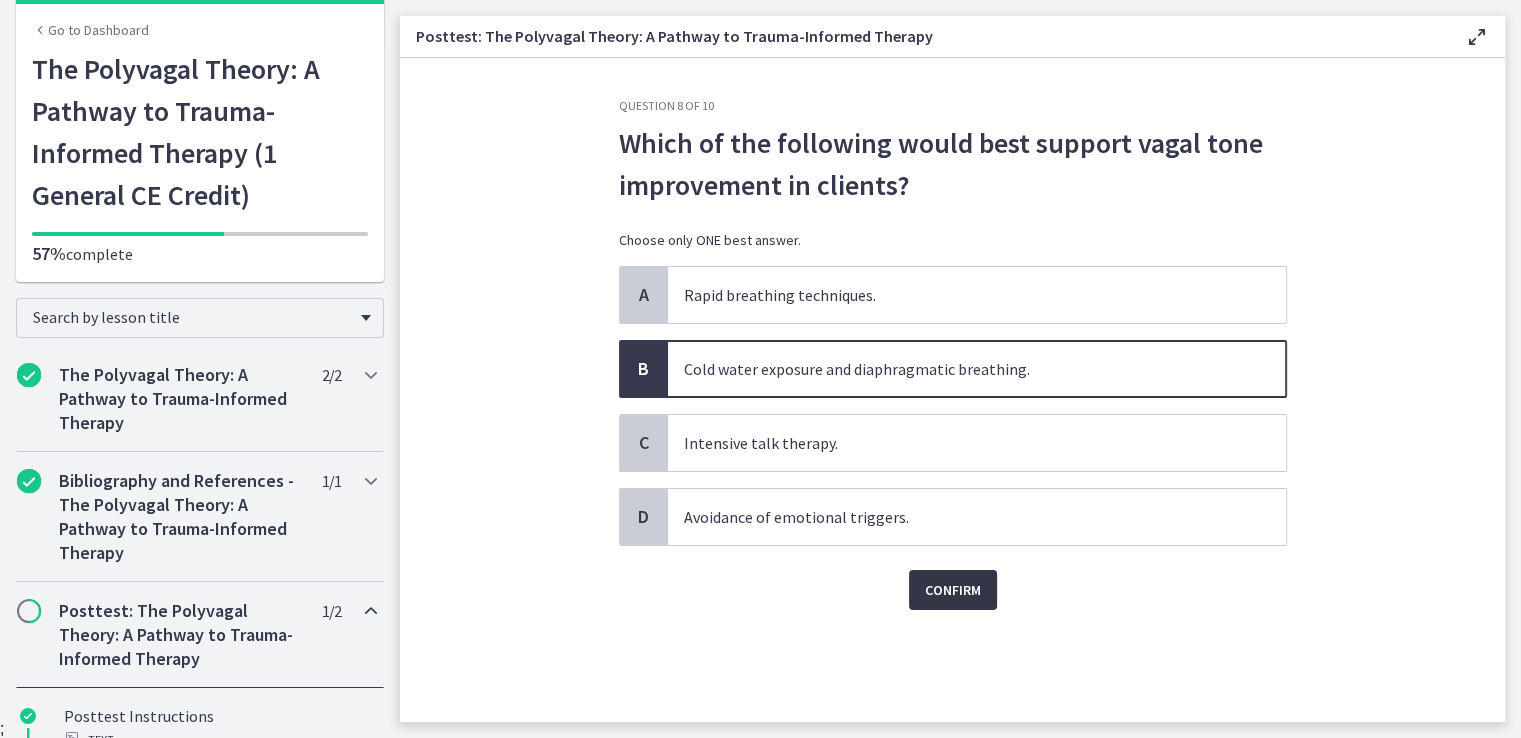 click on "Confirm" at bounding box center (953, 590) 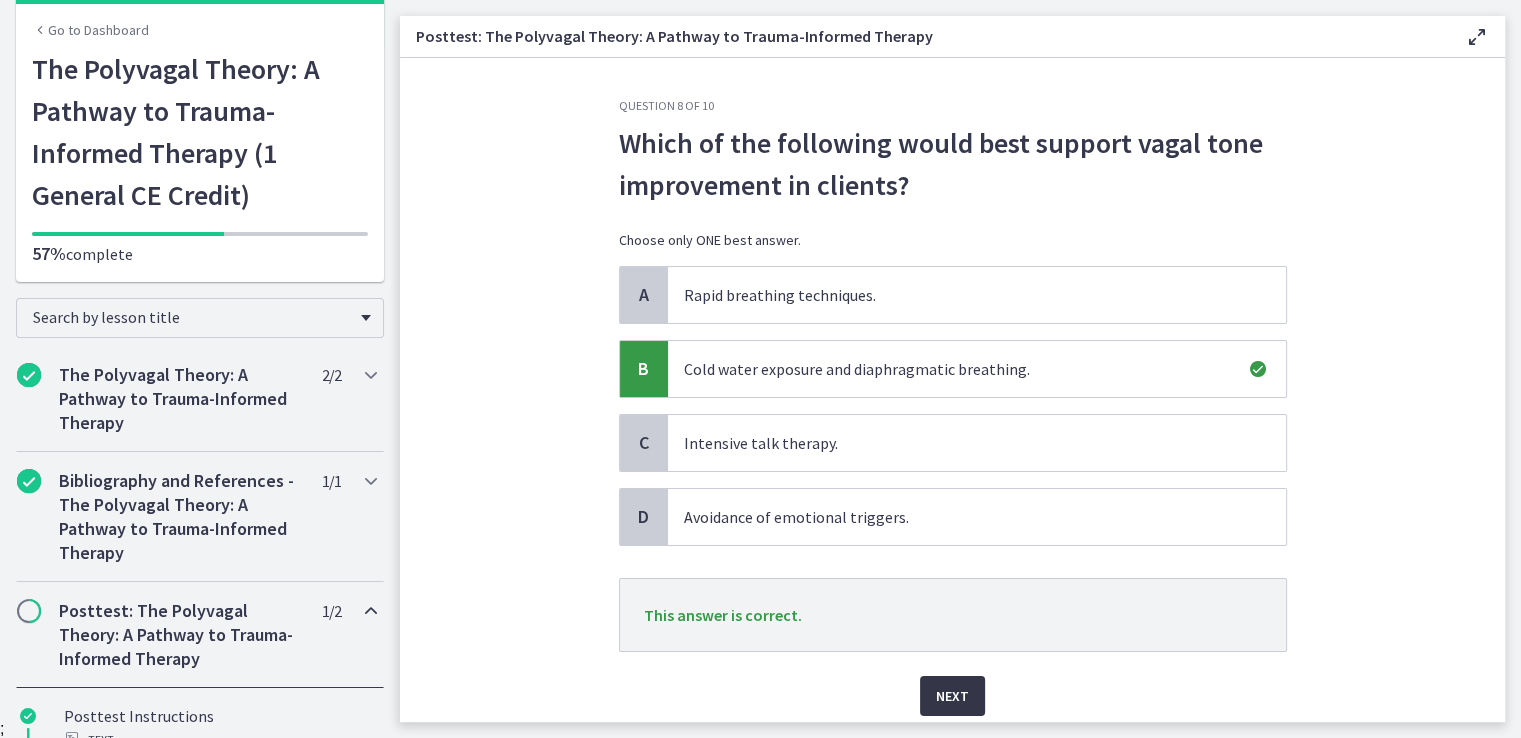 click on "Next" at bounding box center (952, 696) 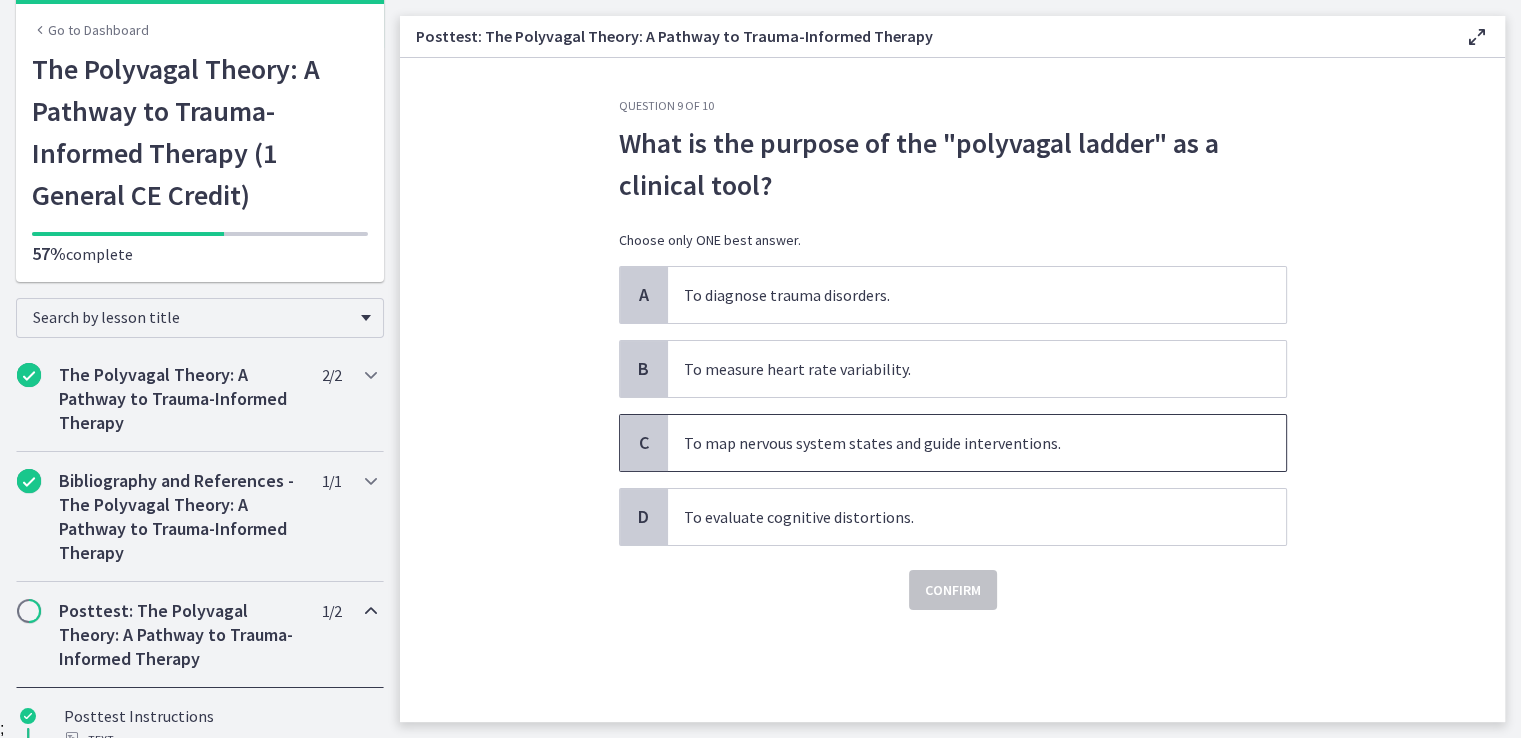 click on "To map nervous system states and guide interventions." at bounding box center [977, 443] 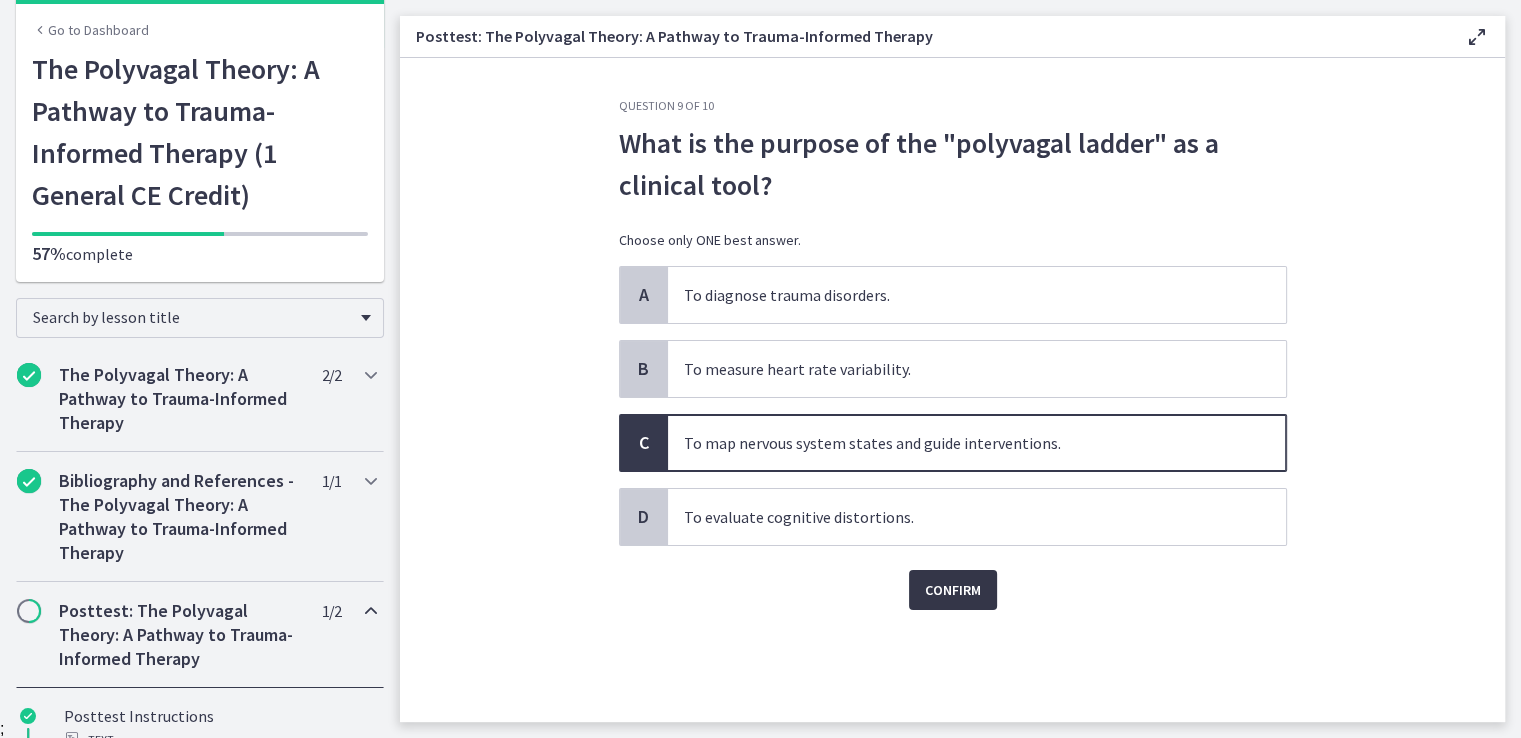 click on "Confirm" at bounding box center (953, 590) 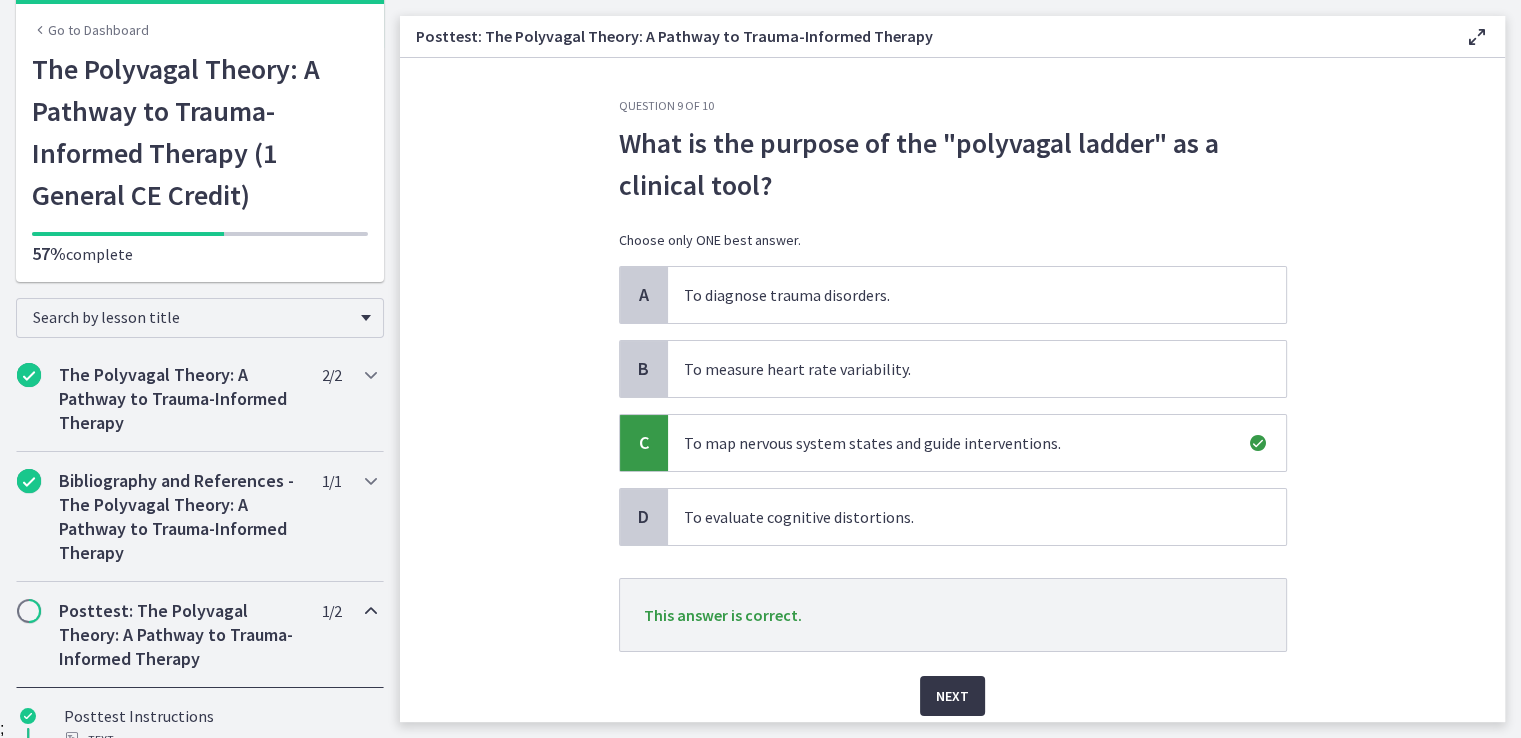 click on "Next" at bounding box center (952, 696) 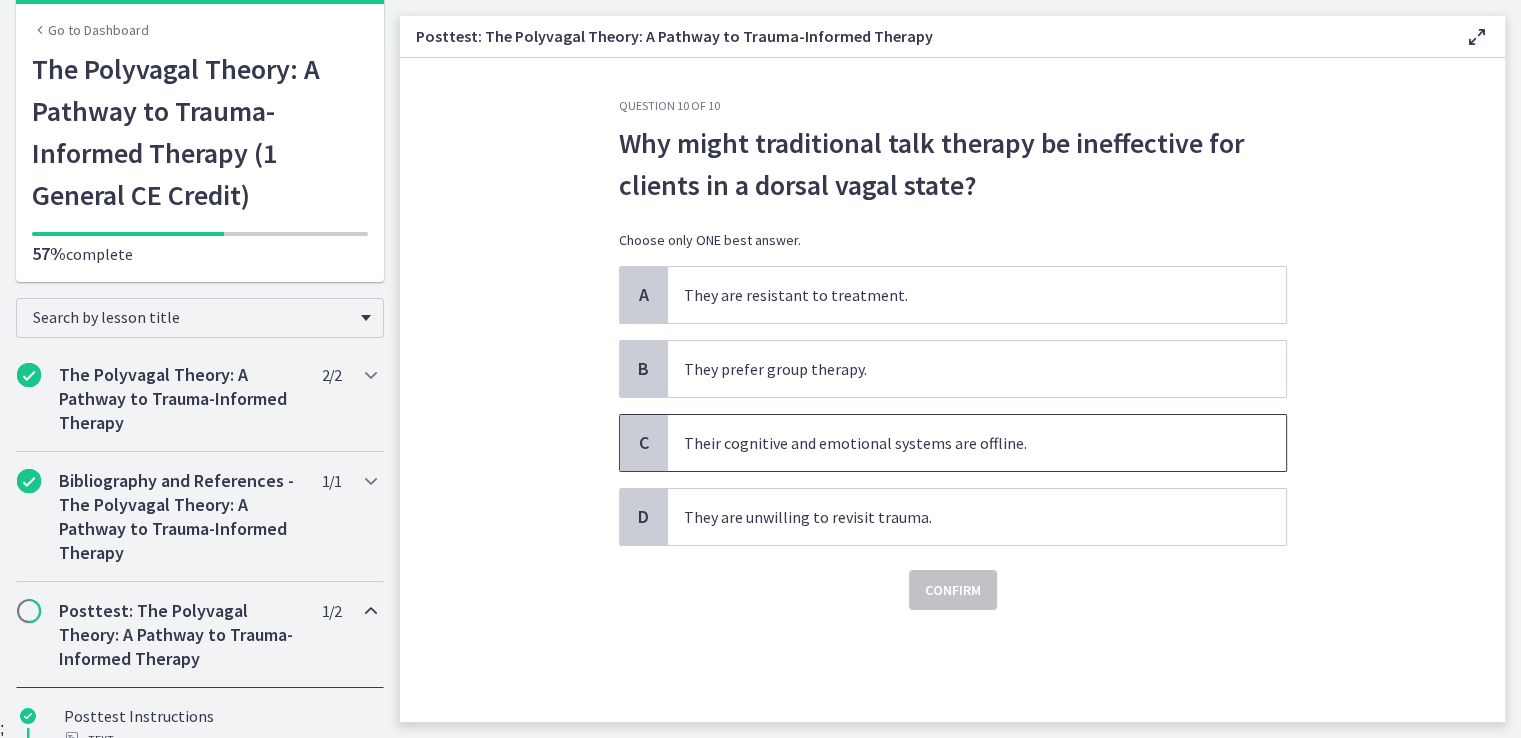 click on "Their cognitive and emotional systems are offline." at bounding box center (977, 443) 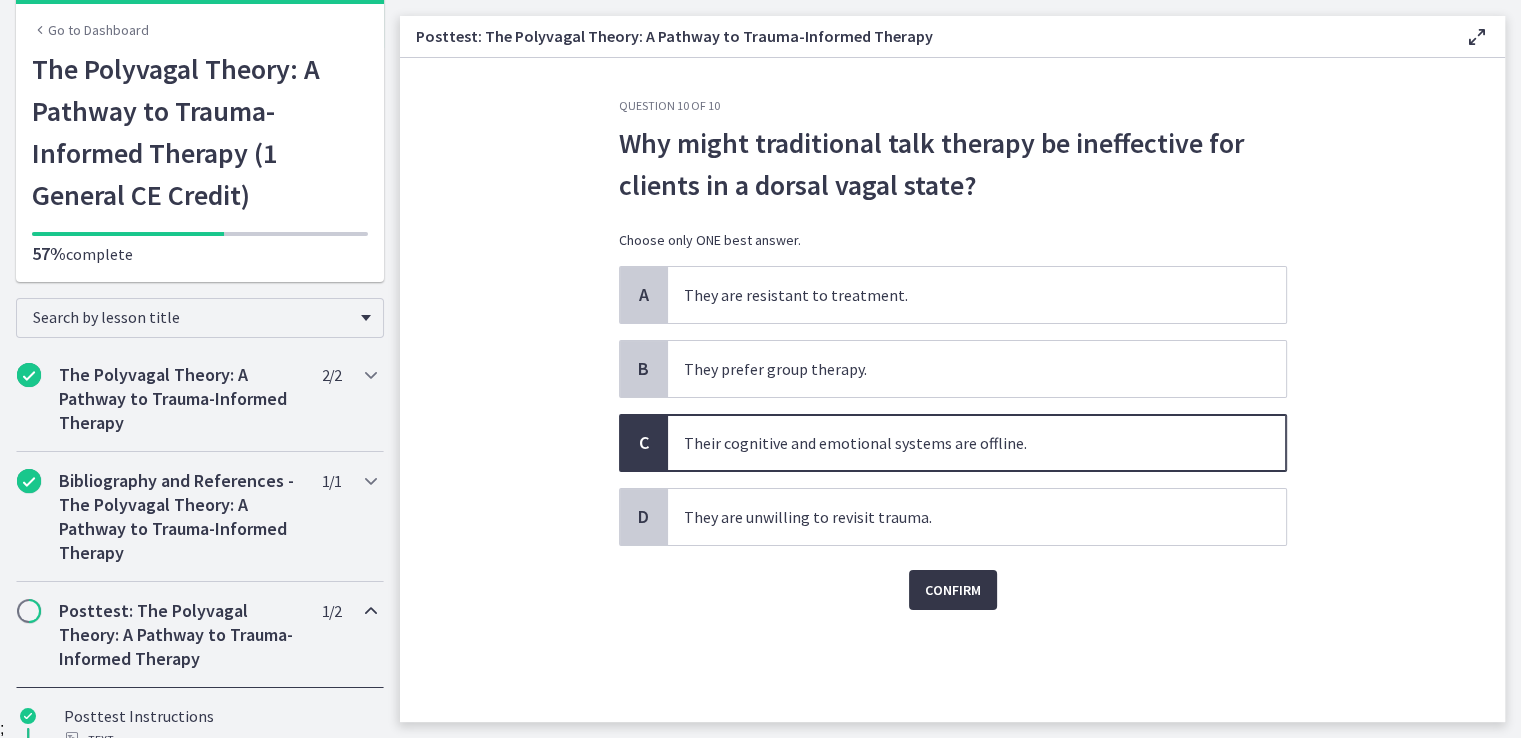 click on "Confirm" at bounding box center [953, 590] 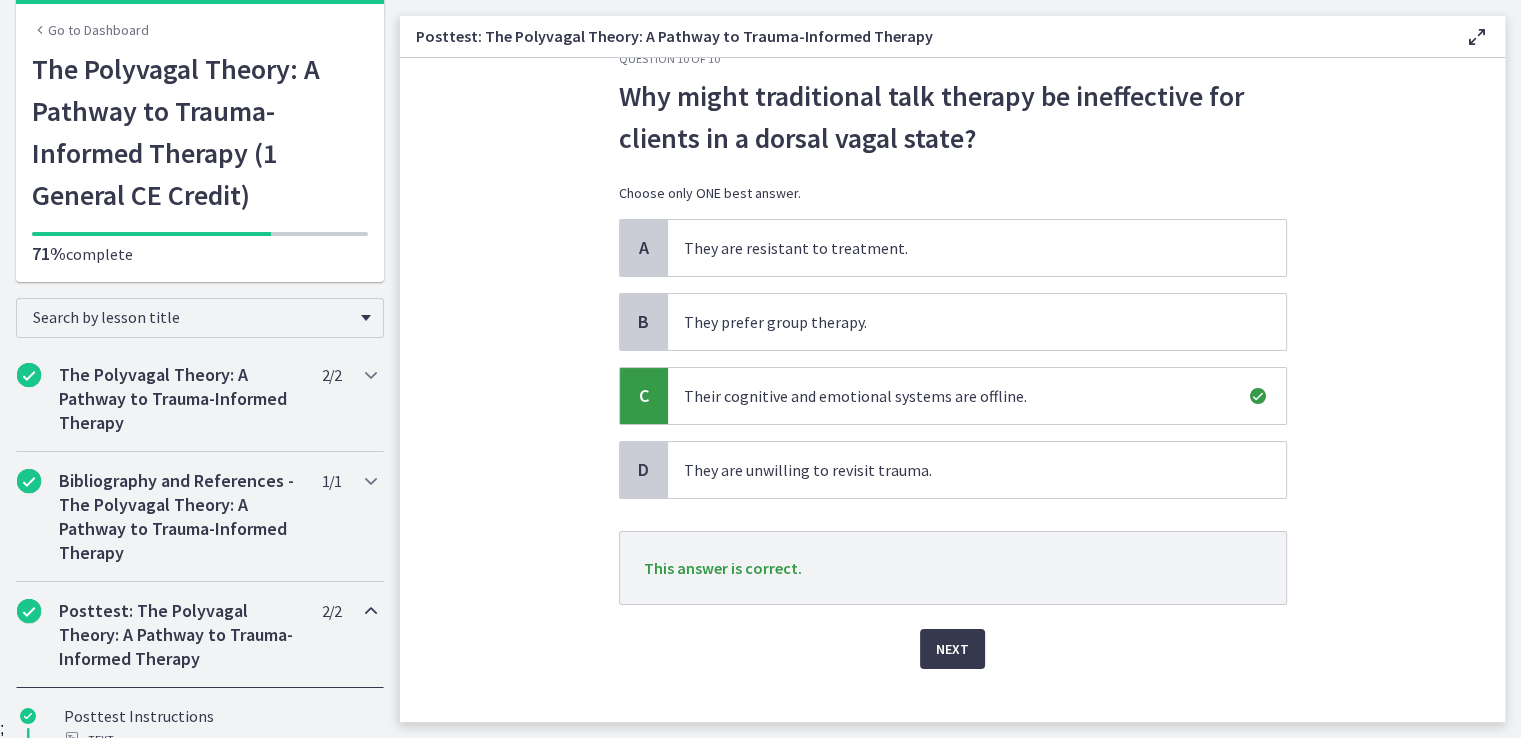 scroll, scrollTop: 72, scrollLeft: 0, axis: vertical 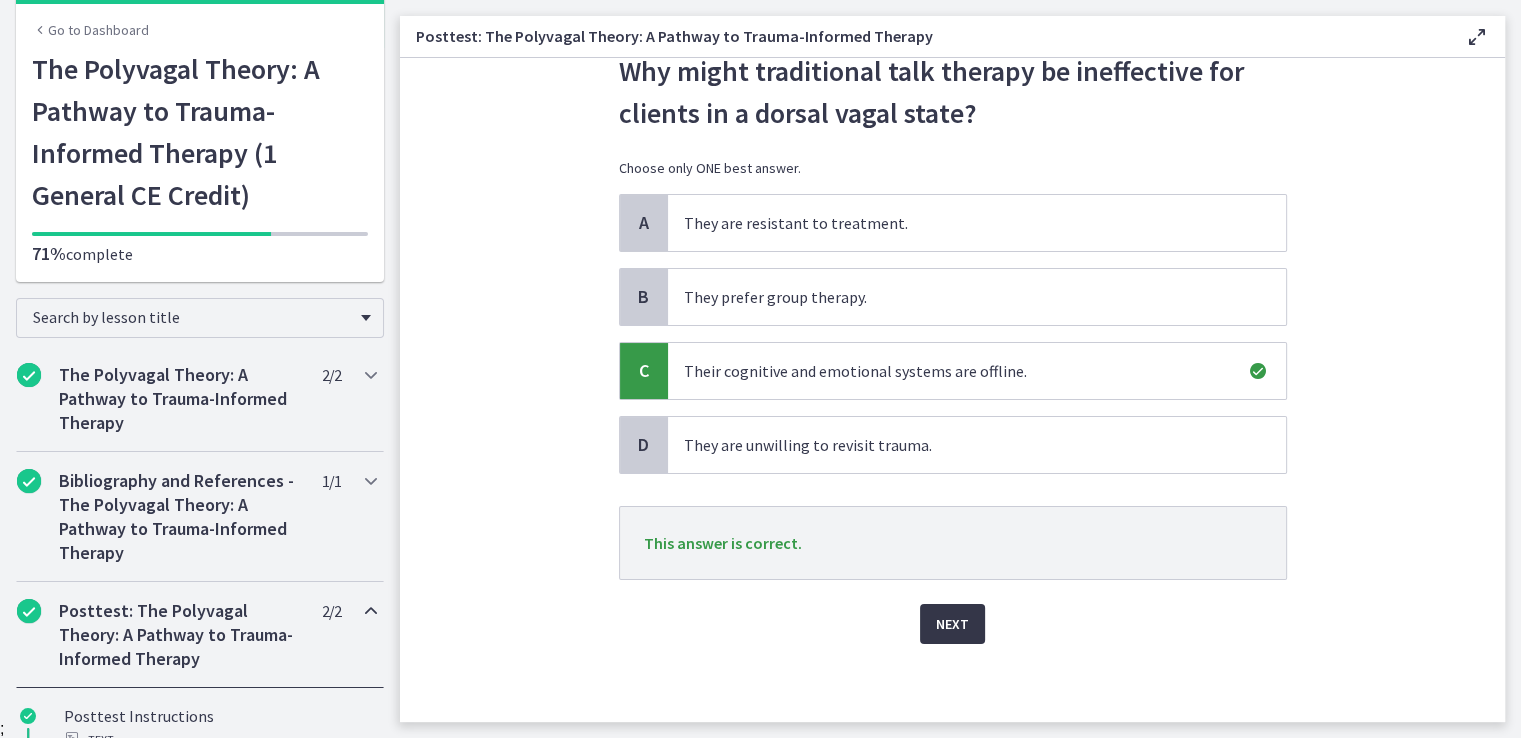 click on "Next" at bounding box center [952, 624] 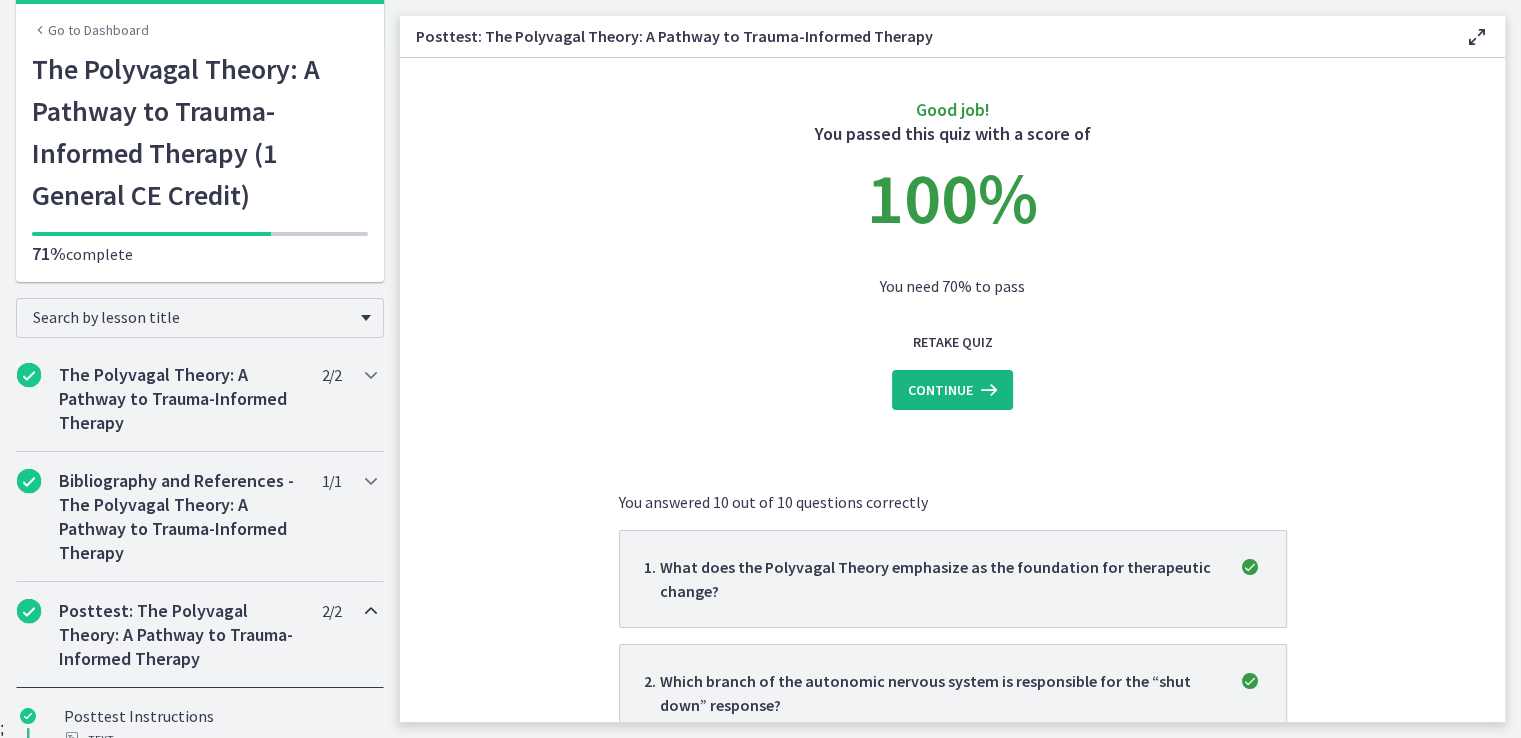 click on "Continue" at bounding box center (940, 390) 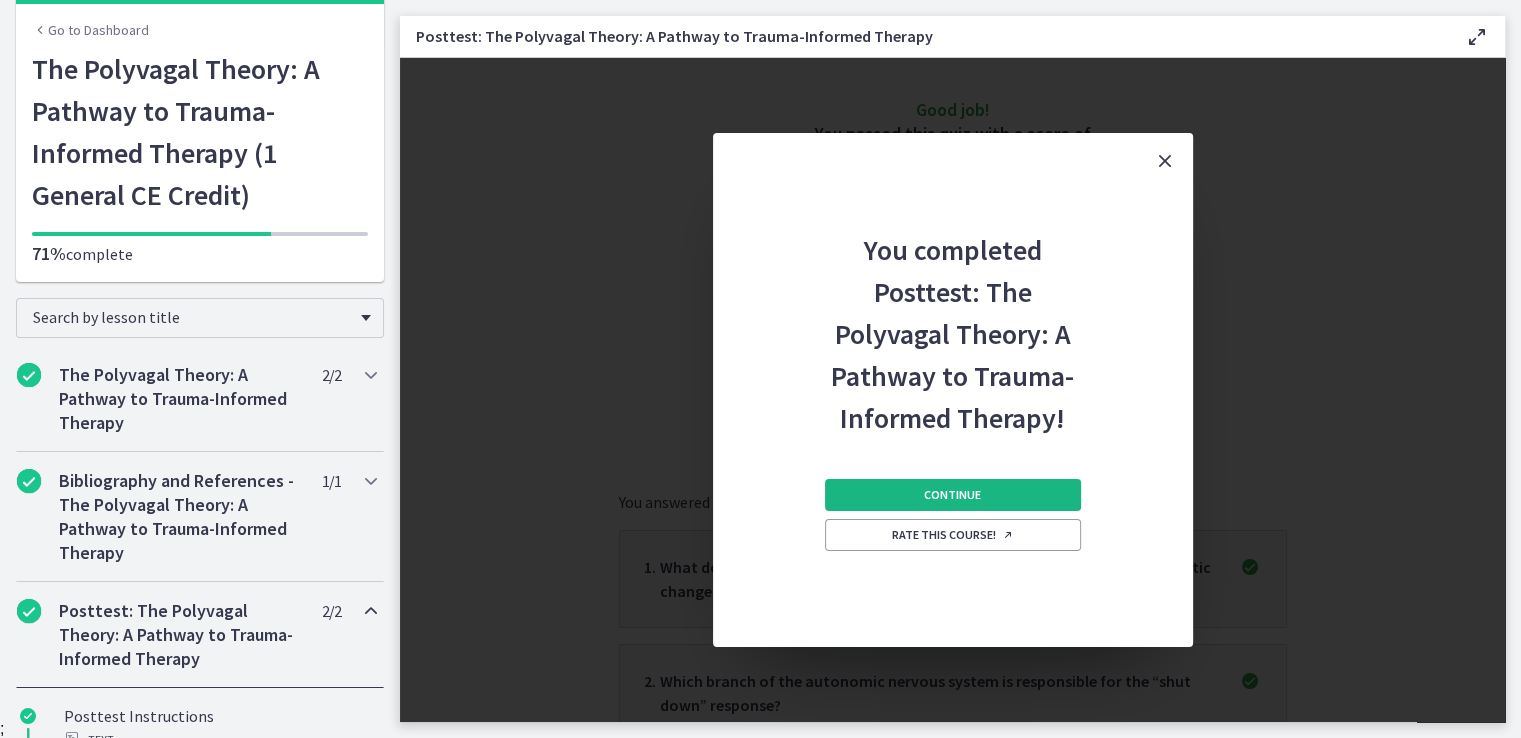 click on "Continue" at bounding box center (953, 495) 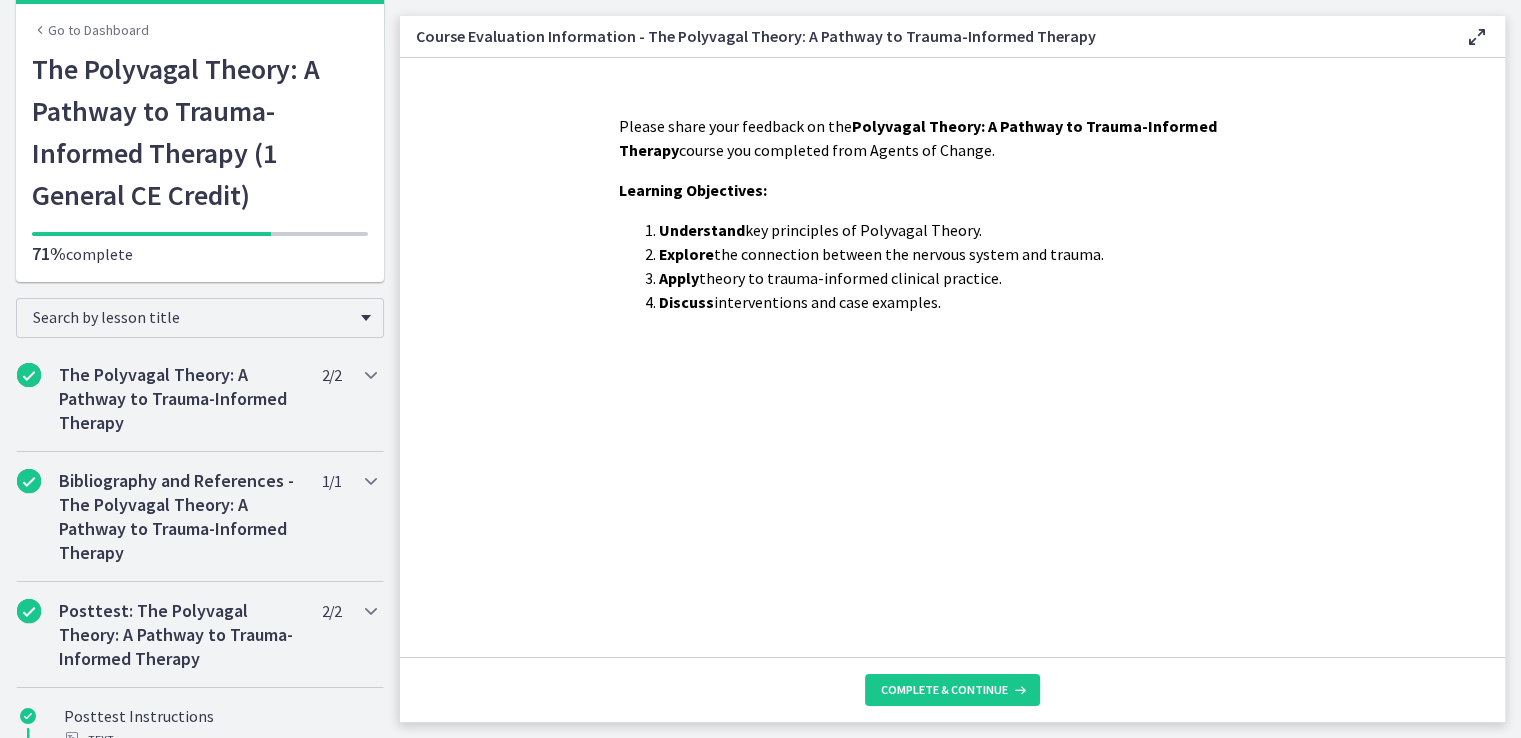 scroll, scrollTop: 0, scrollLeft: 0, axis: both 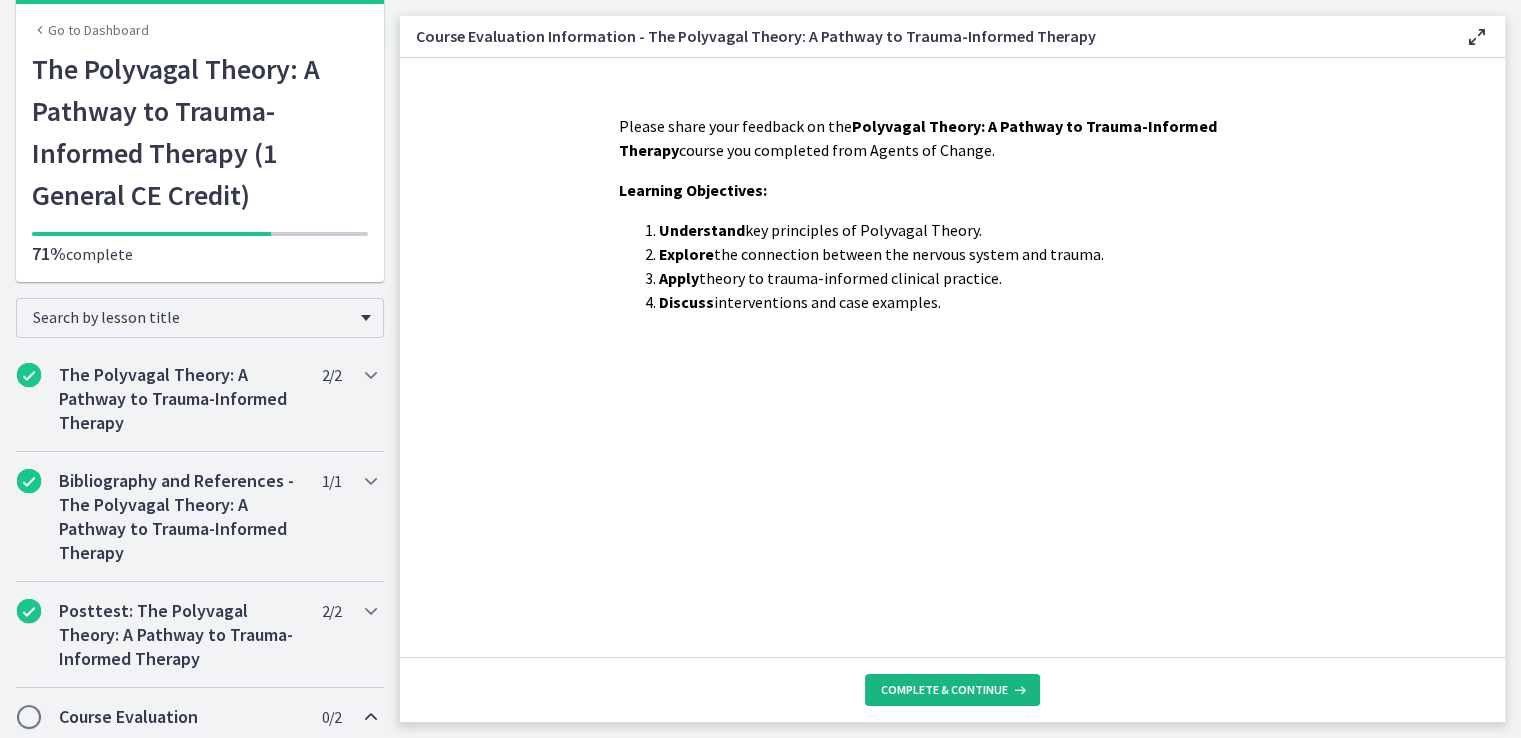 click on "Complete & continue" at bounding box center (944, 690) 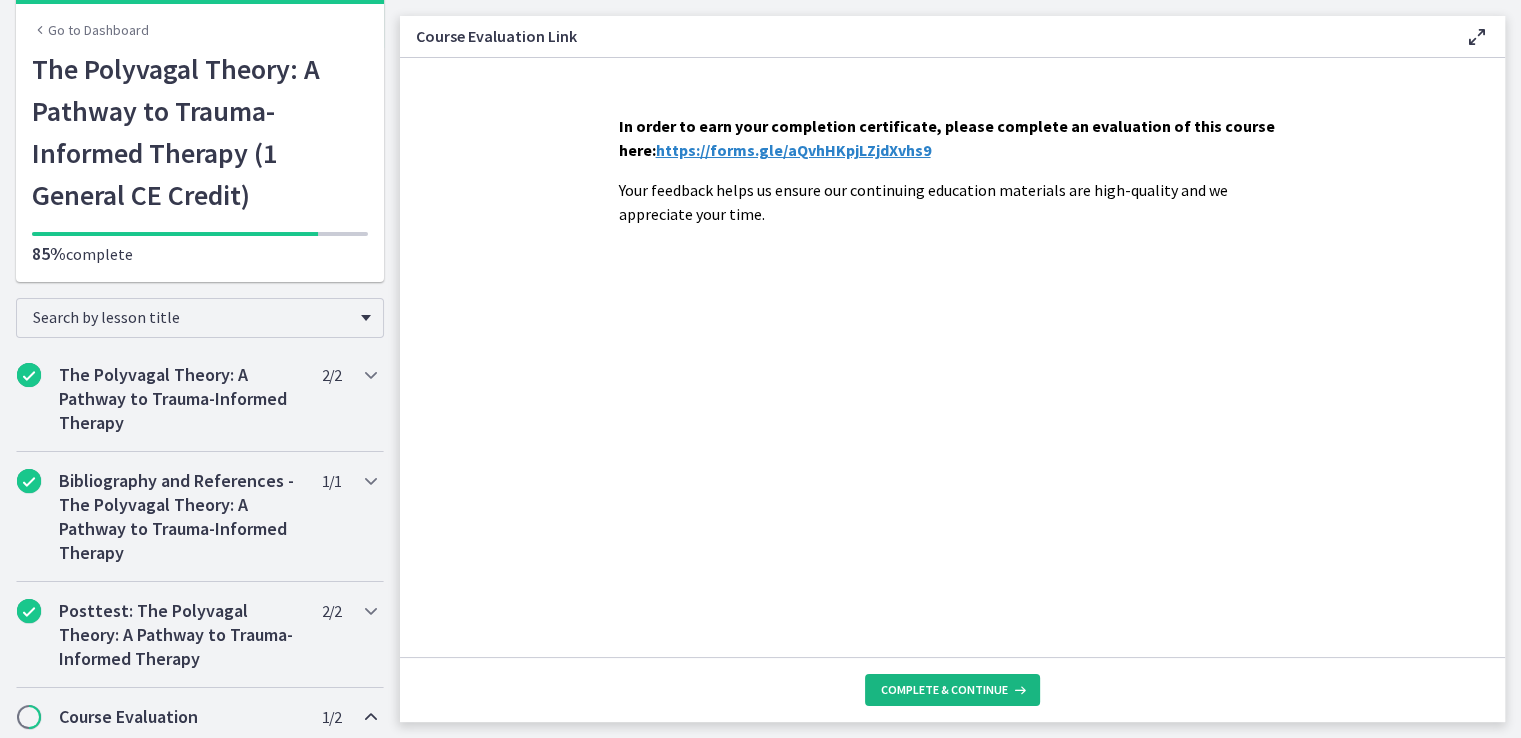 scroll, scrollTop: 0, scrollLeft: 0, axis: both 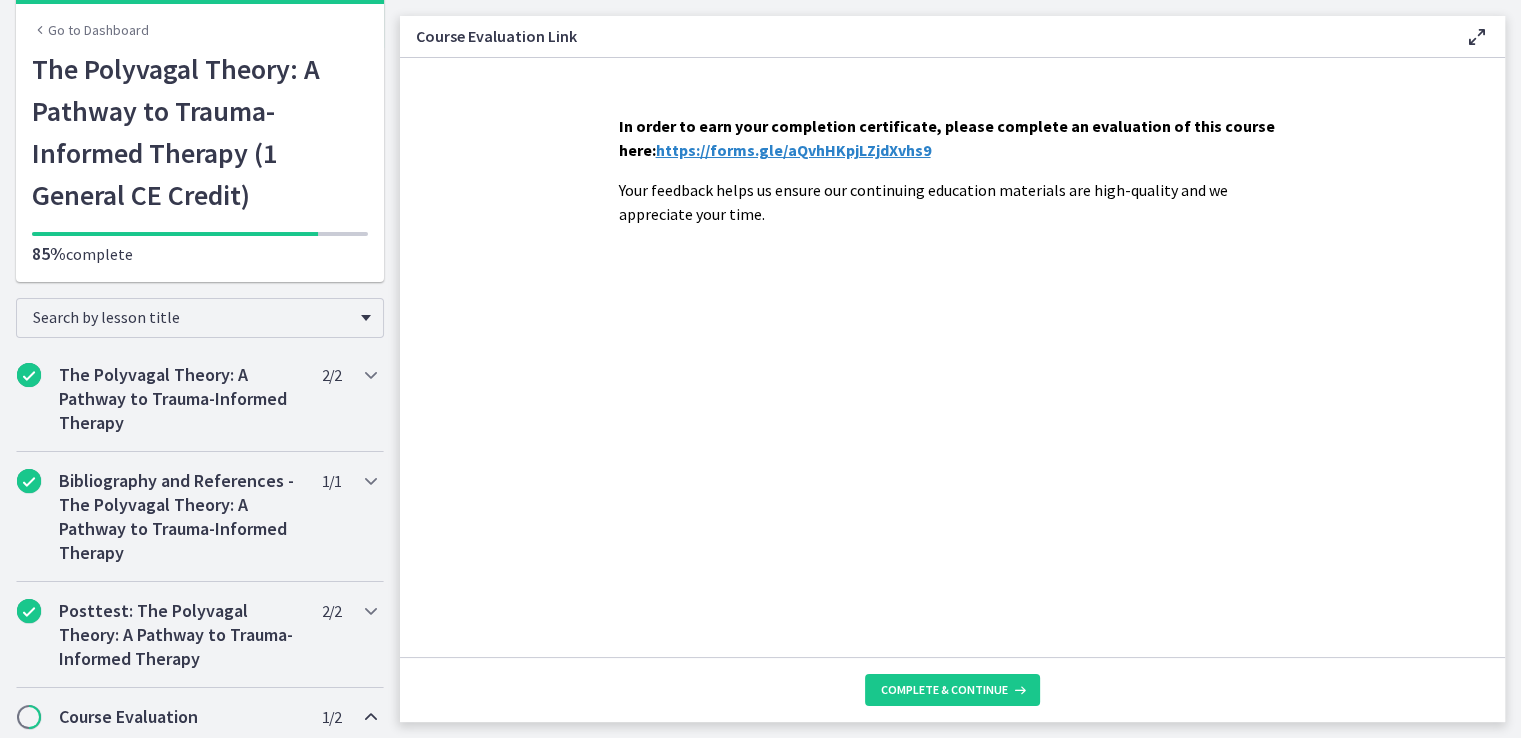 click on "https://forms.gle/aQvhHKpjLZjdXvhs9" at bounding box center (793, 150) 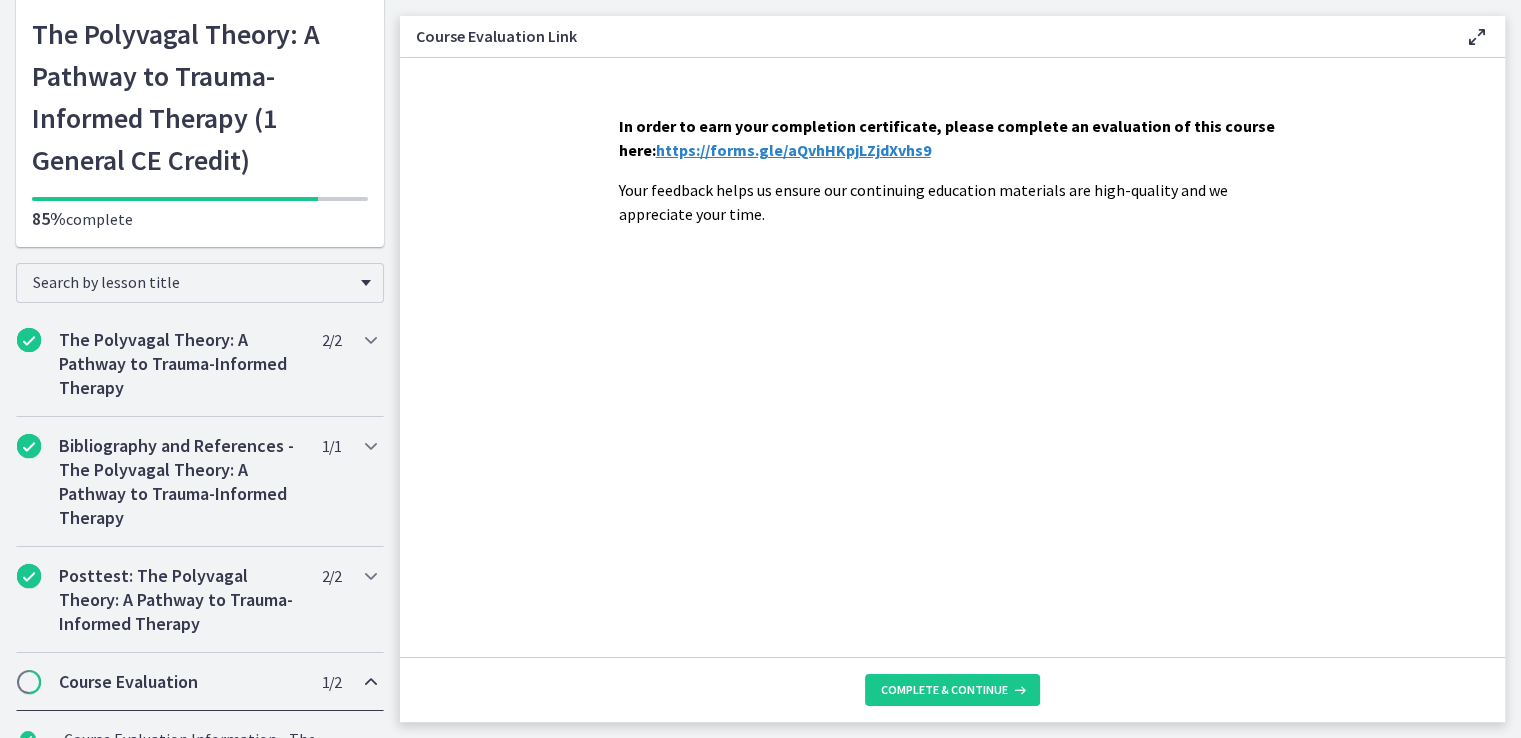 scroll, scrollTop: 276, scrollLeft: 0, axis: vertical 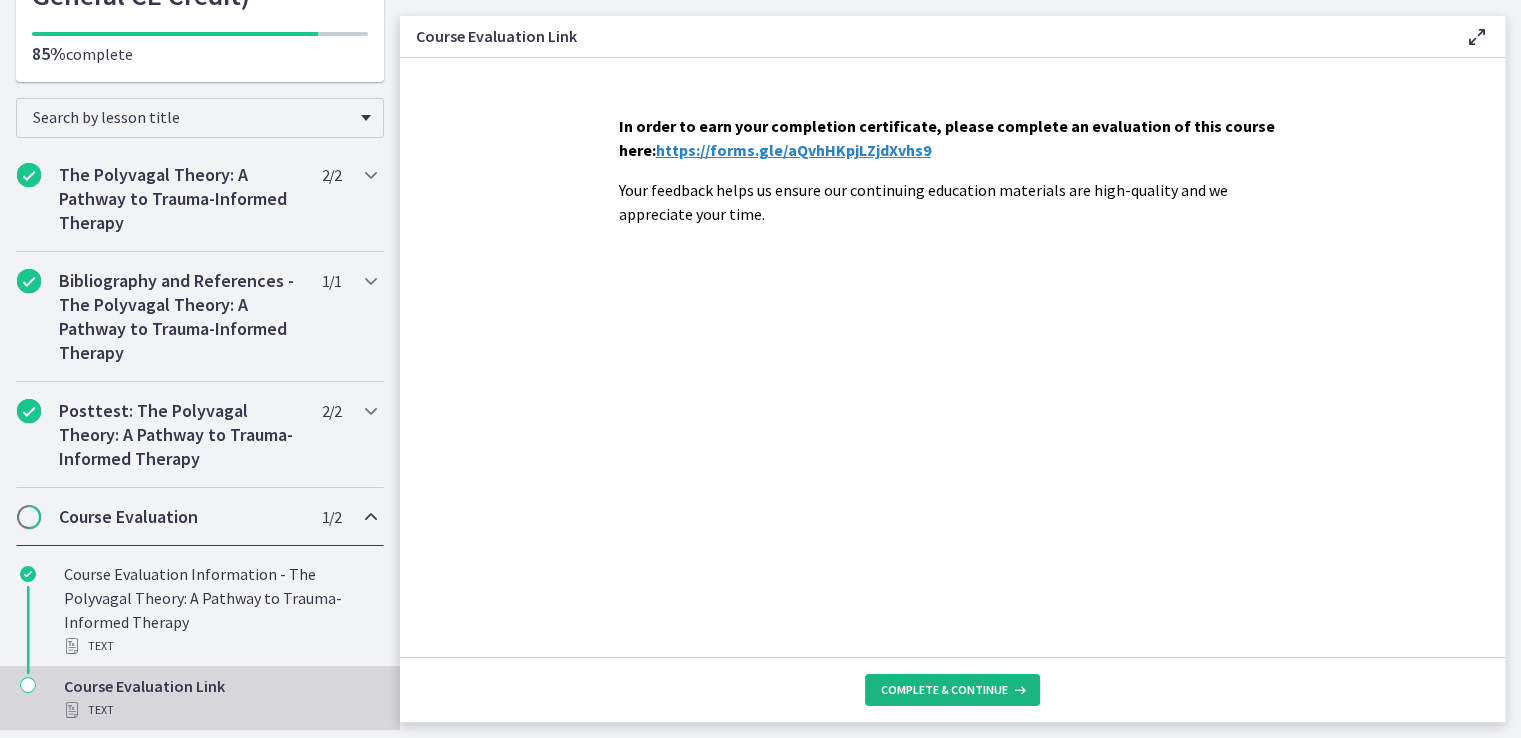 click on "Complete & continue" at bounding box center (944, 690) 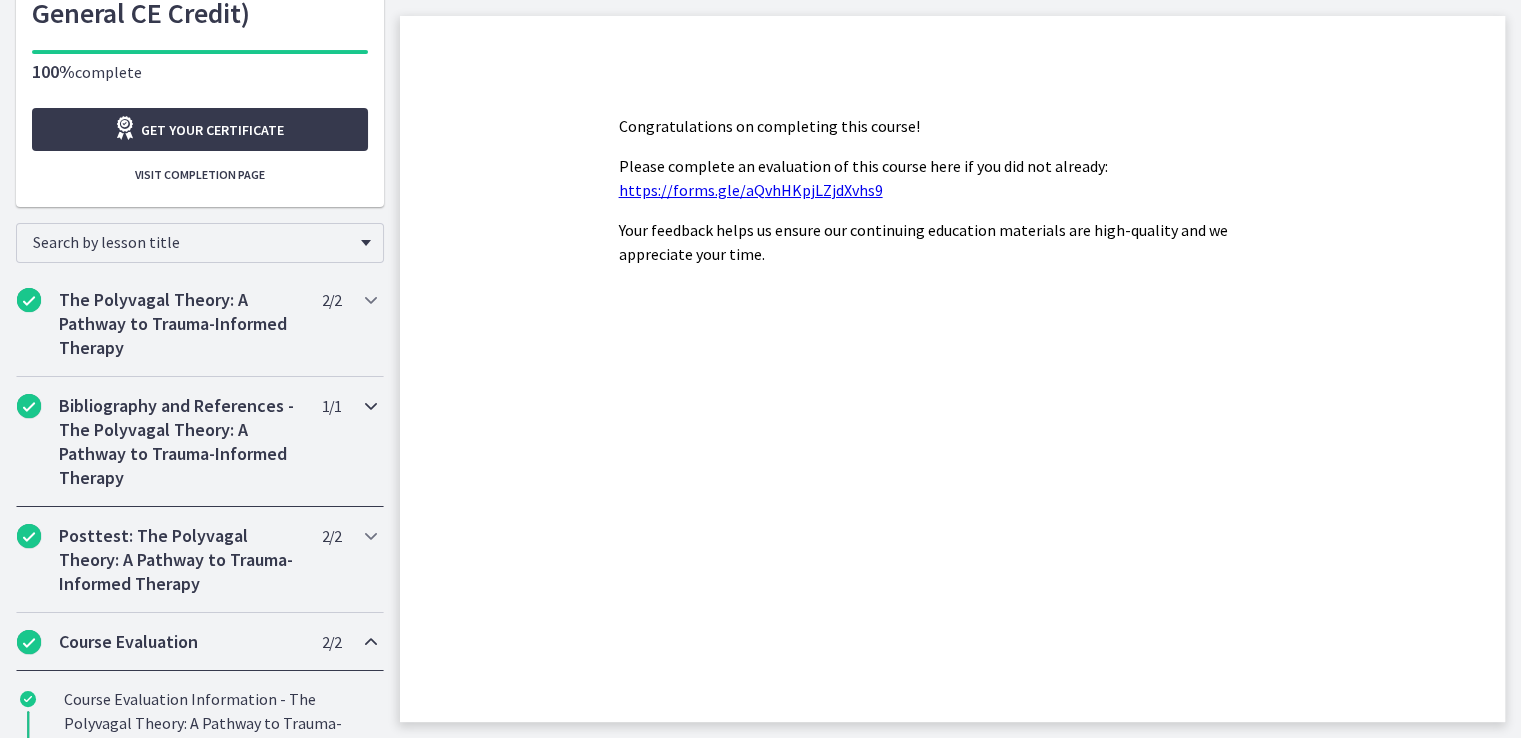 scroll, scrollTop: 0, scrollLeft: 0, axis: both 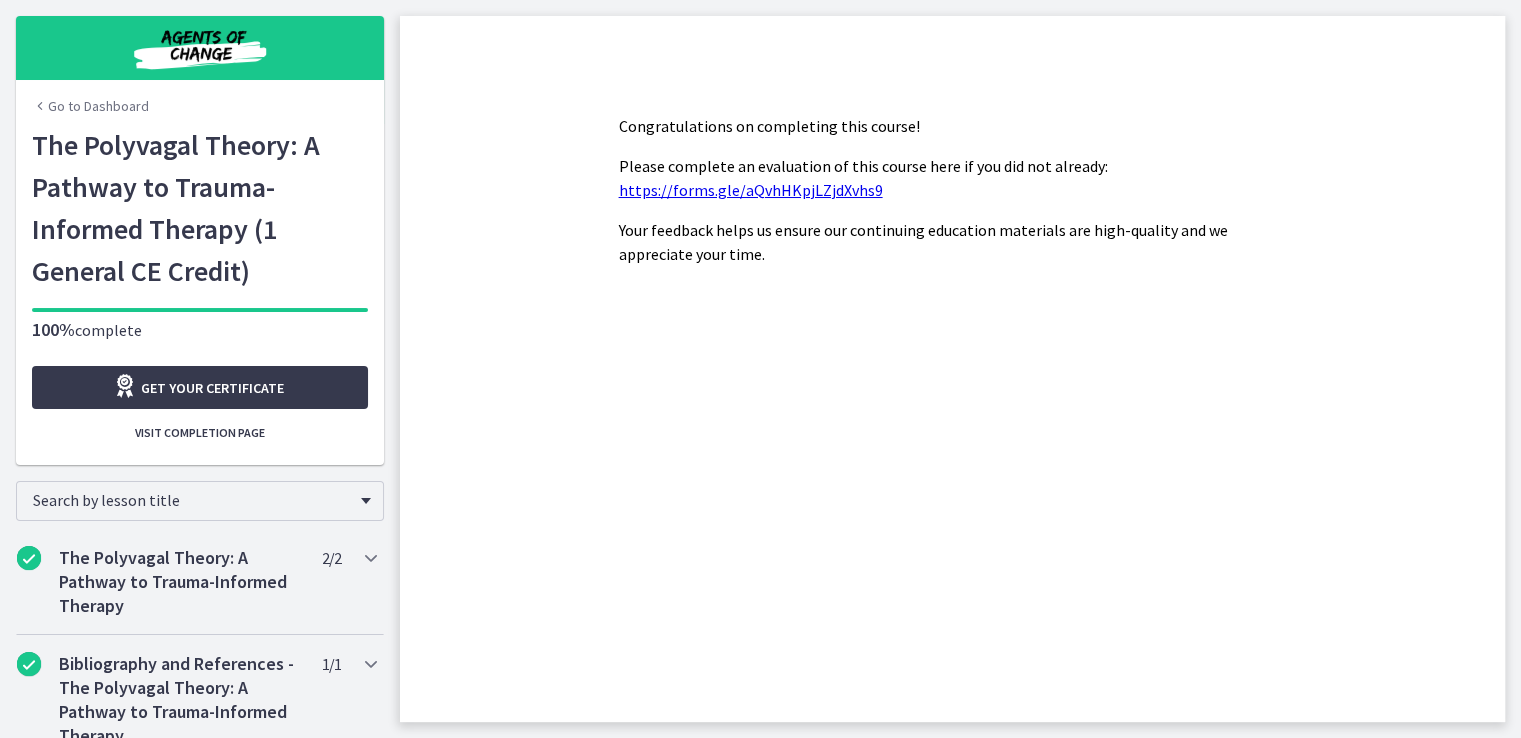 click on "Go to Dashboard" at bounding box center (90, 106) 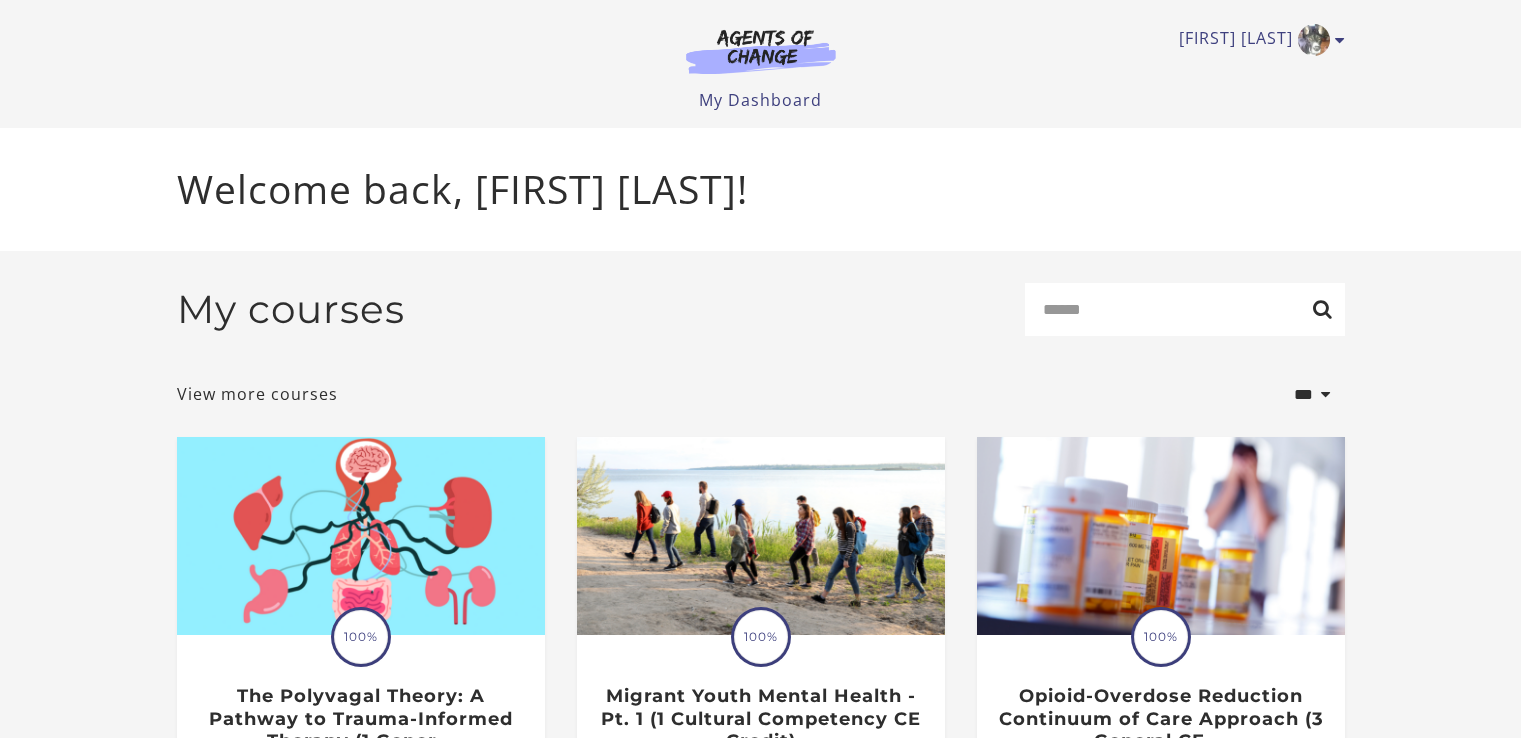 scroll, scrollTop: 0, scrollLeft: 0, axis: both 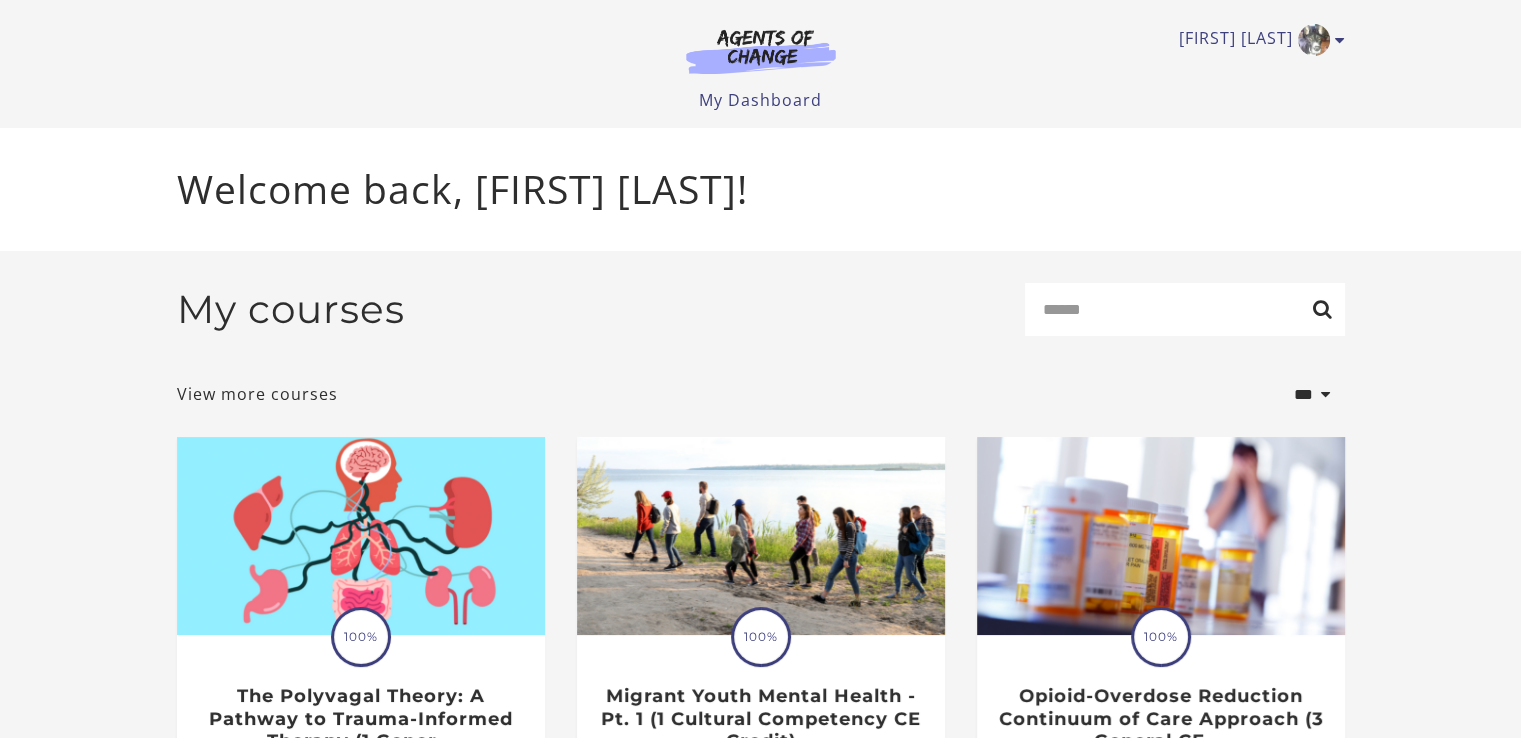 select on "*********" 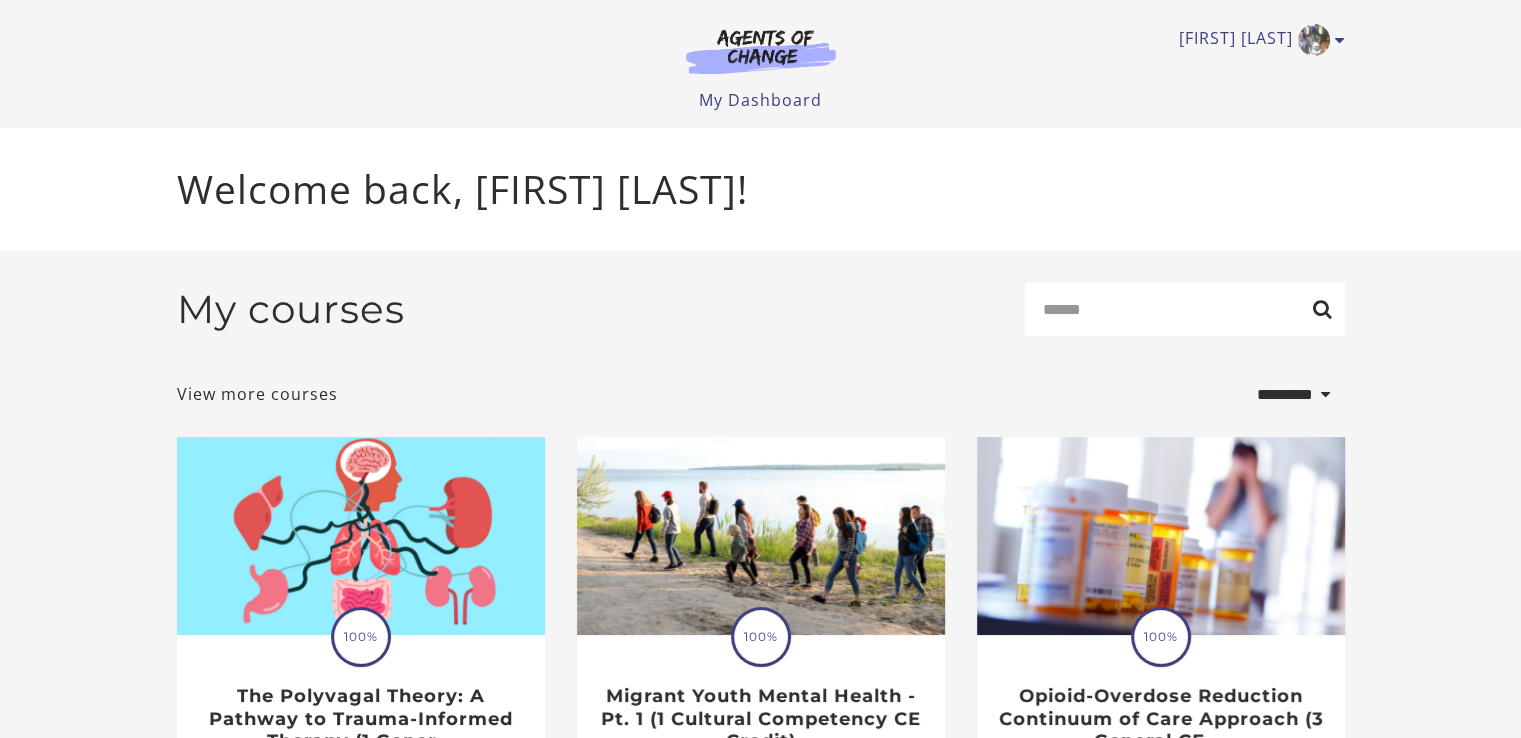 click on "**********" at bounding box center [1279, 395] 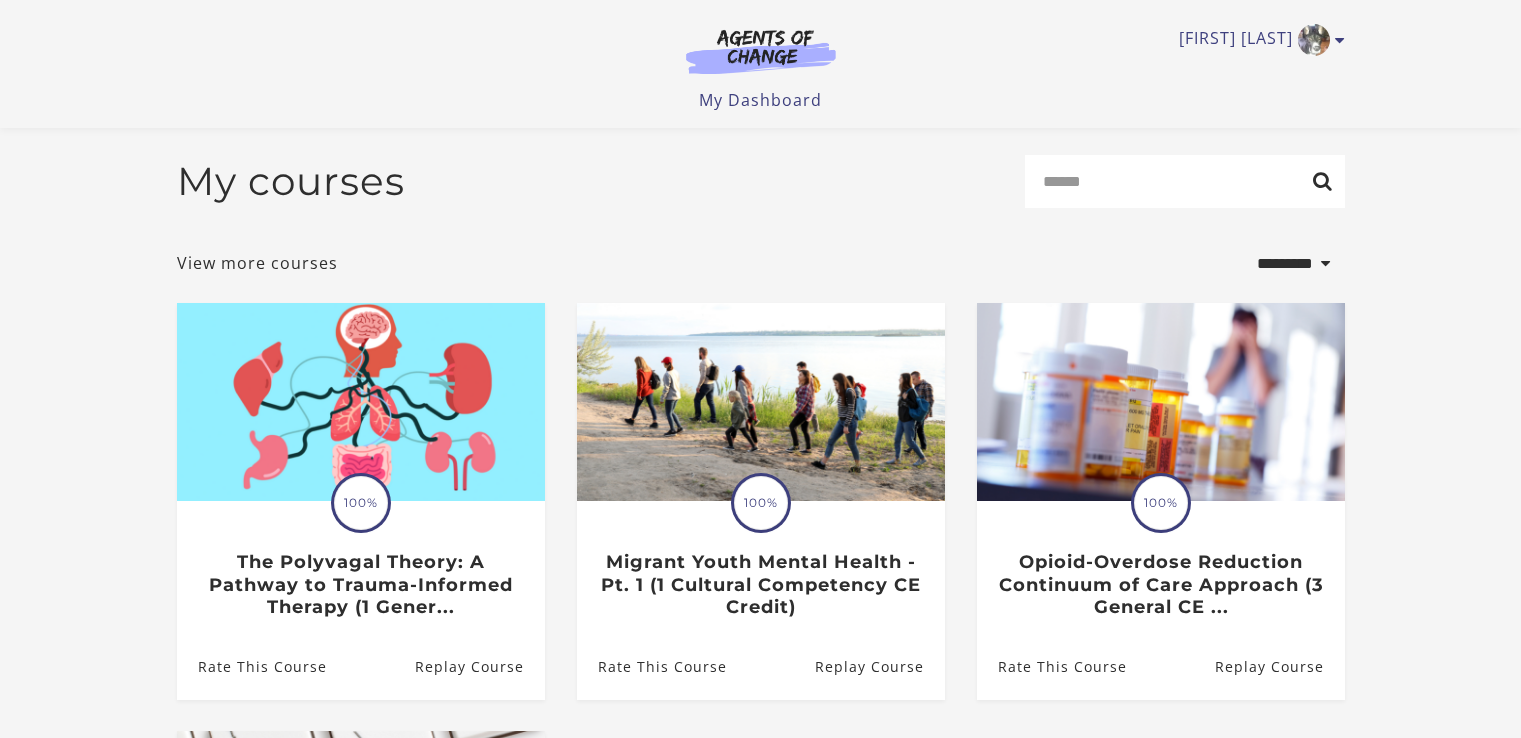 select on "*********" 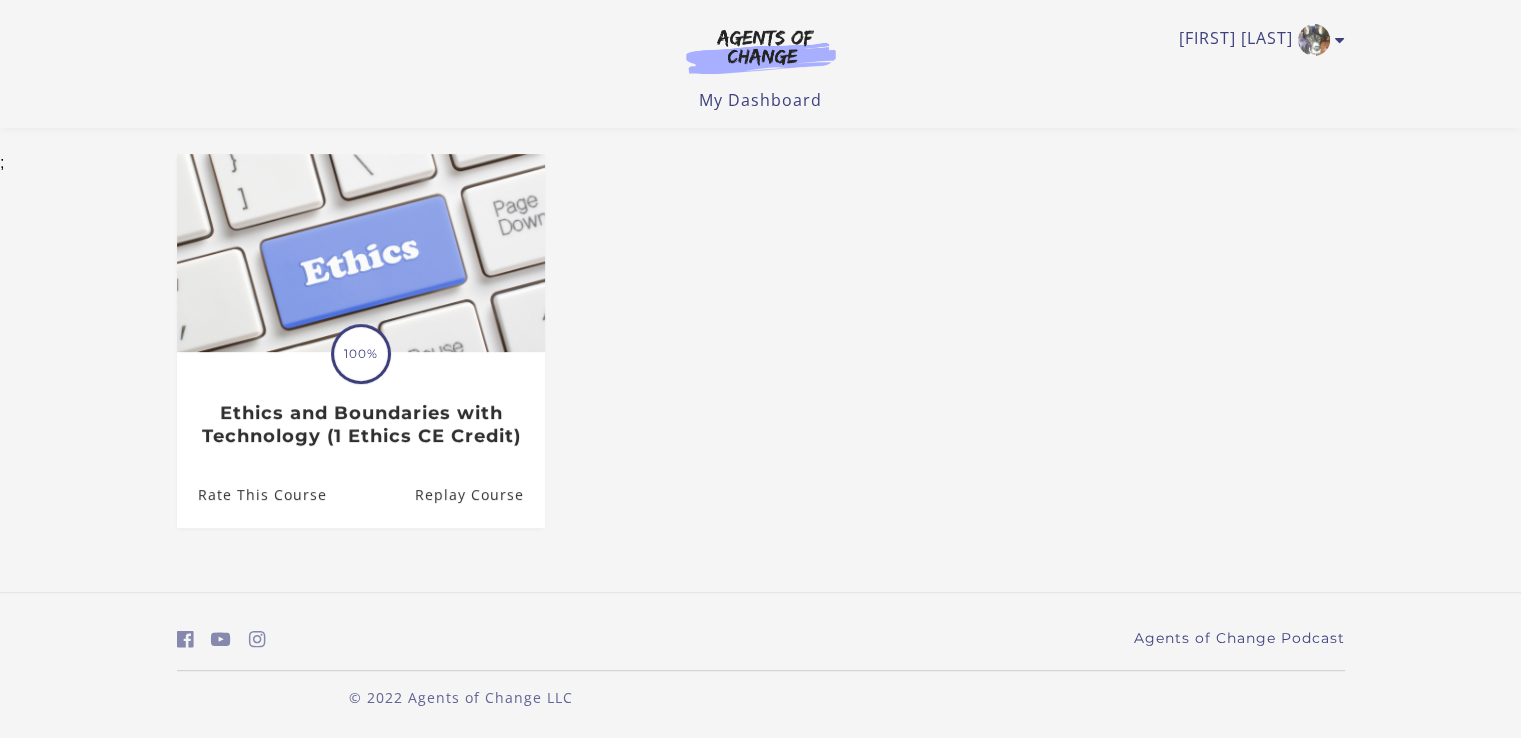 scroll, scrollTop: 455, scrollLeft: 0, axis: vertical 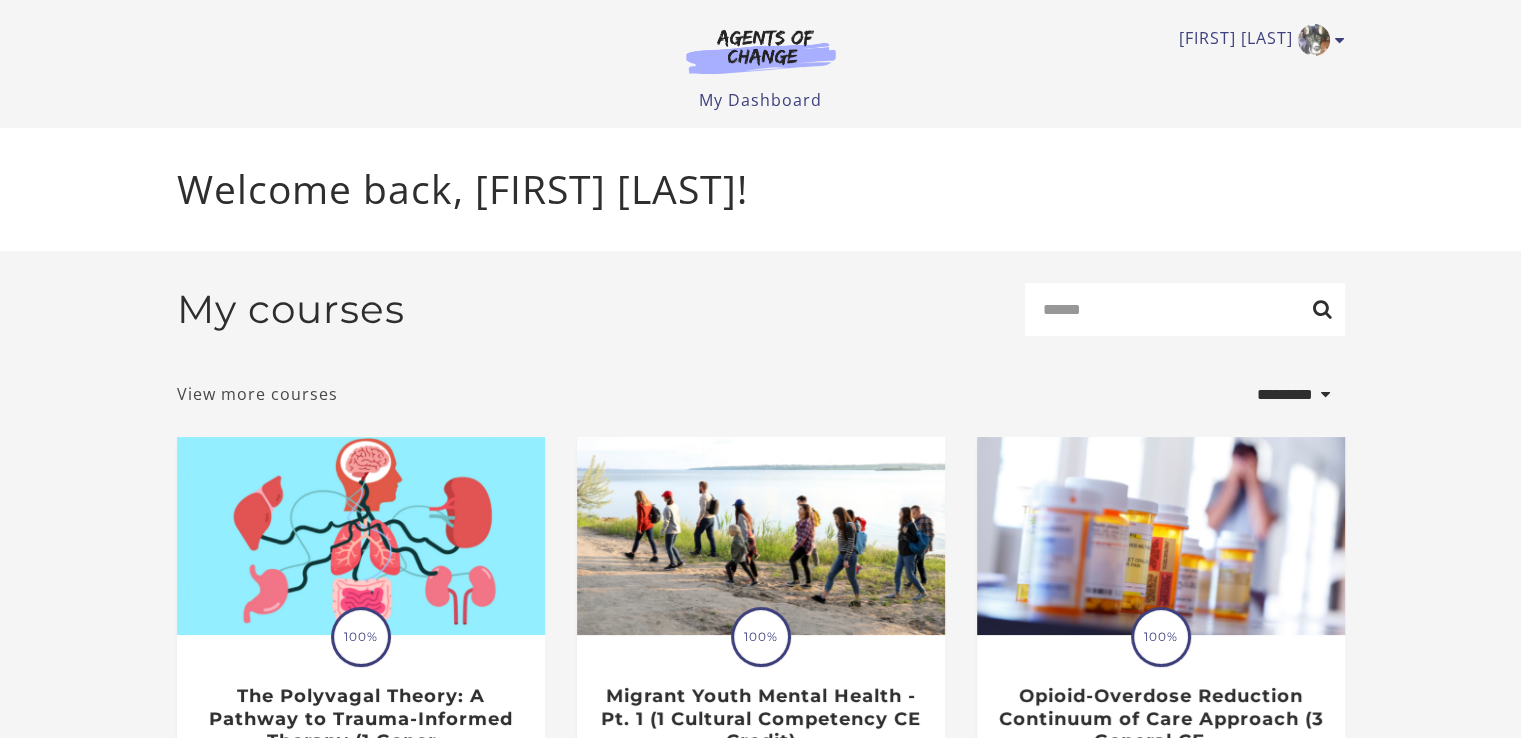 click on "View more courses" at bounding box center [257, 394] 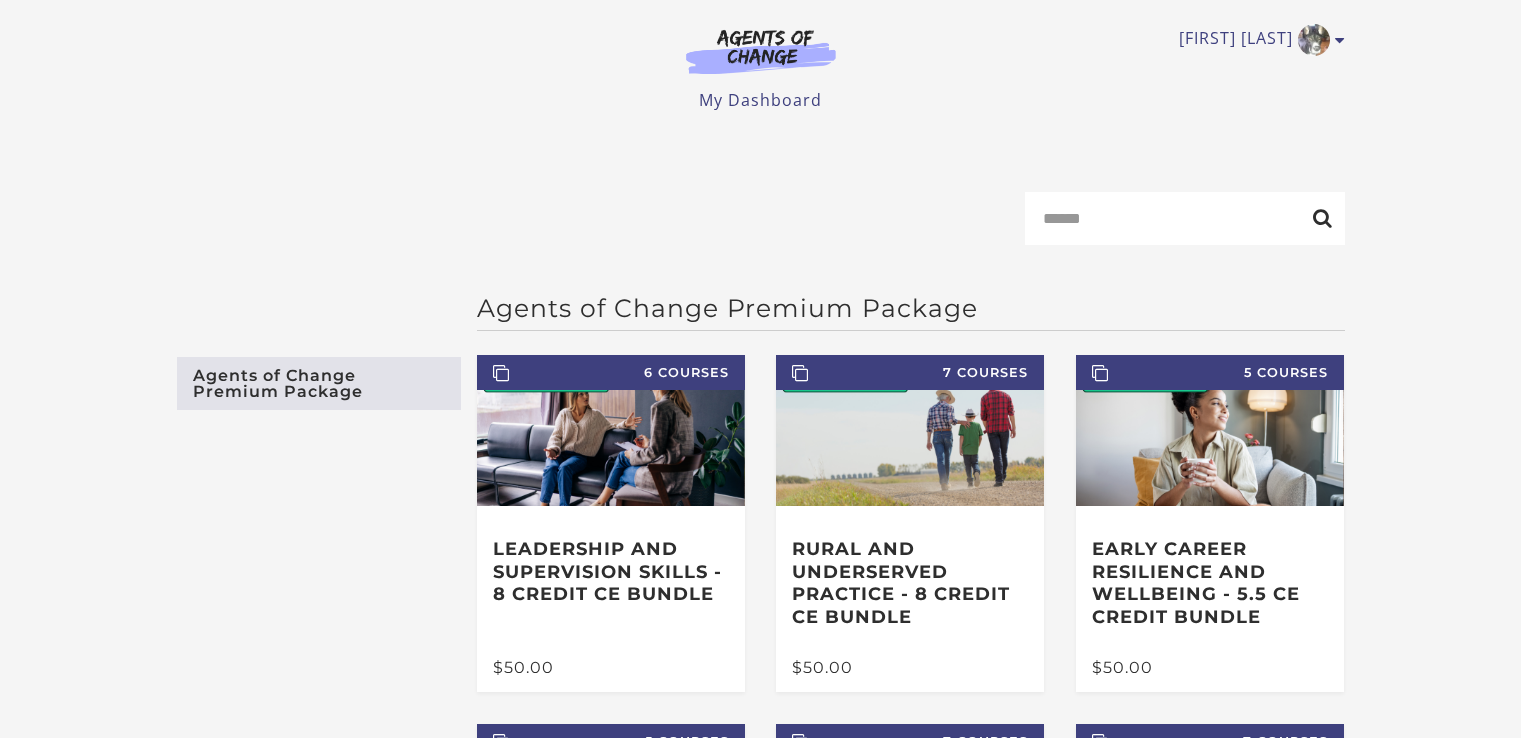 scroll, scrollTop: 0, scrollLeft: 0, axis: both 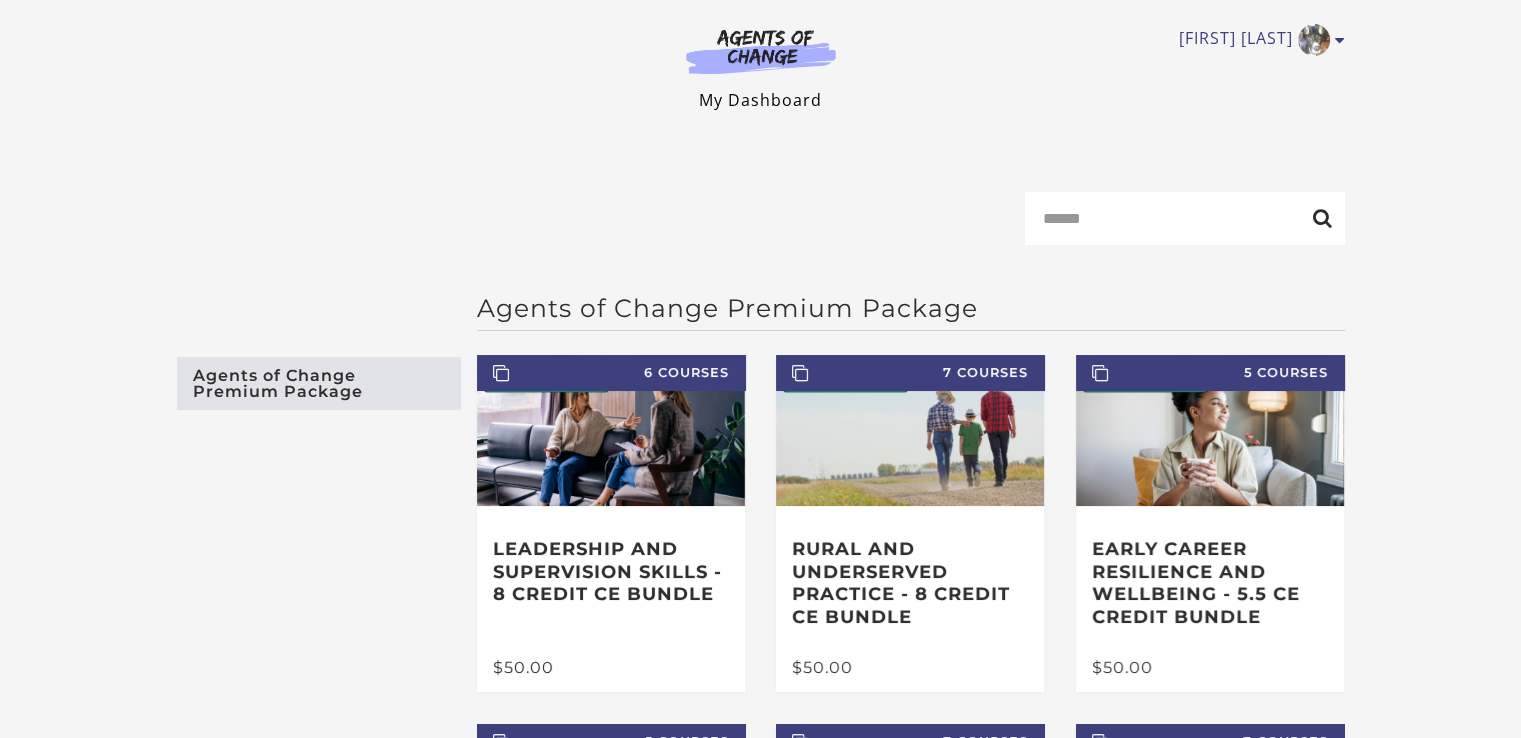 click on "My Dashboard" at bounding box center [760, 100] 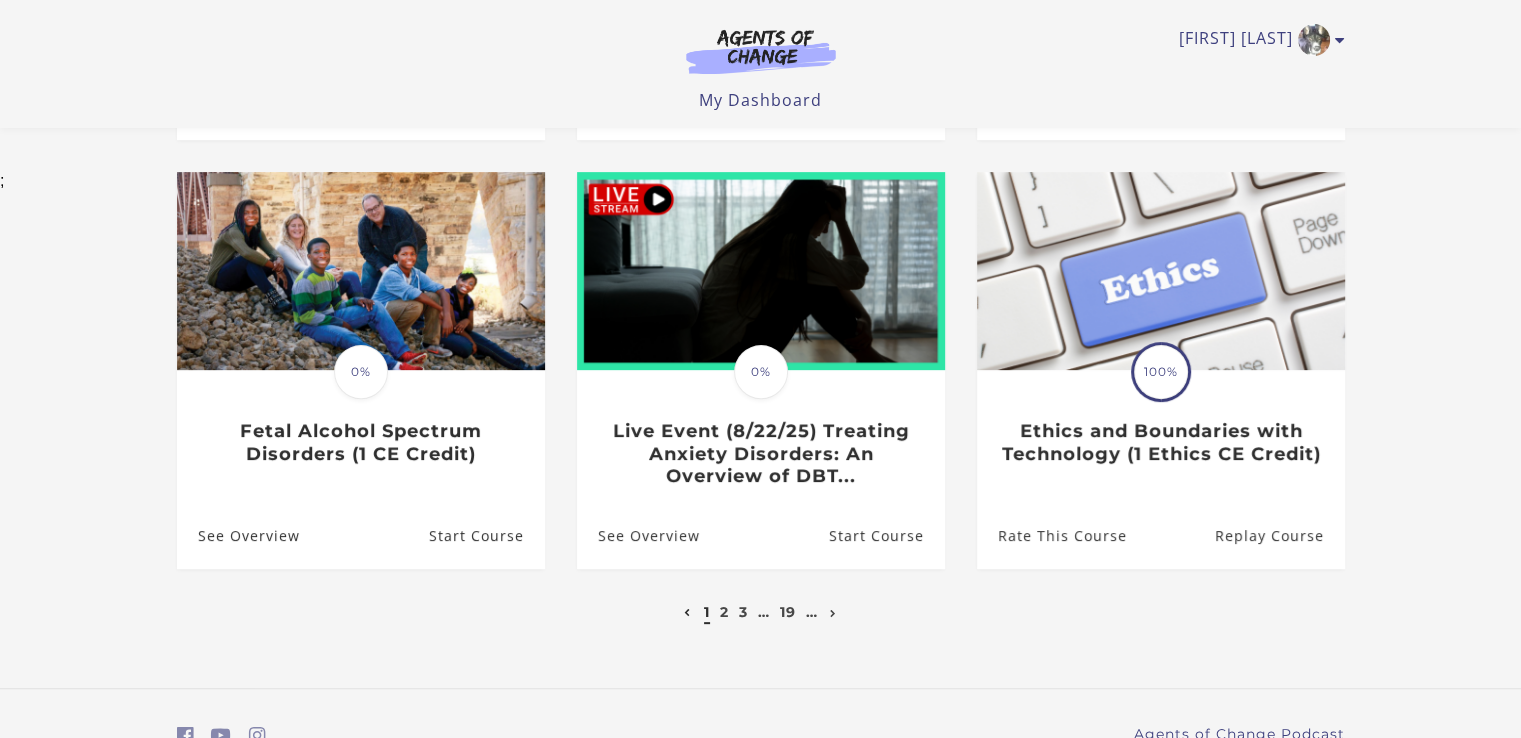 scroll, scrollTop: 666, scrollLeft: 0, axis: vertical 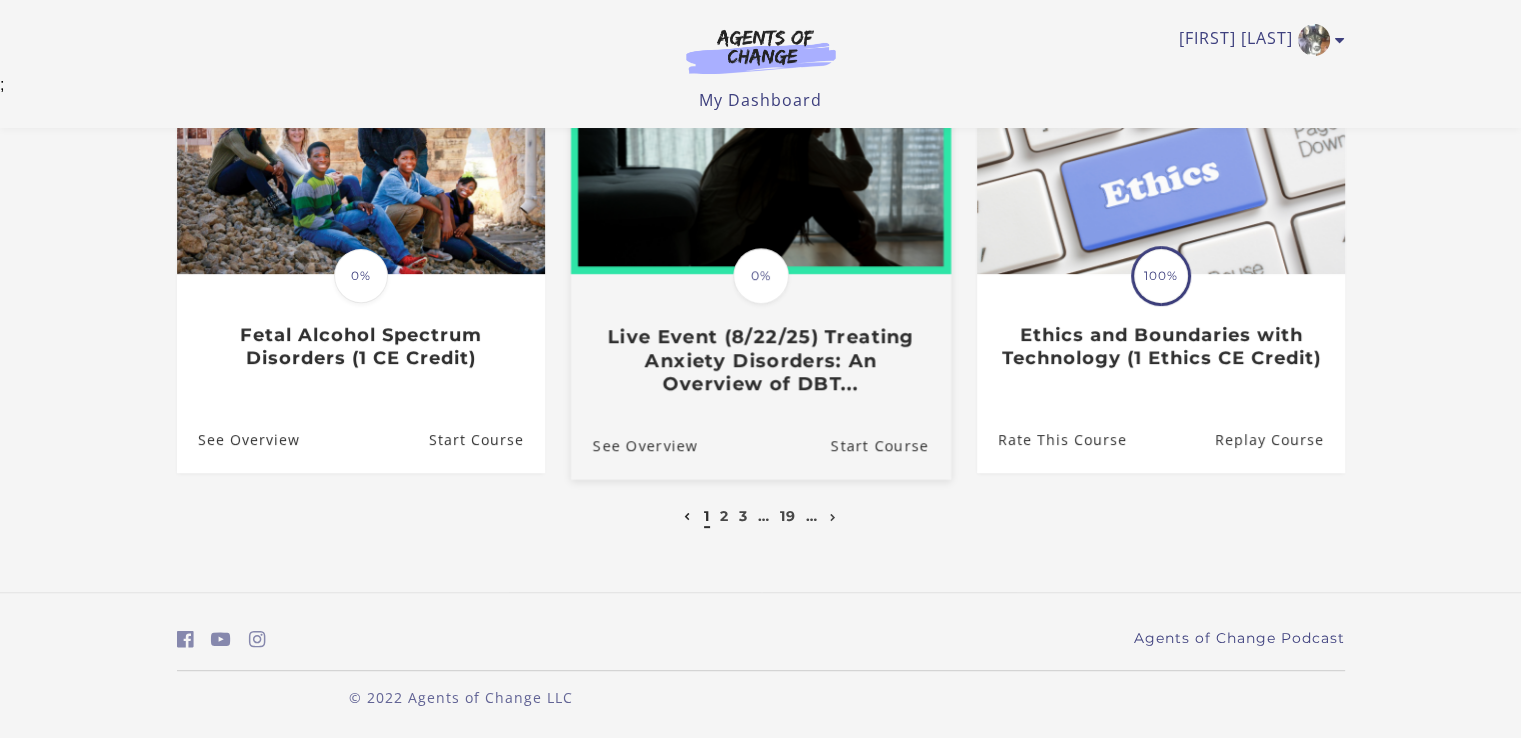 click on "0%" at bounding box center [761, 276] 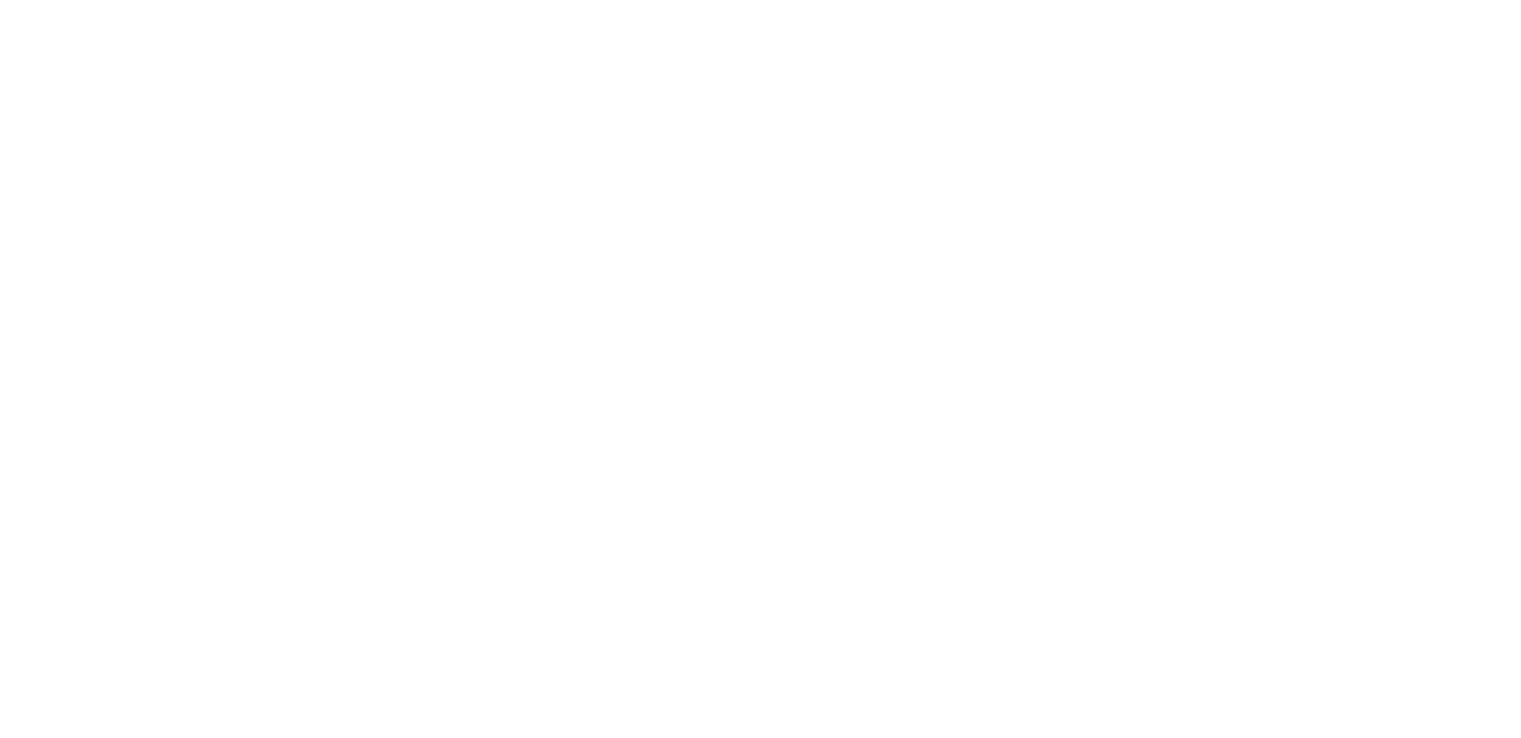 scroll, scrollTop: 0, scrollLeft: 0, axis: both 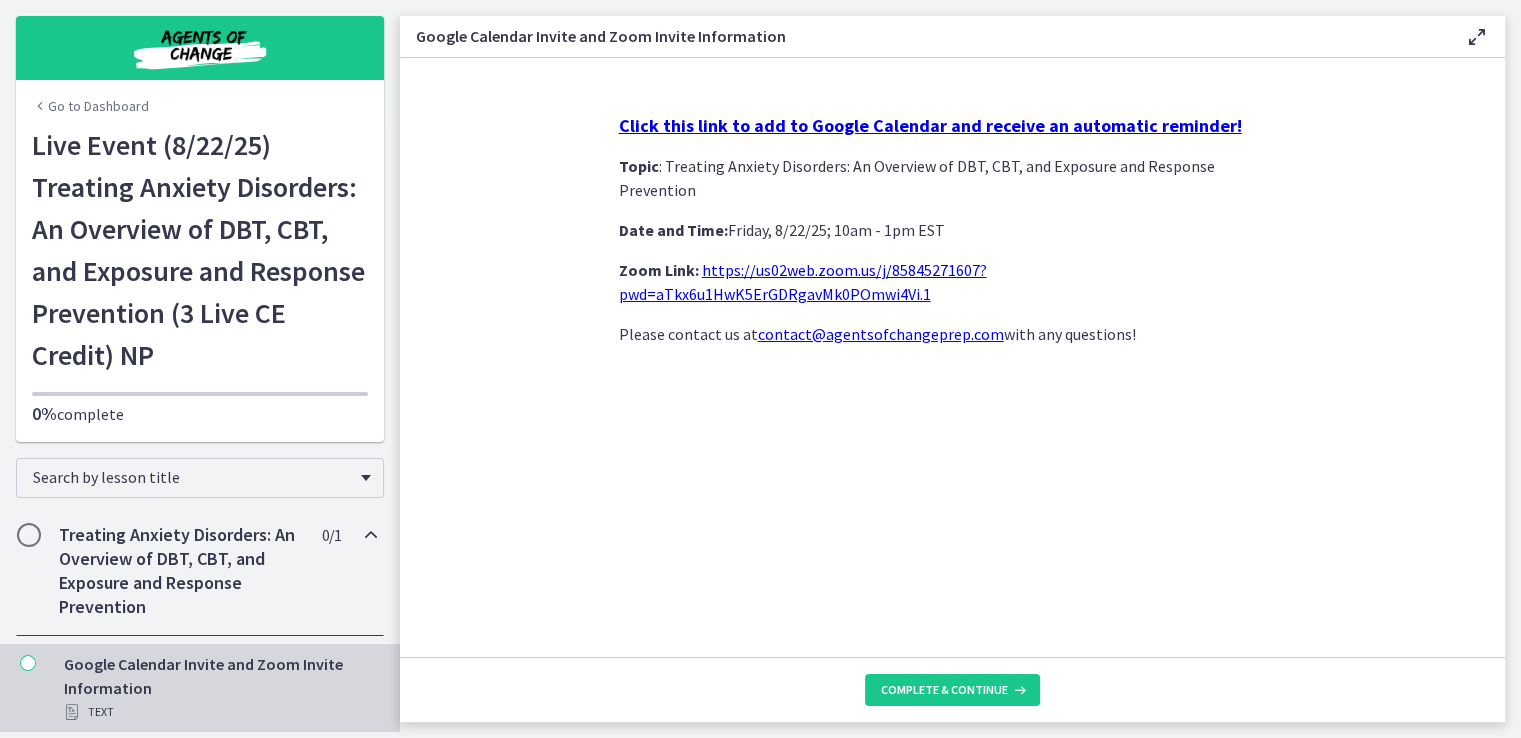 click on "Click this link to add to Google Calendar and receive an automatic reminder!" at bounding box center [930, 125] 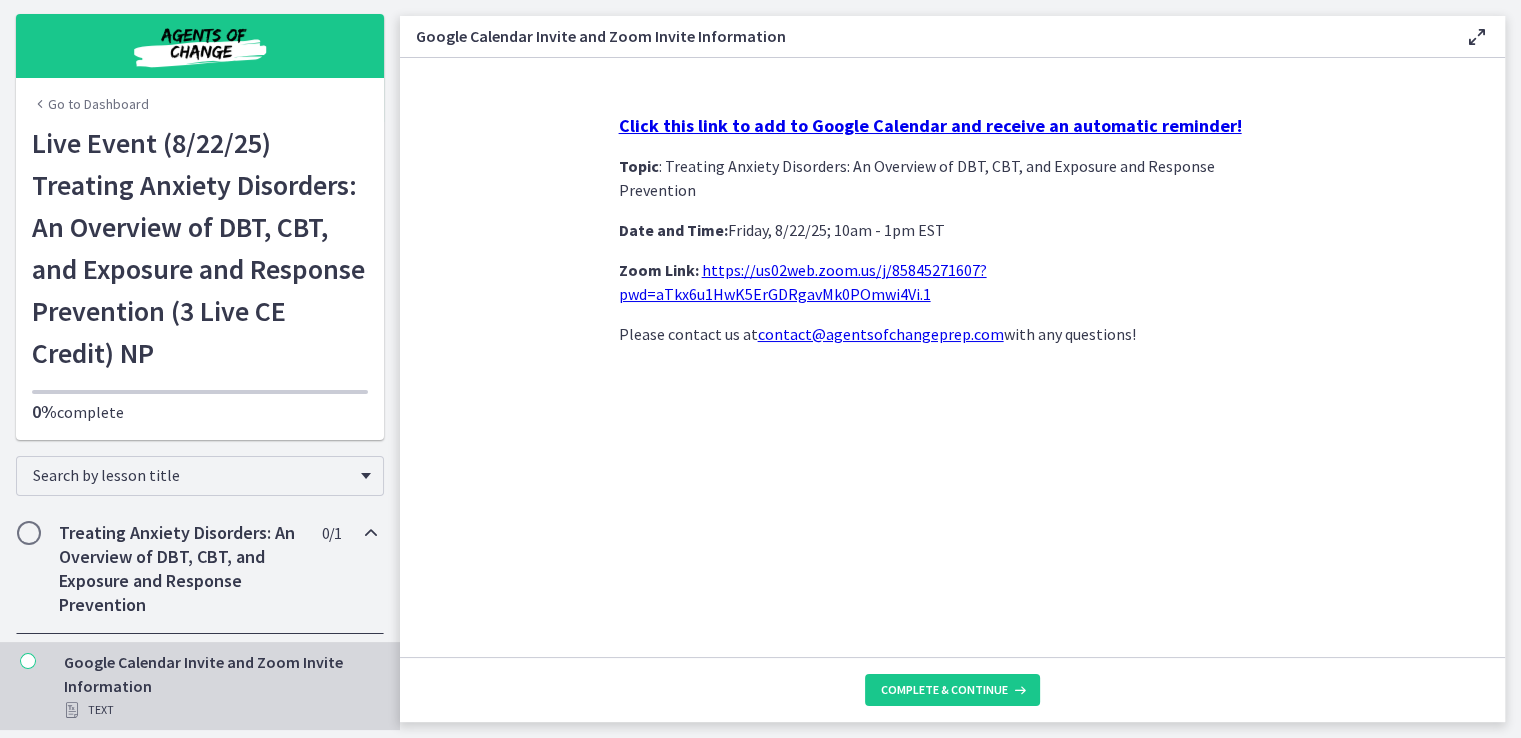 scroll, scrollTop: 0, scrollLeft: 0, axis: both 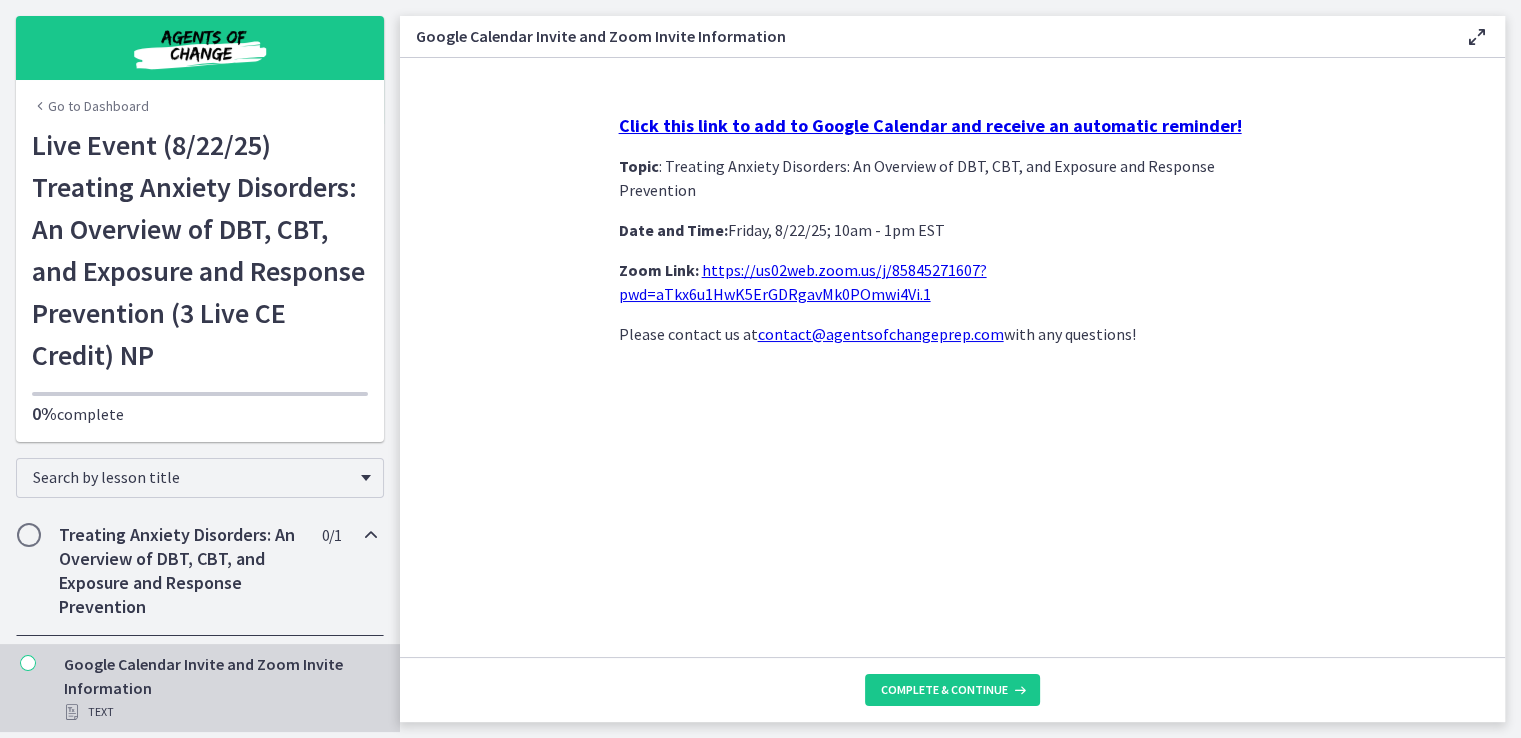 click on "Go to Dashboard" at bounding box center (90, 106) 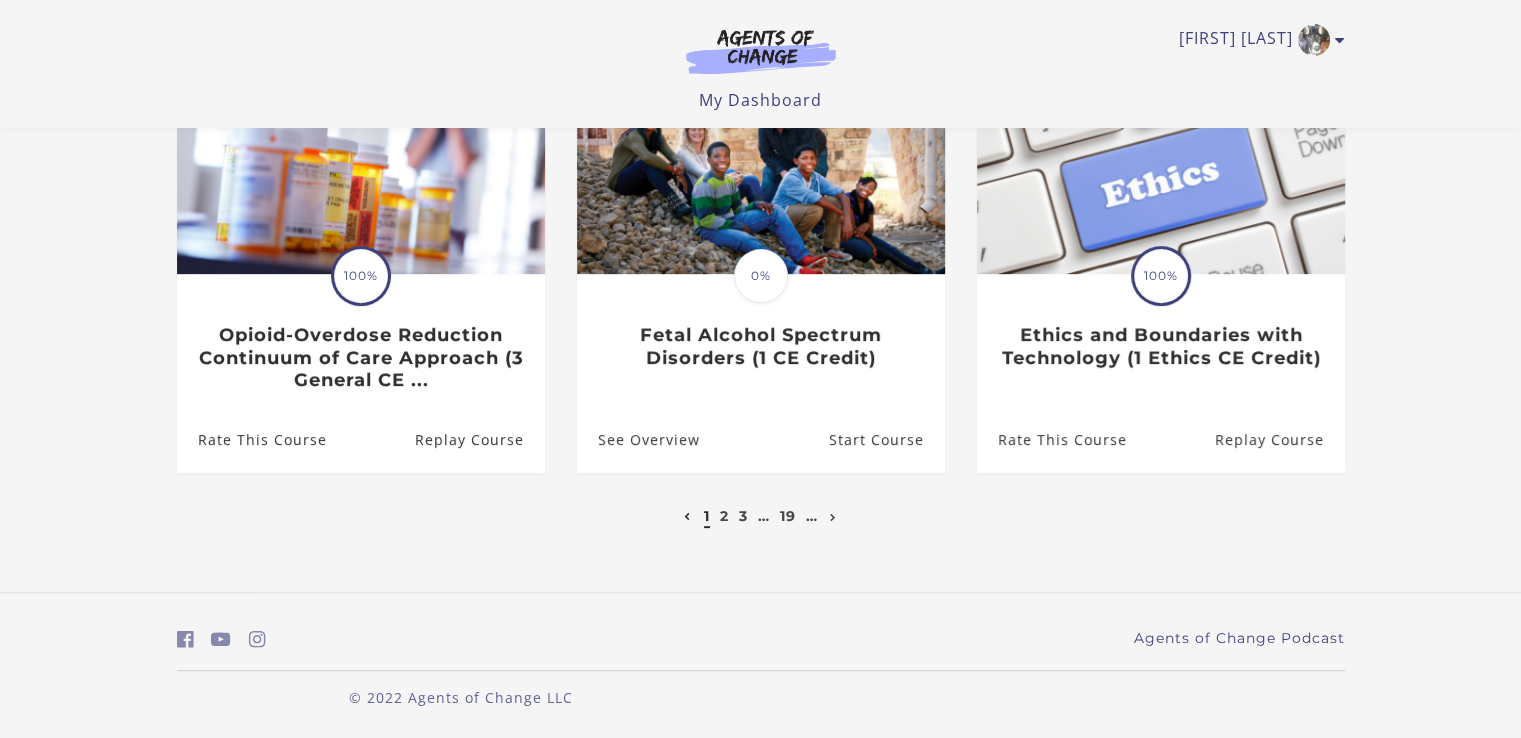 scroll, scrollTop: 666, scrollLeft: 0, axis: vertical 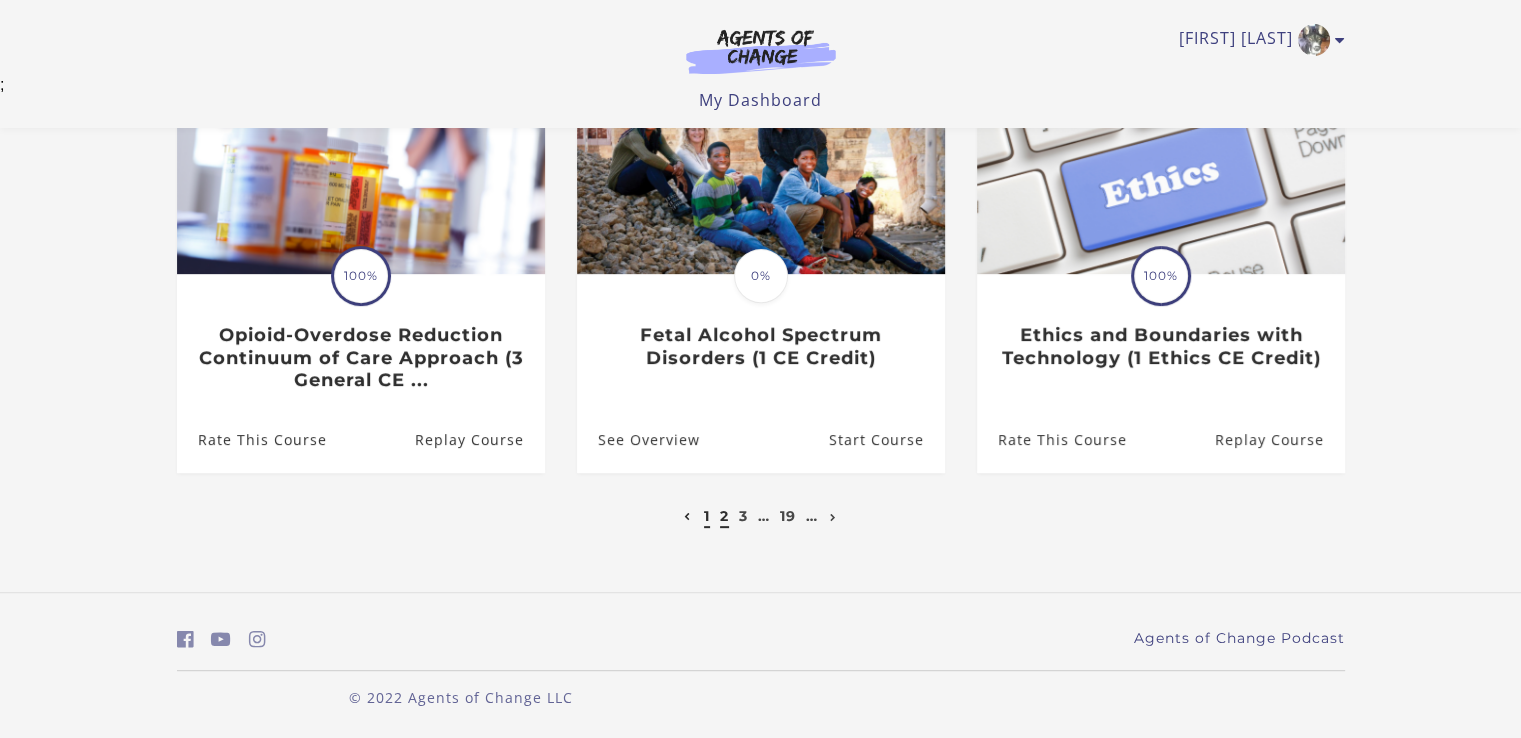 click on "2" at bounding box center (724, 516) 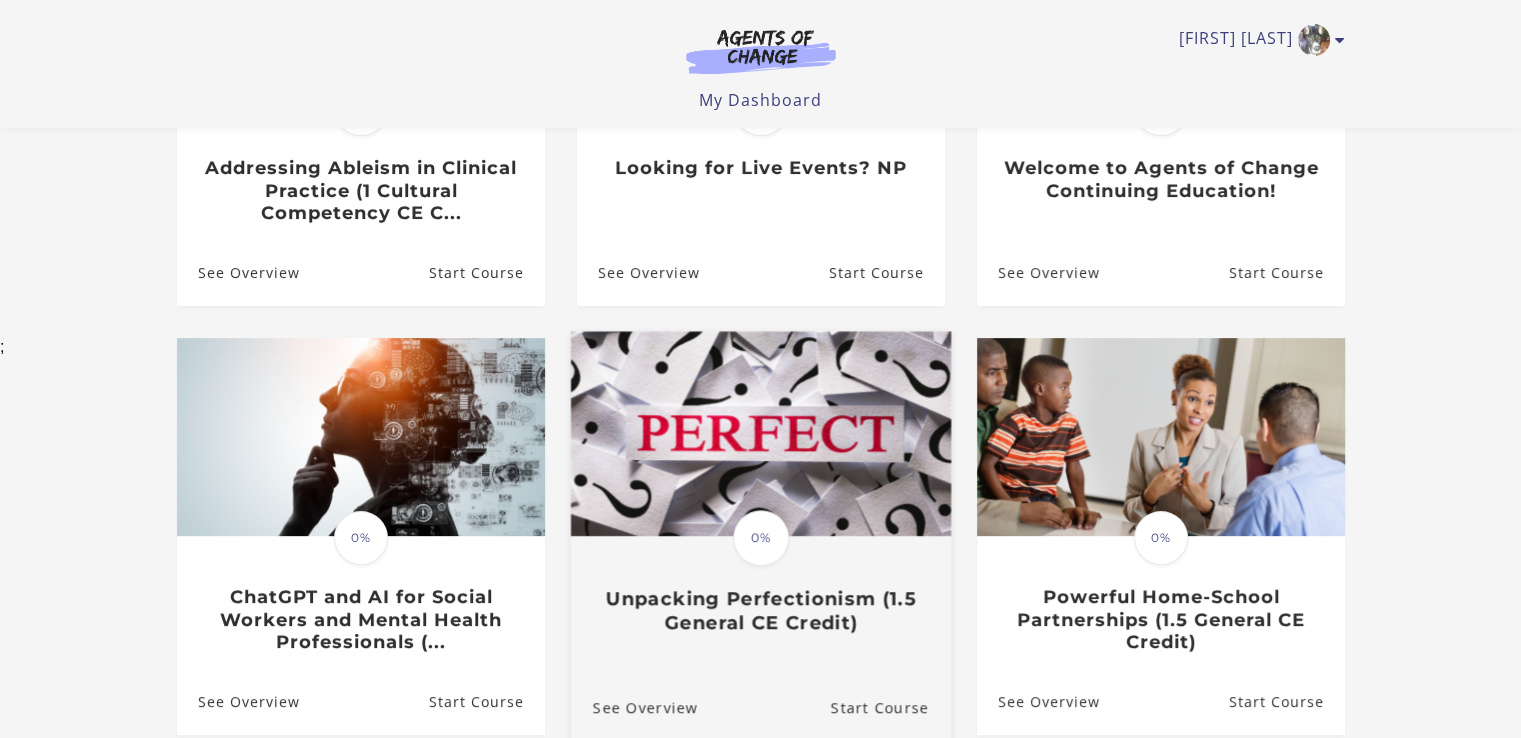 scroll, scrollTop: 400, scrollLeft: 0, axis: vertical 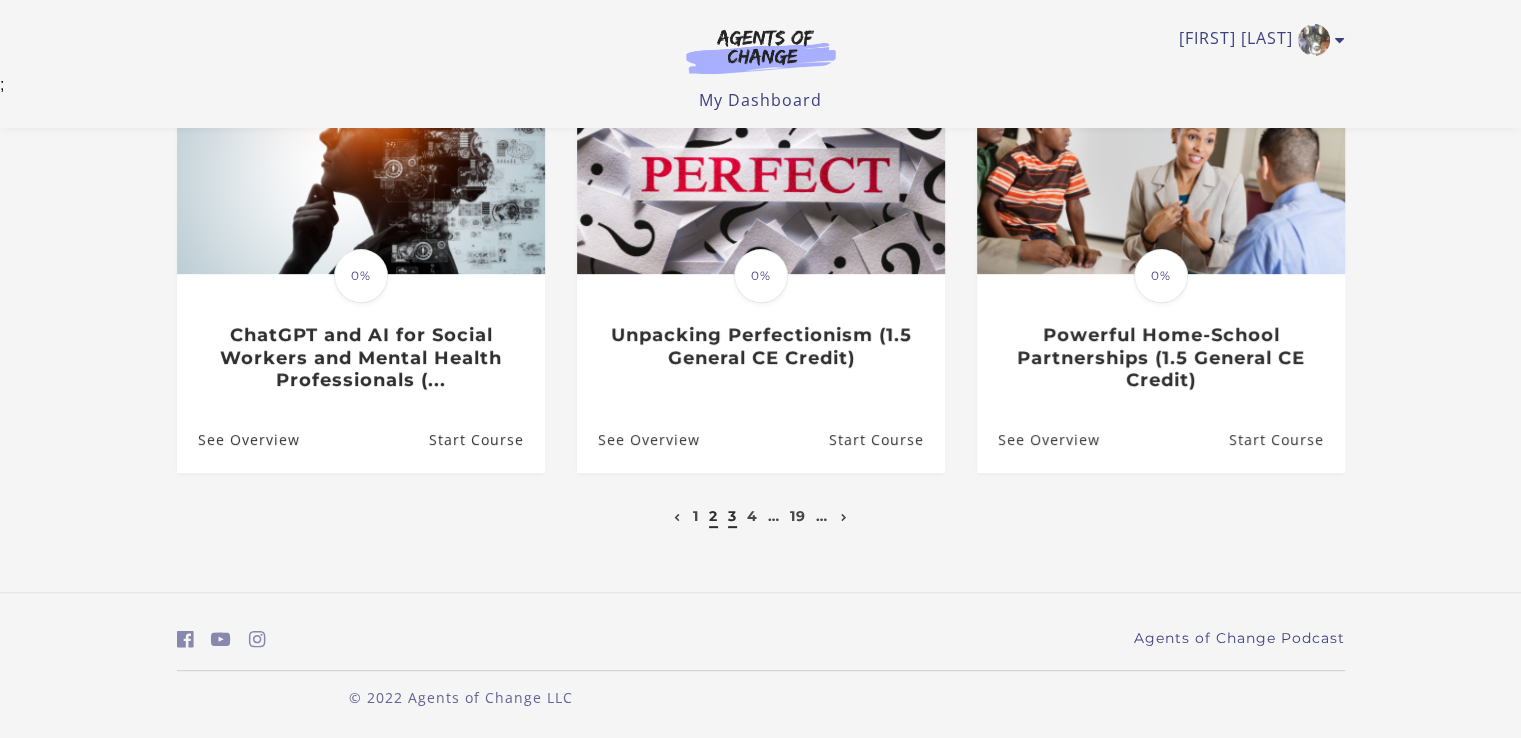 click on "3" at bounding box center [732, 516] 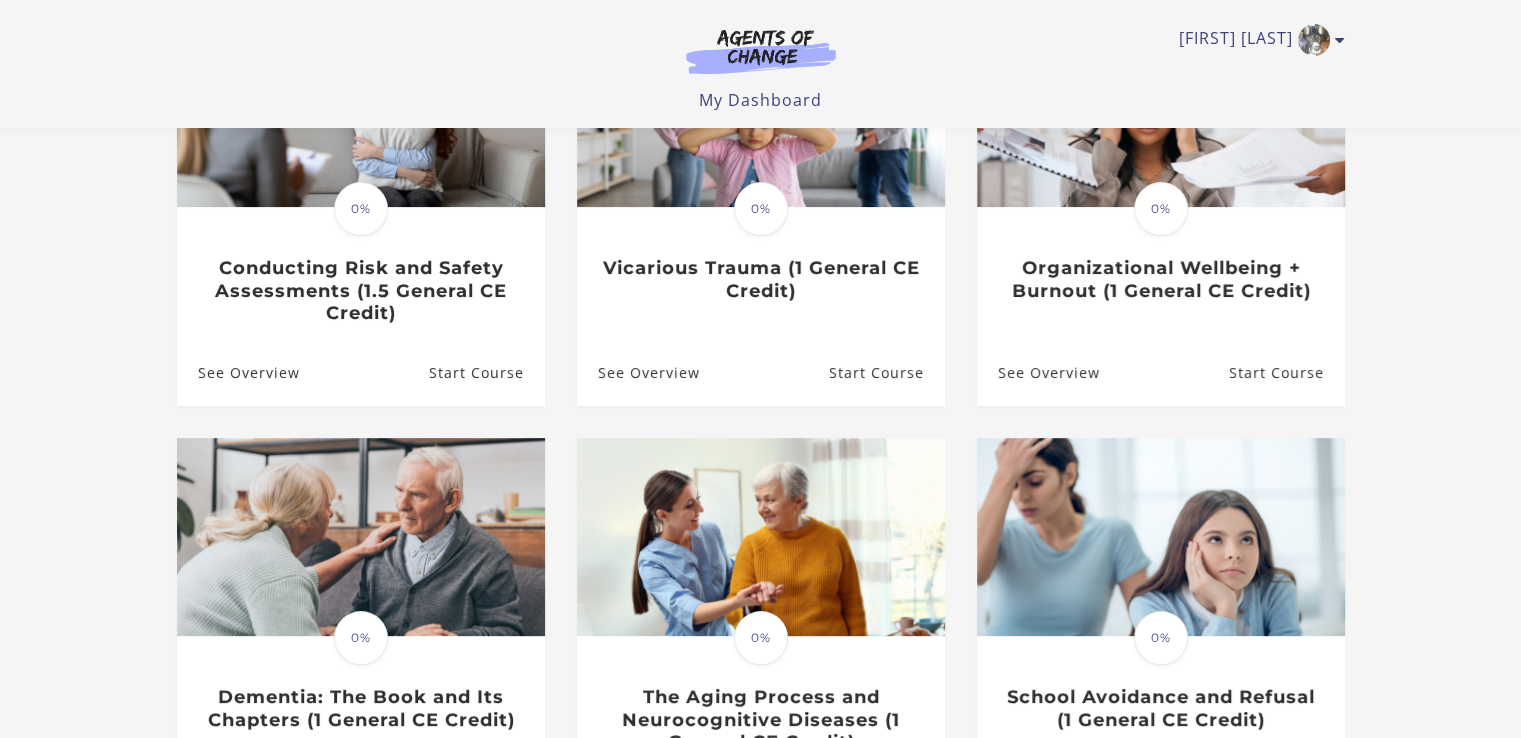scroll, scrollTop: 300, scrollLeft: 0, axis: vertical 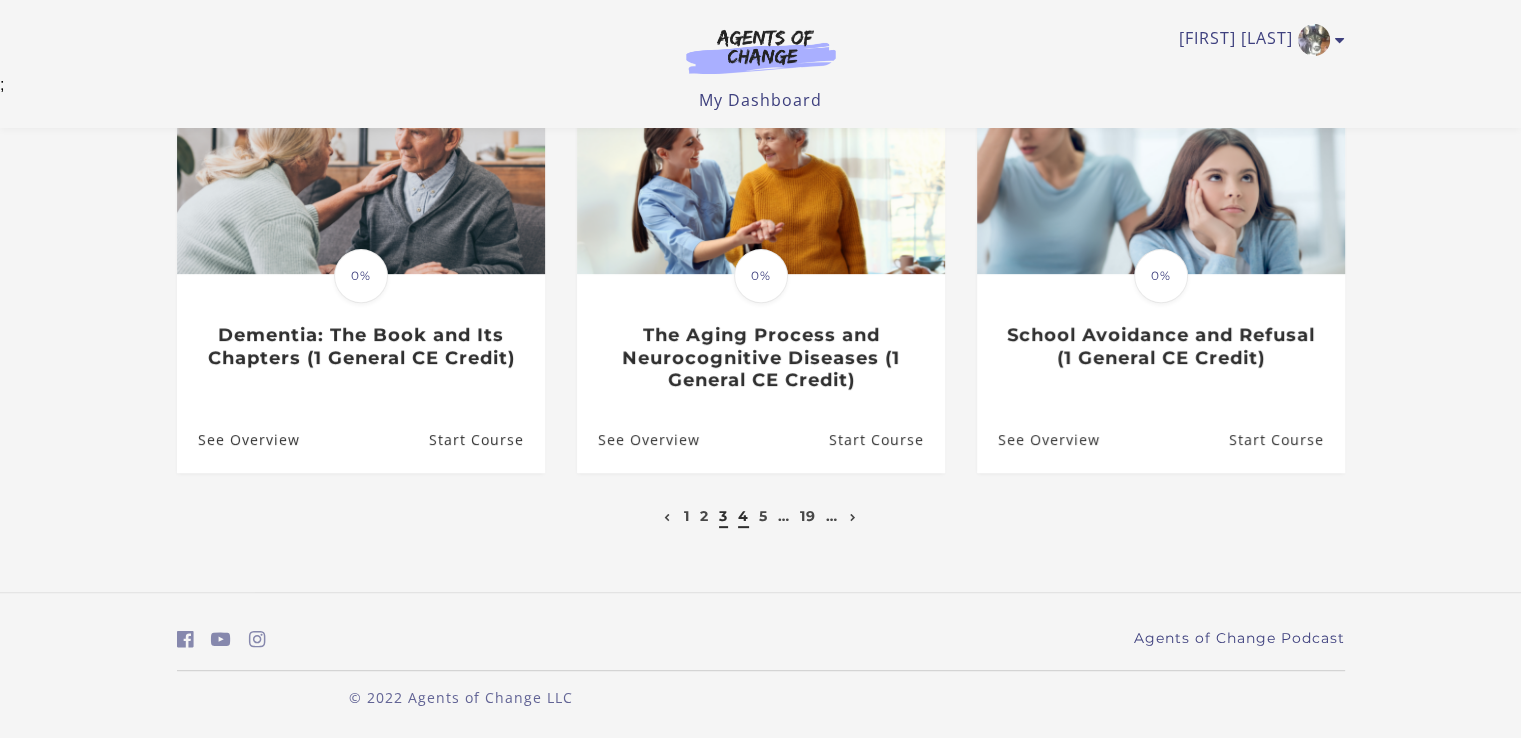 click on "4" at bounding box center (743, 516) 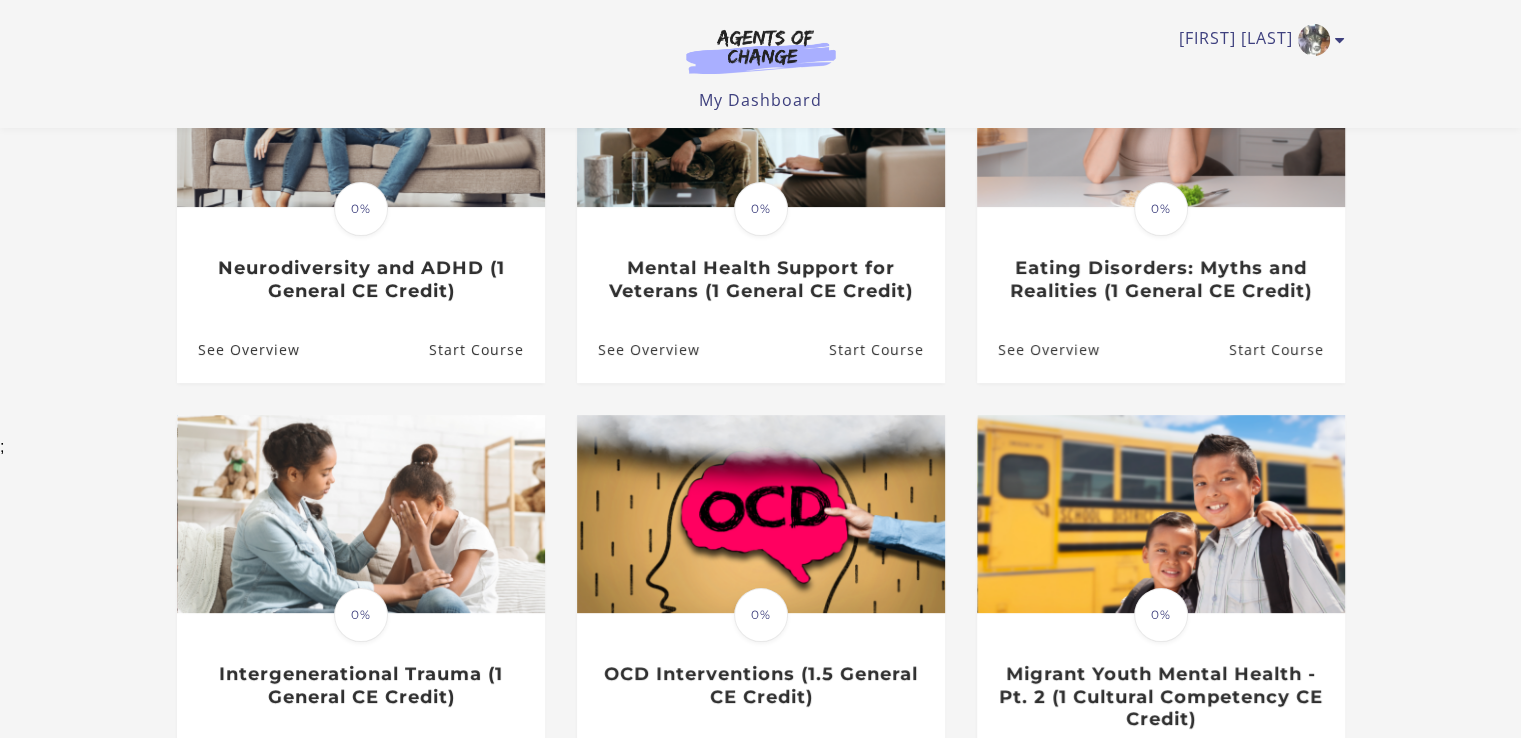 scroll, scrollTop: 300, scrollLeft: 0, axis: vertical 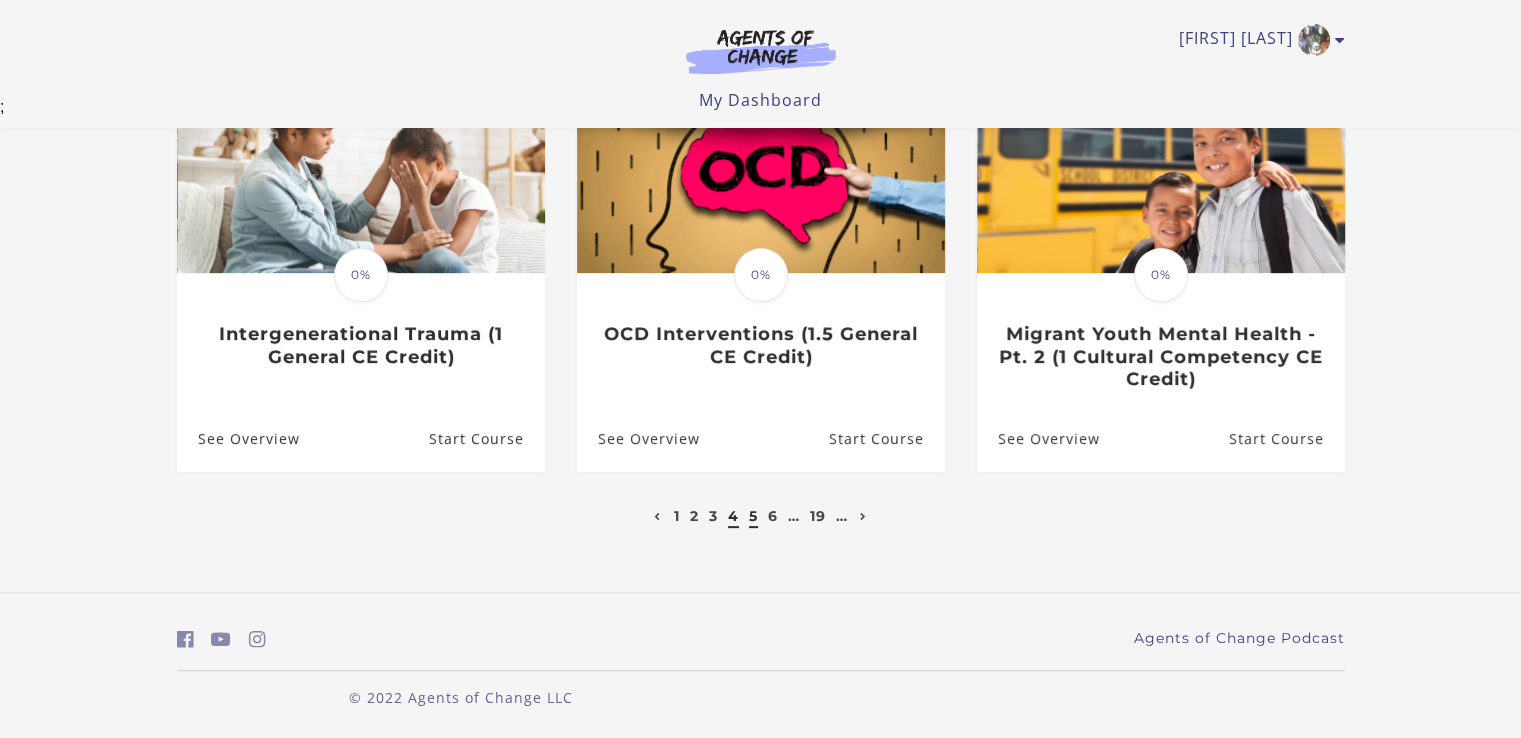 click on "5" at bounding box center (753, 516) 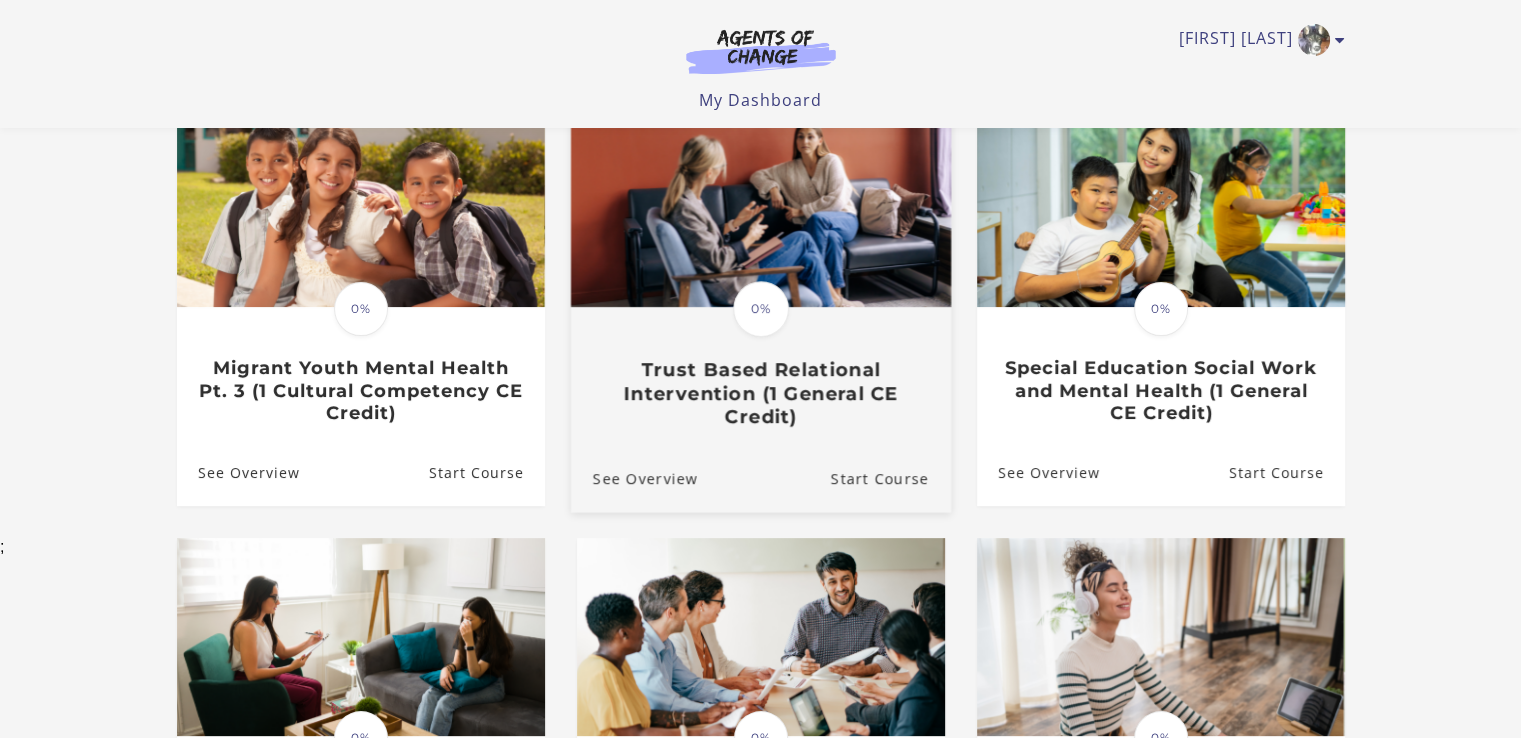 scroll, scrollTop: 200, scrollLeft: 0, axis: vertical 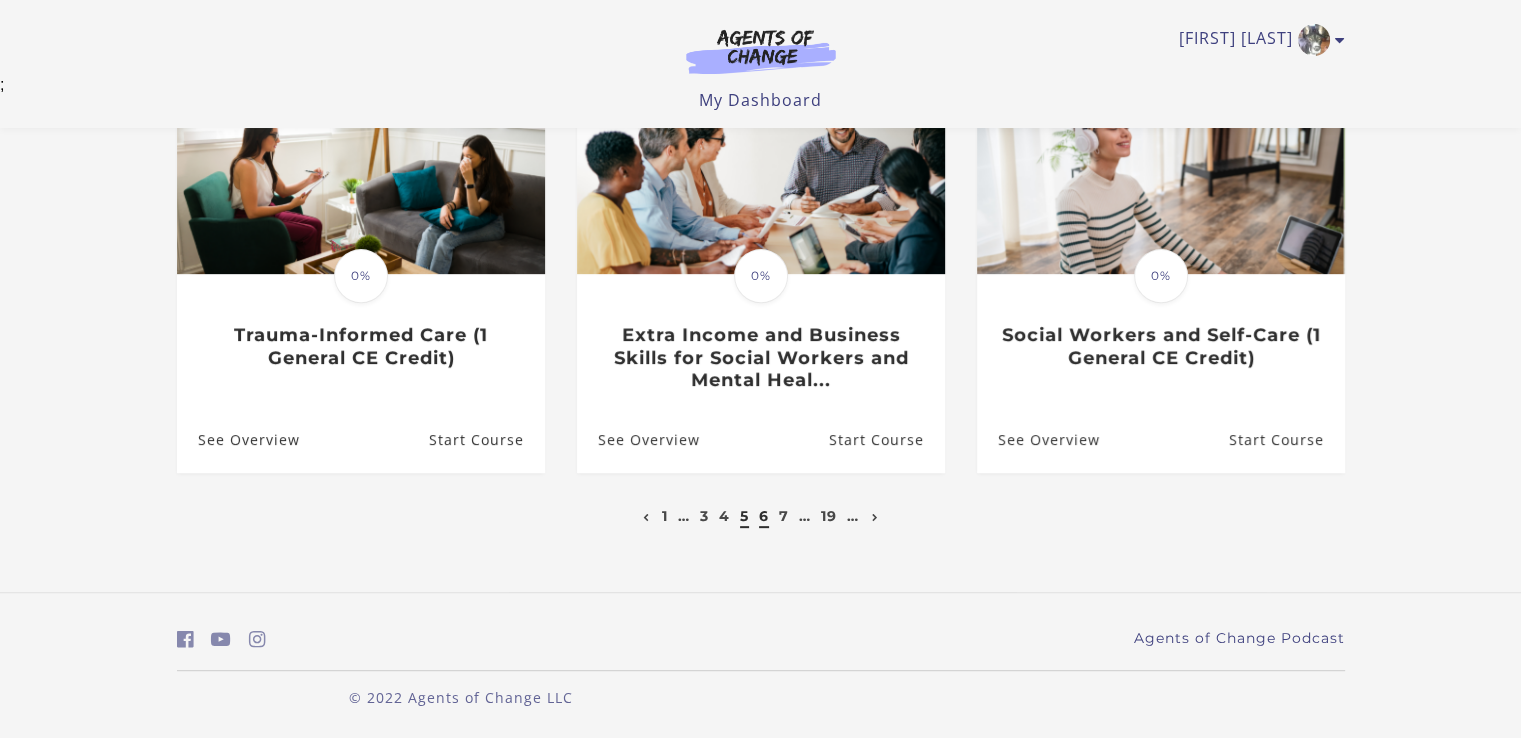 click on "6" at bounding box center (764, 516) 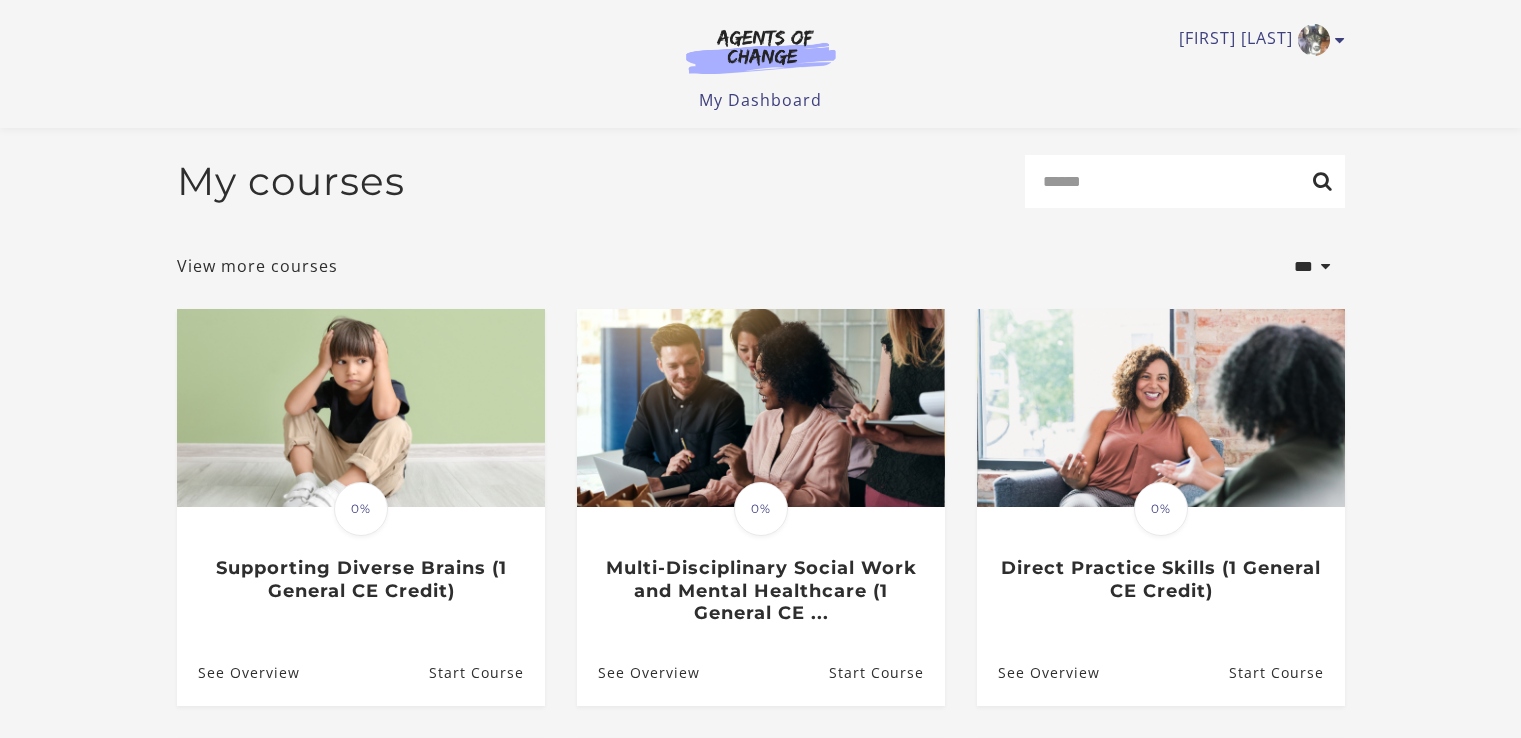 scroll, scrollTop: 300, scrollLeft: 0, axis: vertical 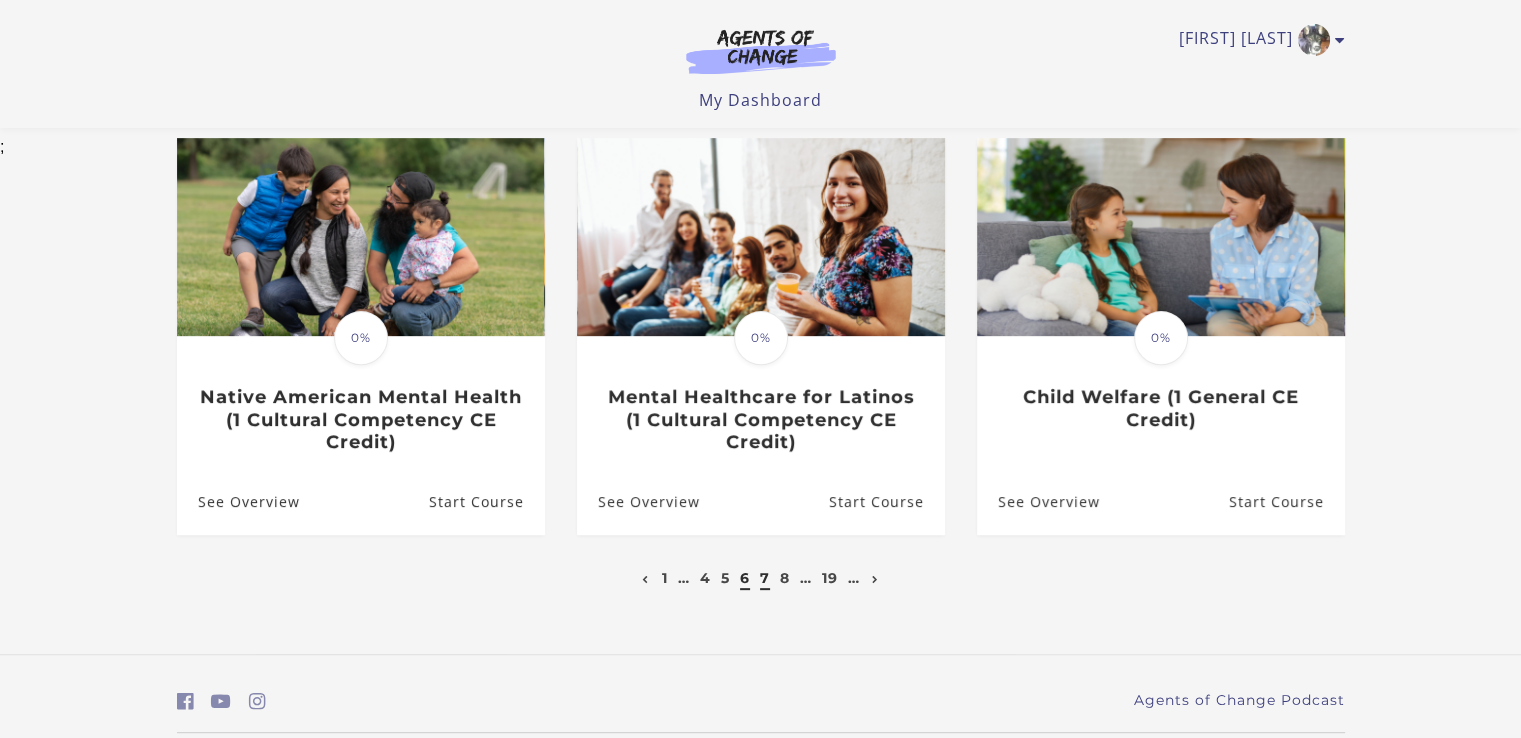 click on "7" at bounding box center (765, 578) 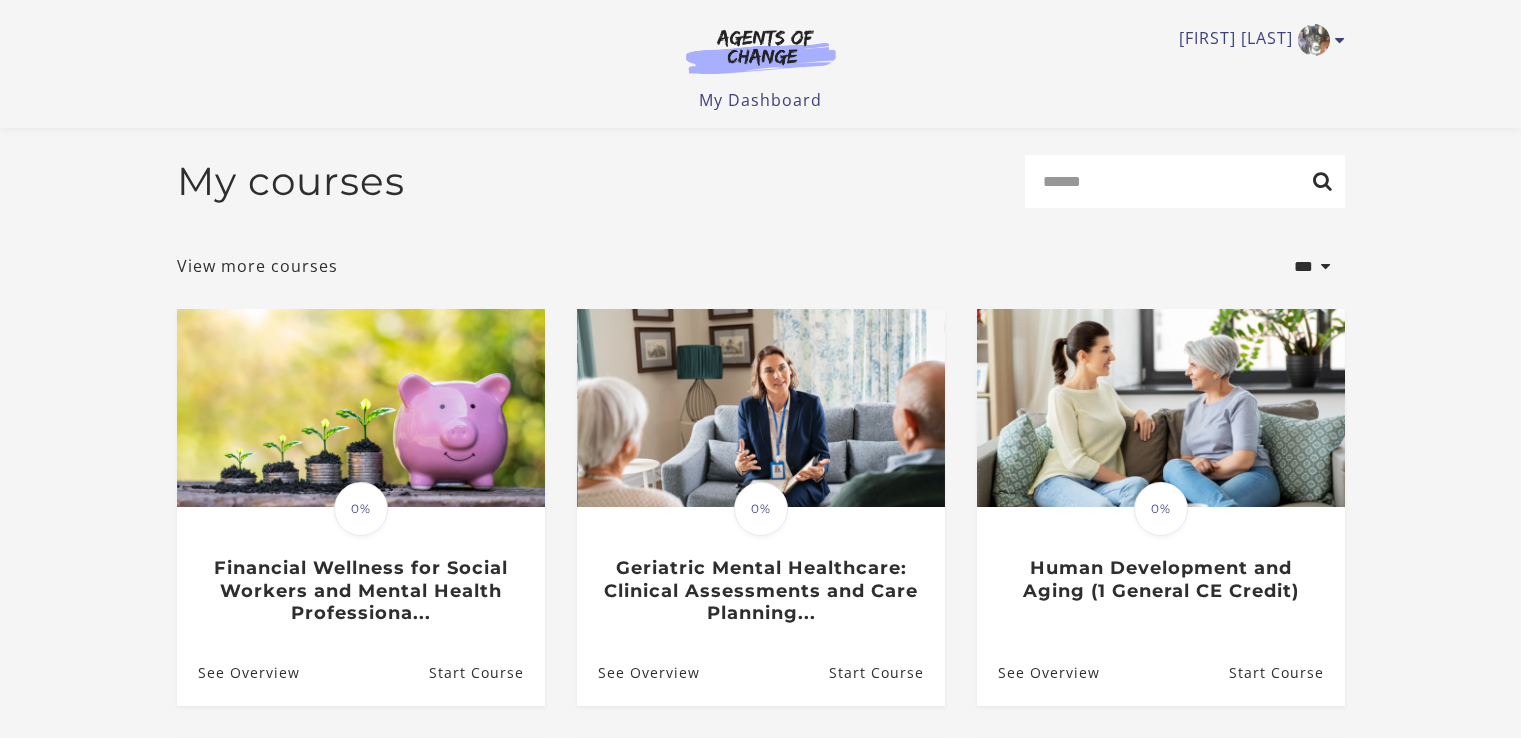 scroll, scrollTop: 200, scrollLeft: 0, axis: vertical 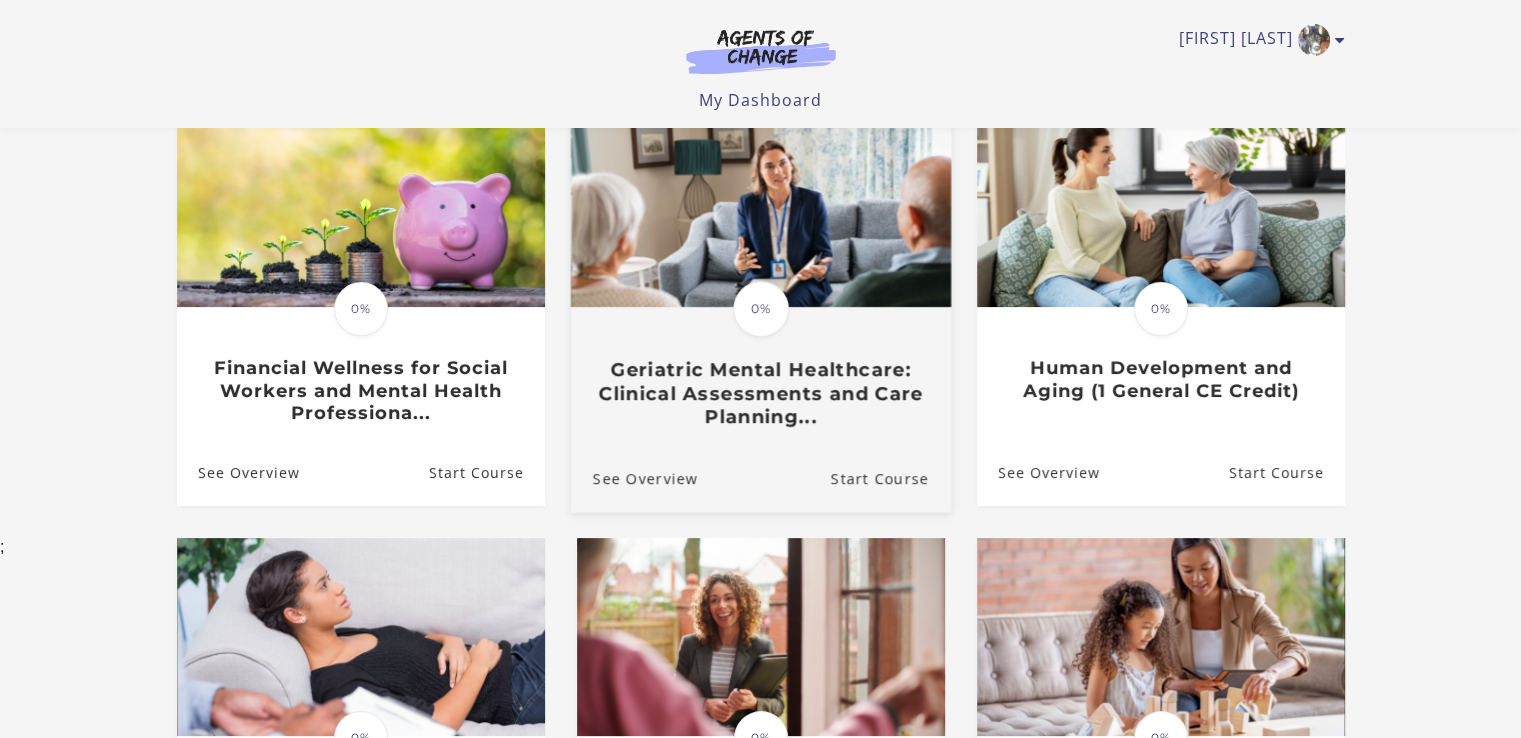 click on "Geriatric Mental Healthcare: Clinical Assessments and Care Planning..." at bounding box center (760, 394) 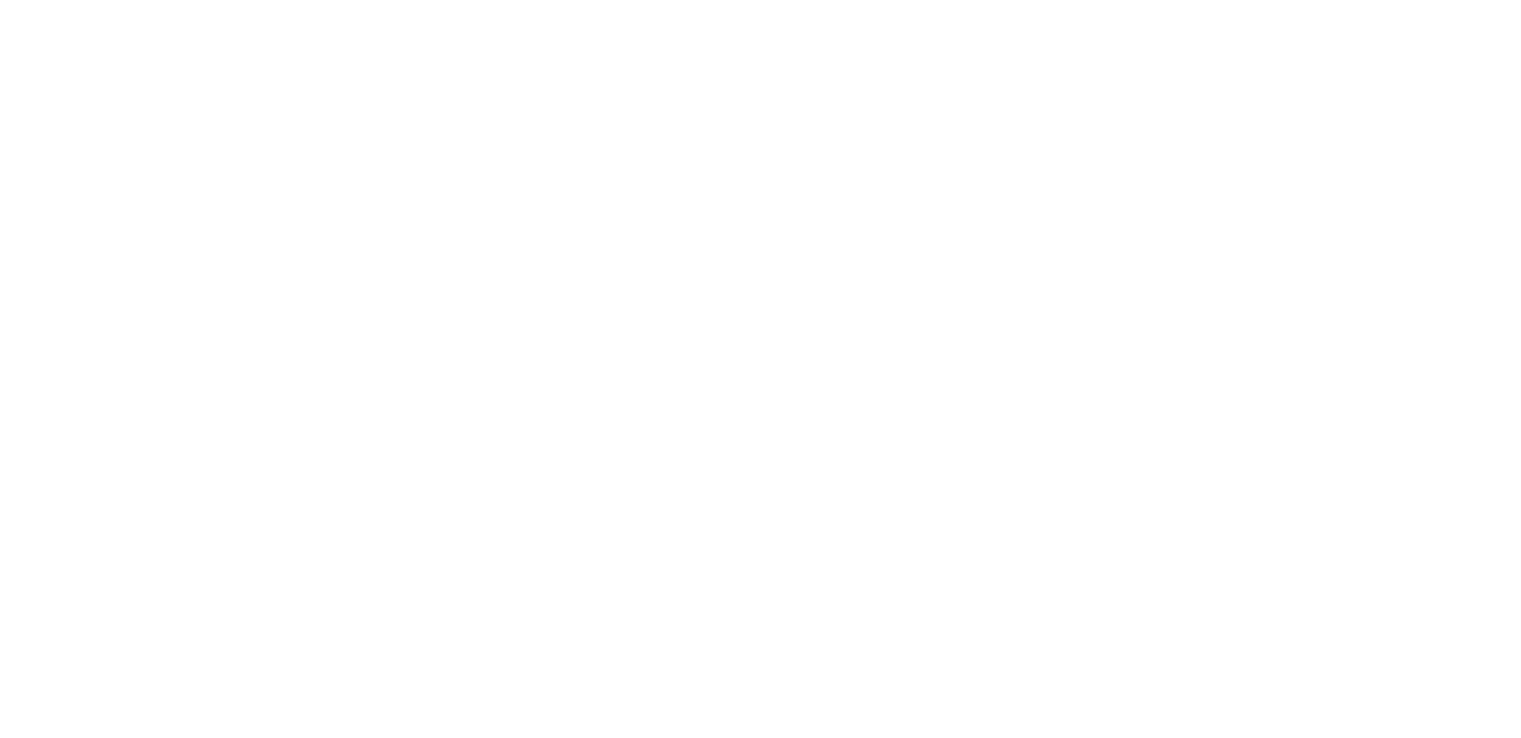 scroll, scrollTop: 0, scrollLeft: 0, axis: both 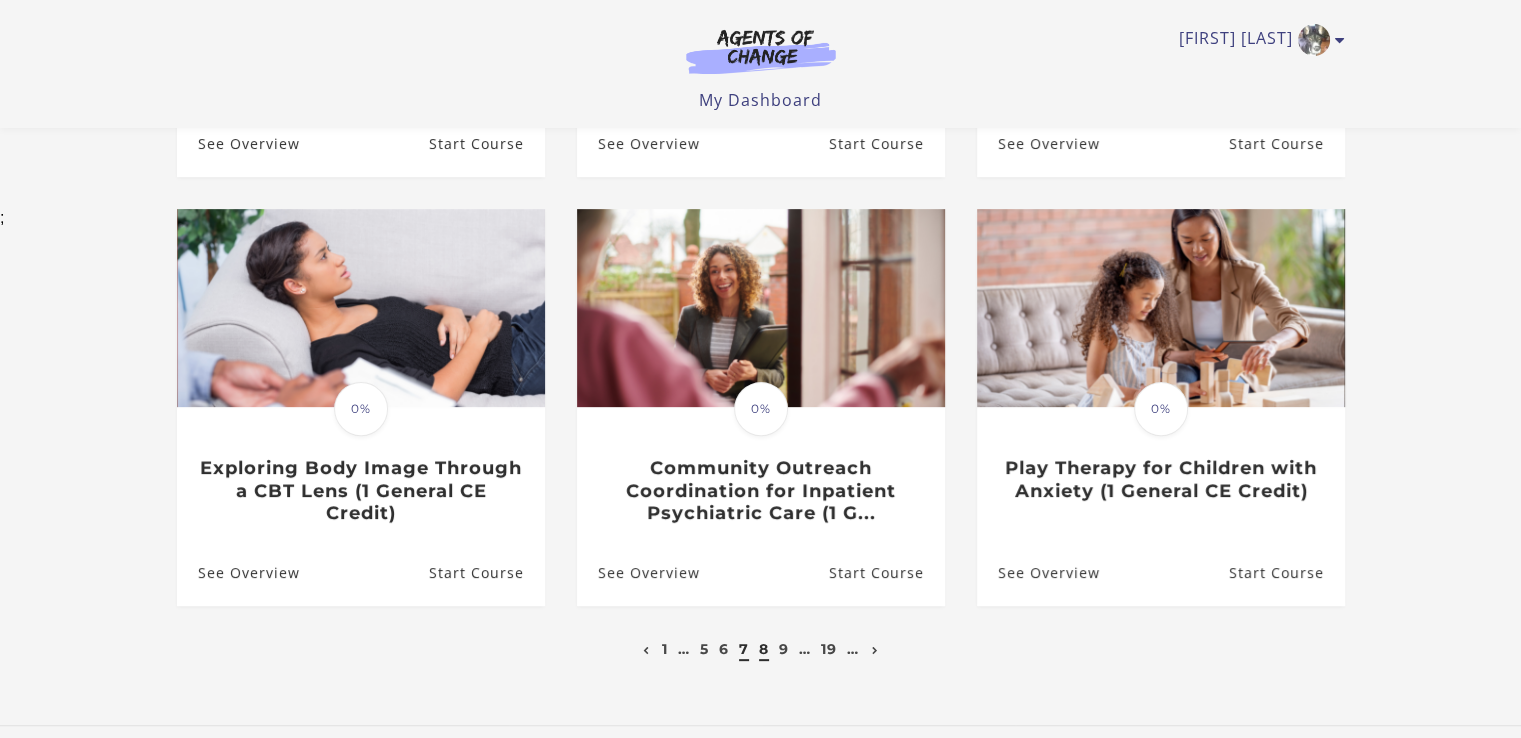 click on "8" at bounding box center (764, 649) 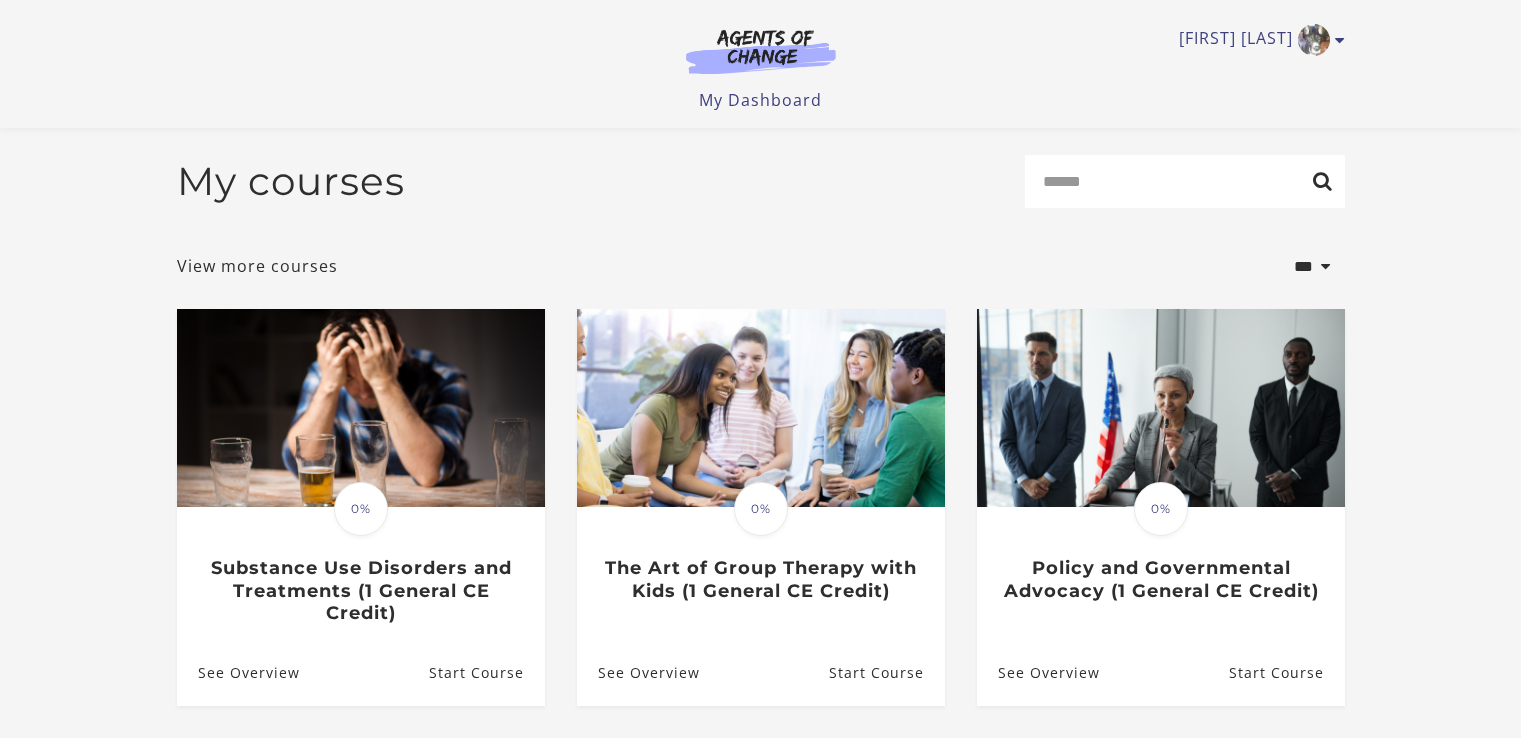 scroll, scrollTop: 100, scrollLeft: 0, axis: vertical 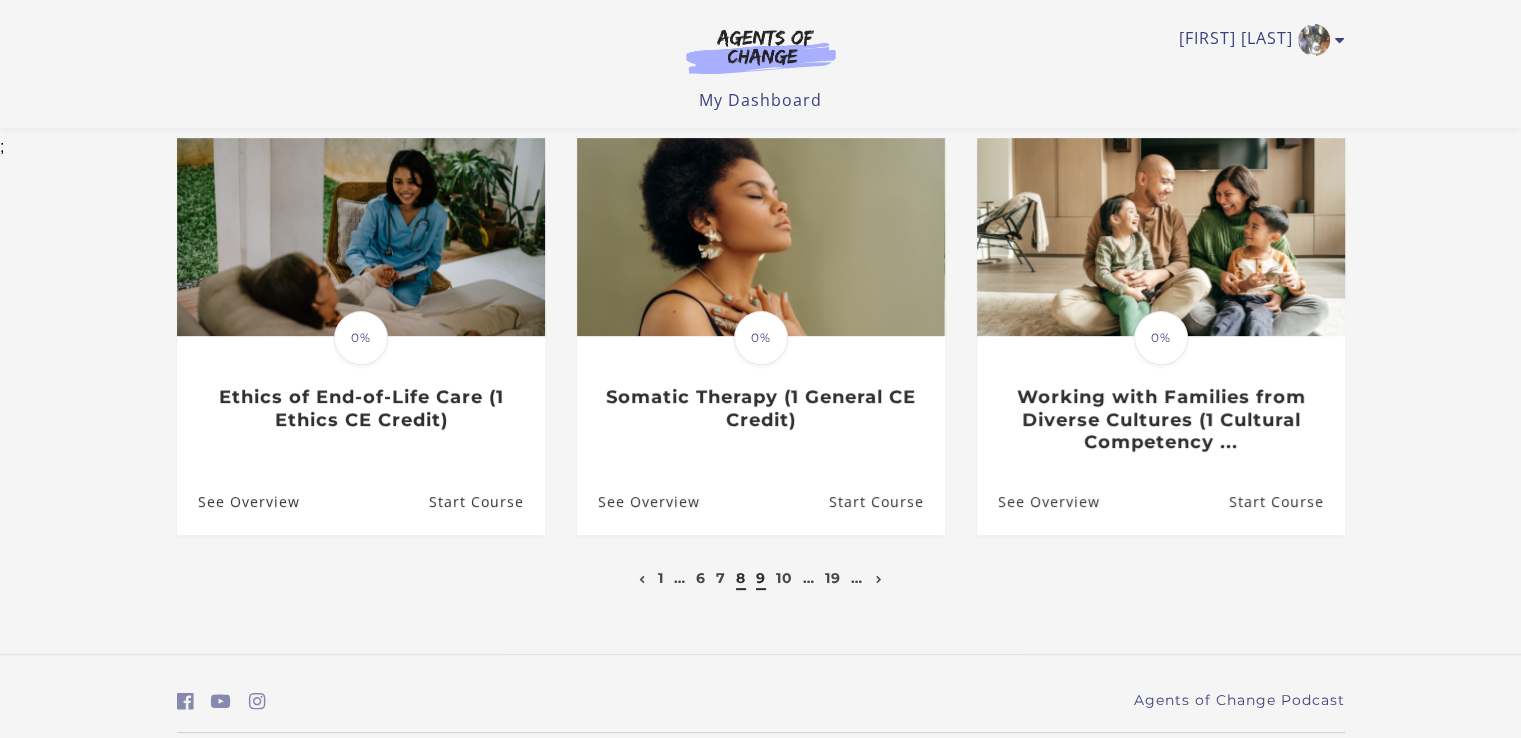 click on "9" at bounding box center [761, 578] 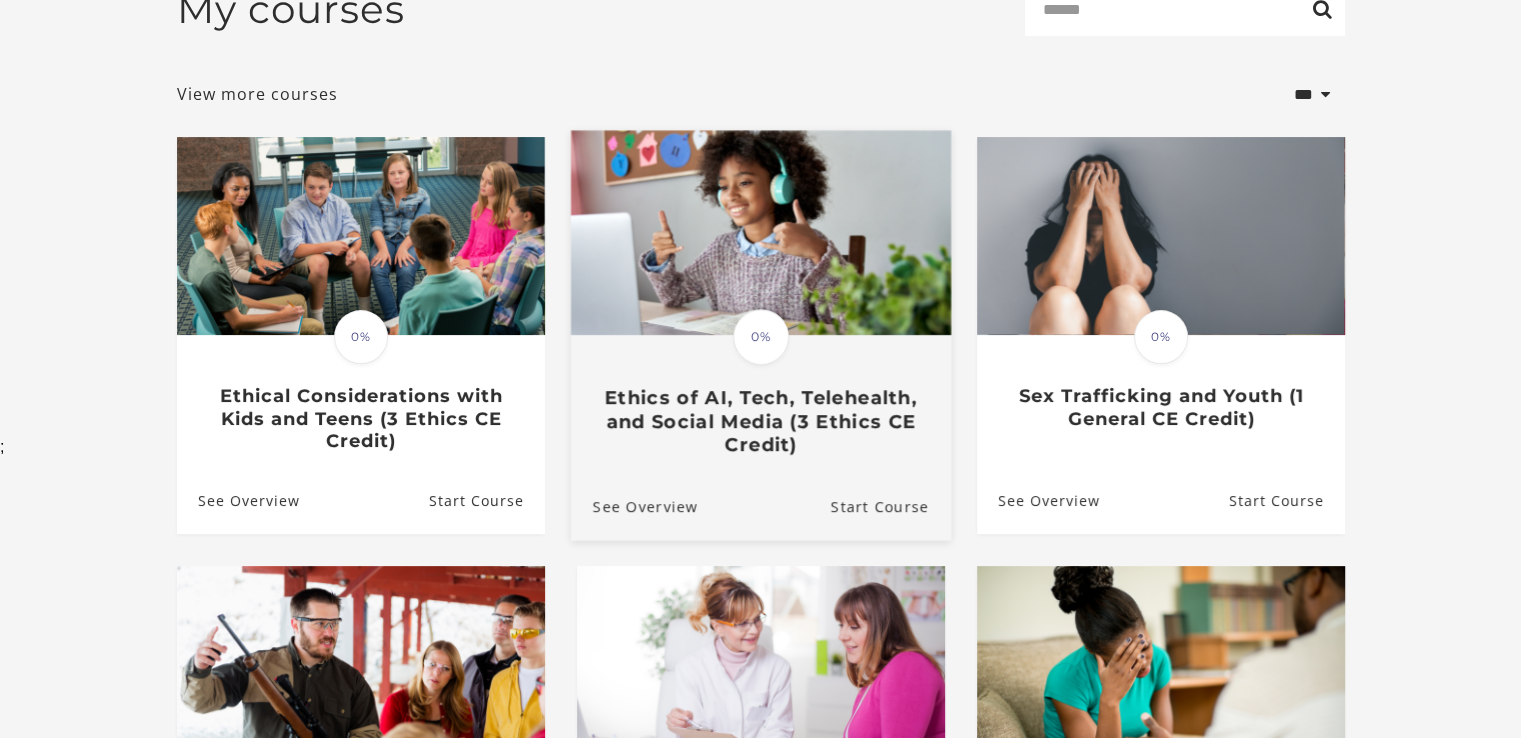 scroll, scrollTop: 300, scrollLeft: 0, axis: vertical 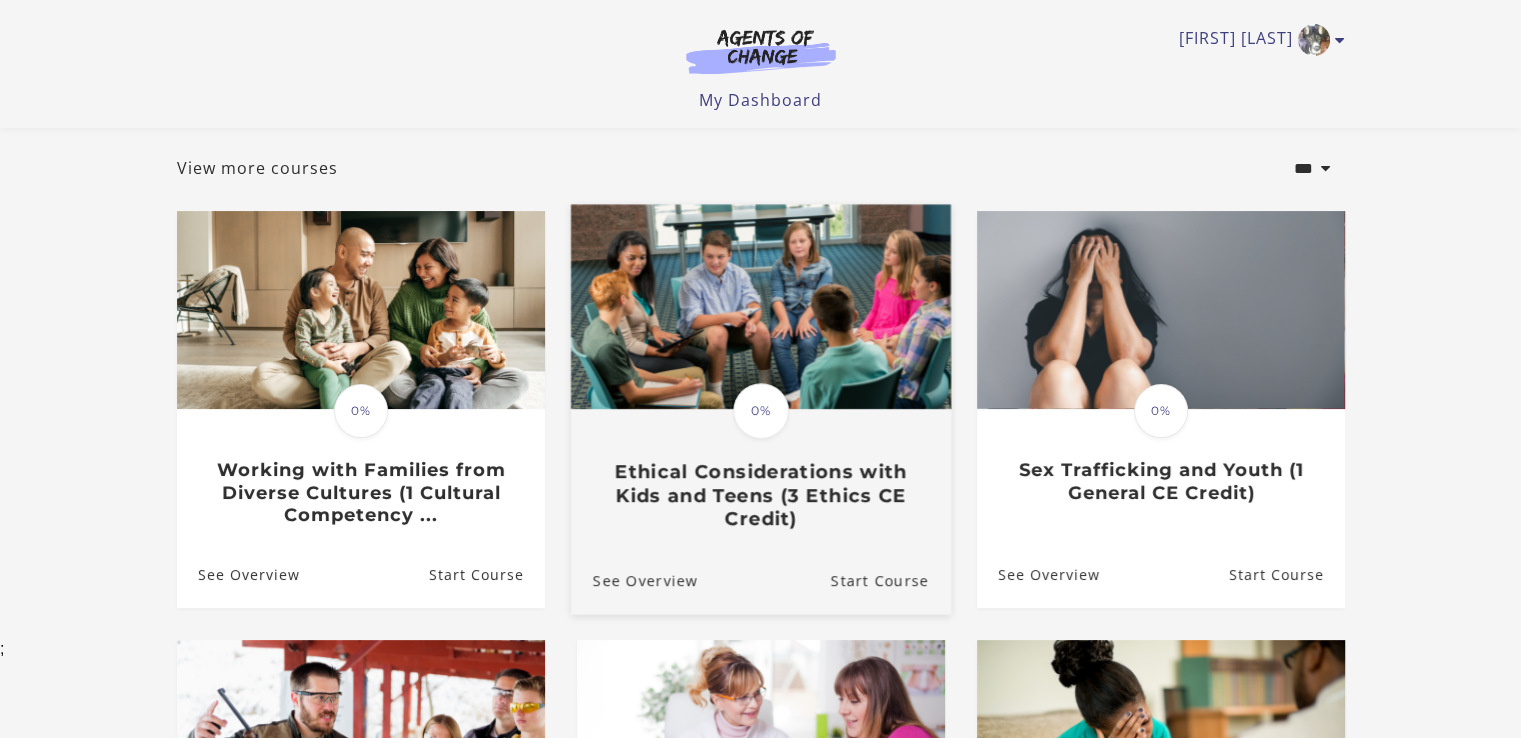 click on "0%" at bounding box center [761, 411] 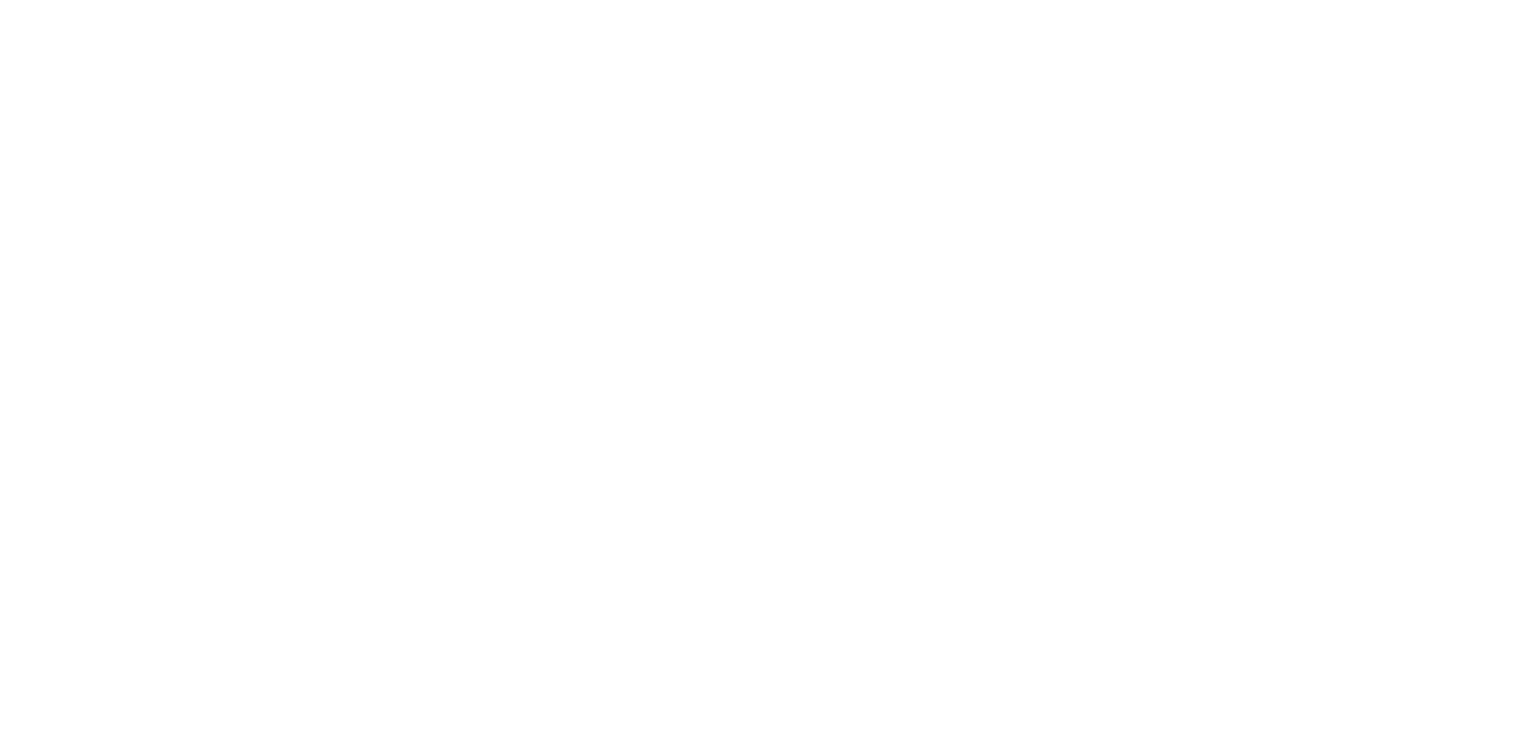 scroll, scrollTop: 0, scrollLeft: 0, axis: both 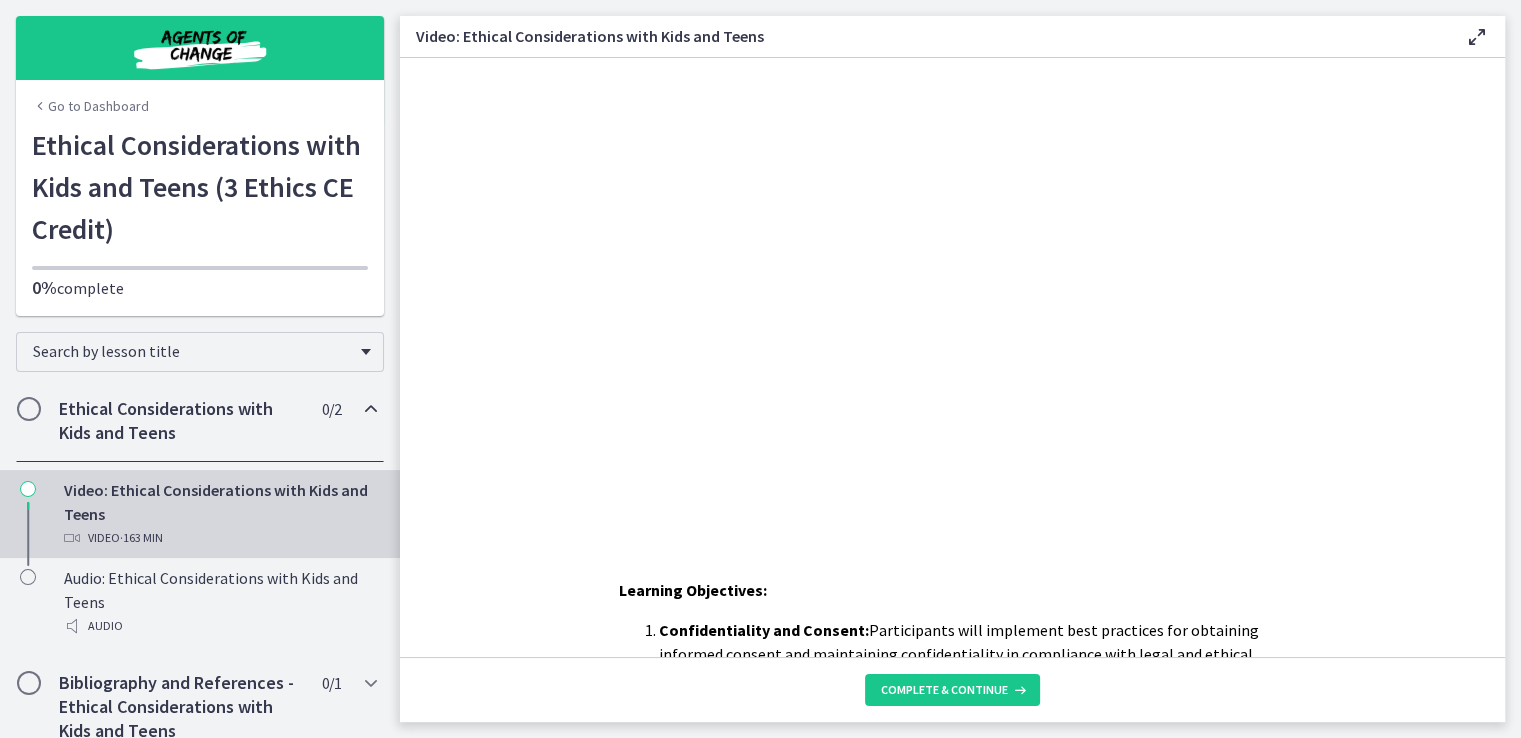 click on "Go to Dashboard" at bounding box center [90, 106] 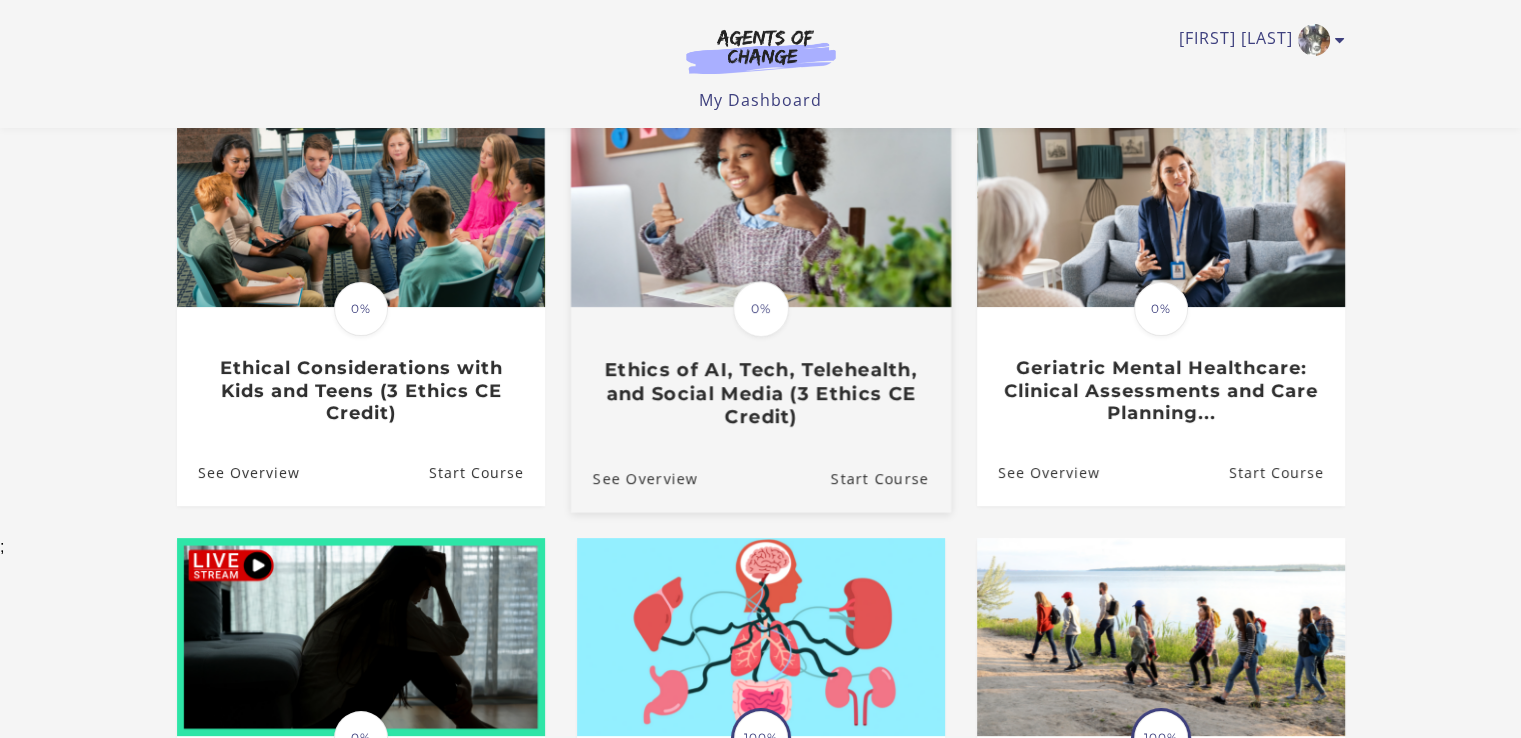 scroll, scrollTop: 6, scrollLeft: 0, axis: vertical 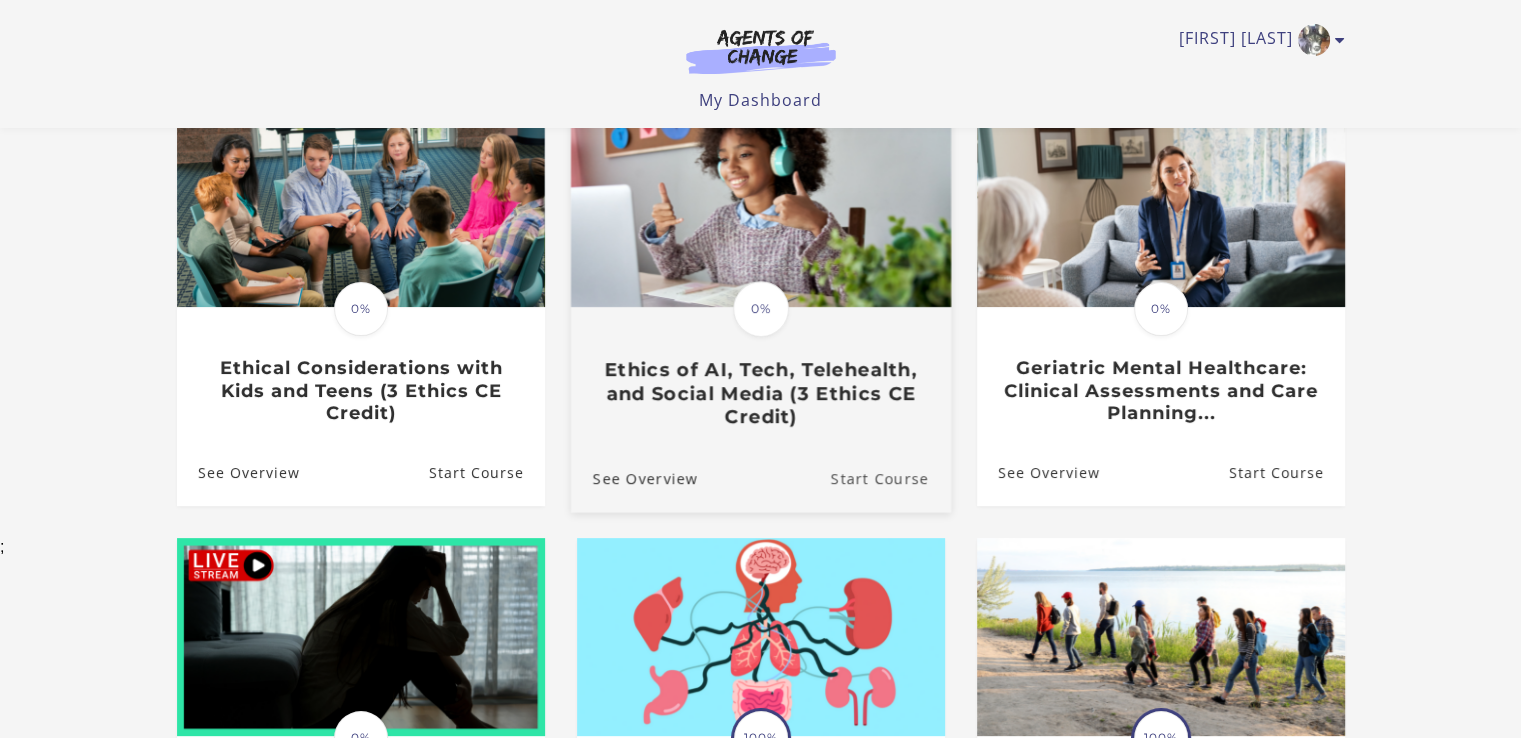 click on "Start Course" at bounding box center [890, 478] 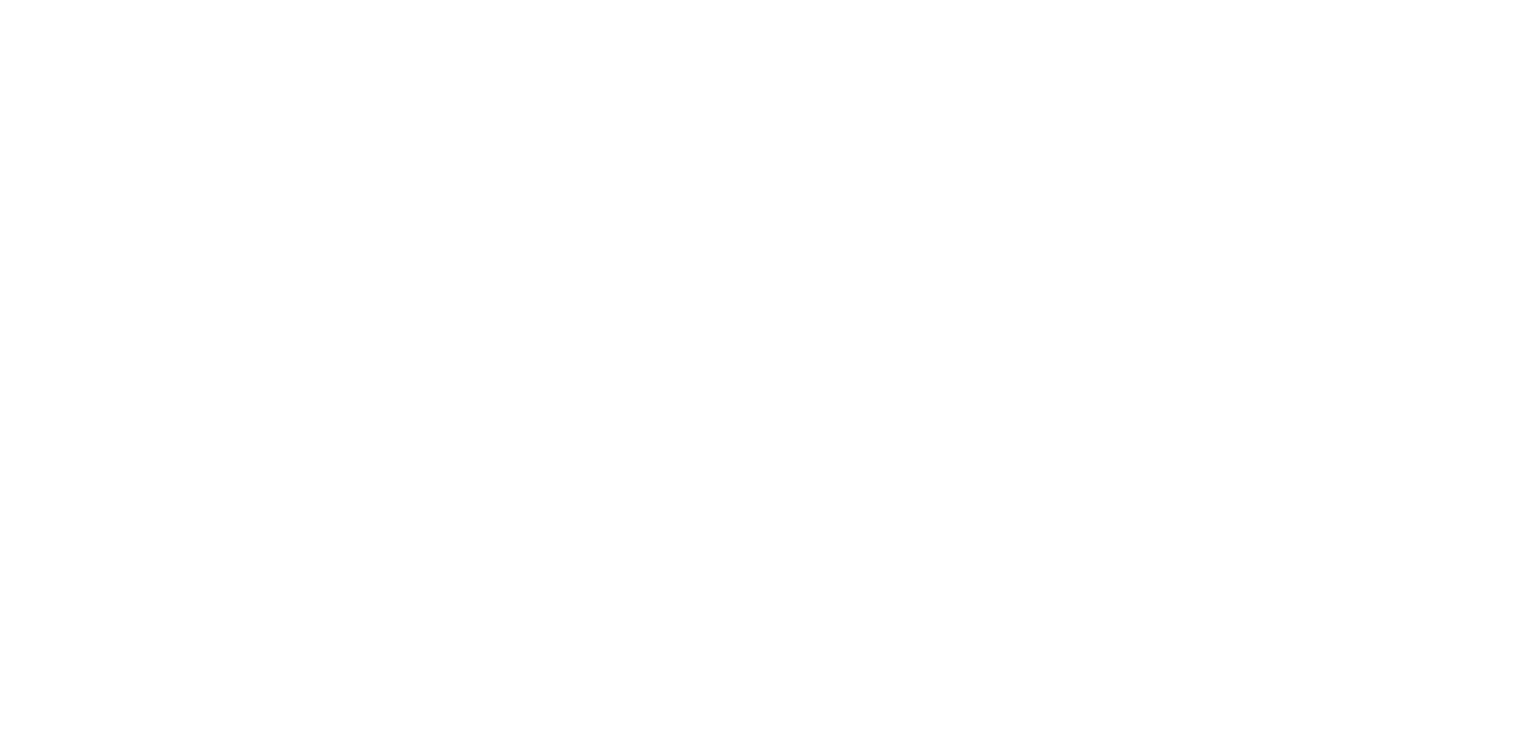 scroll, scrollTop: 0, scrollLeft: 0, axis: both 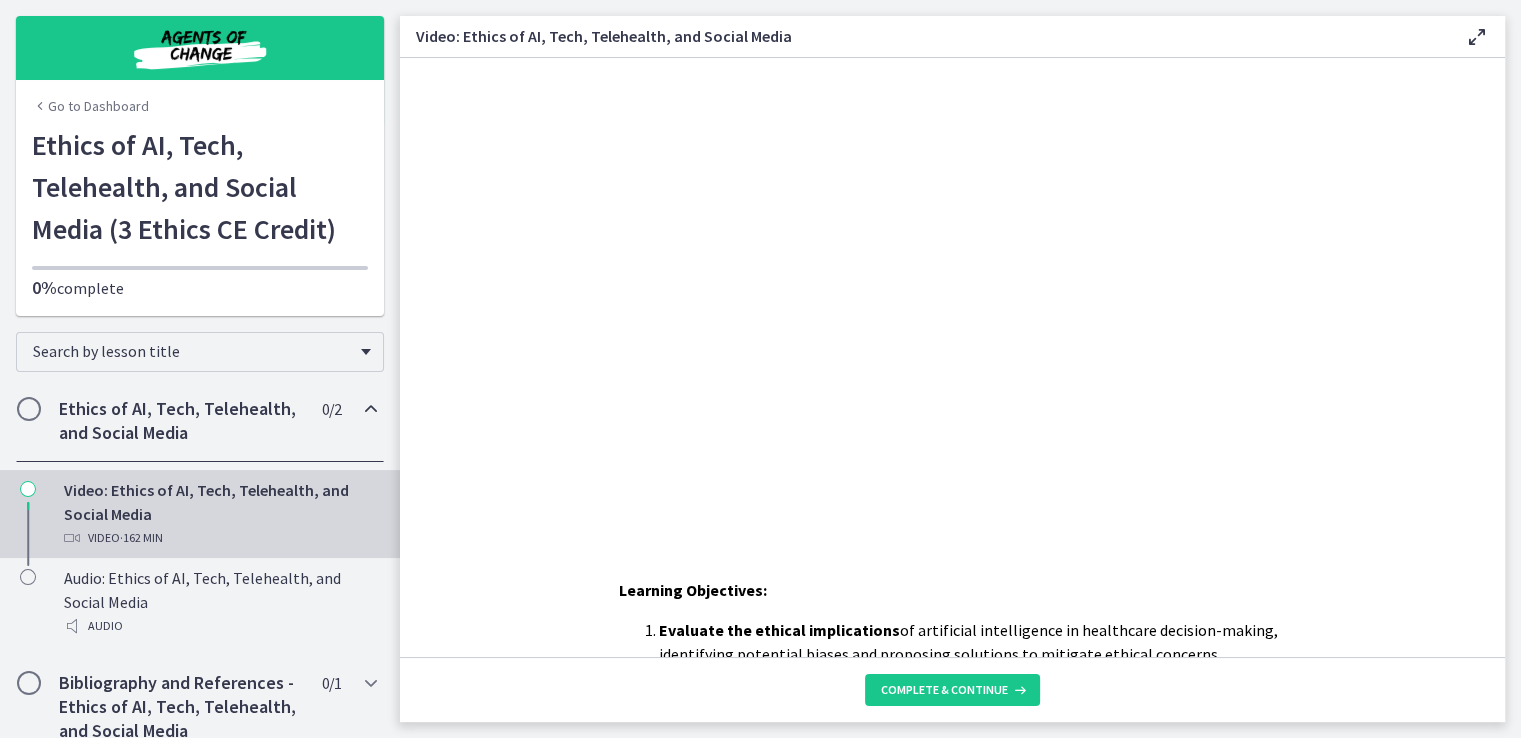 click on "Go to Dashboard" at bounding box center [90, 106] 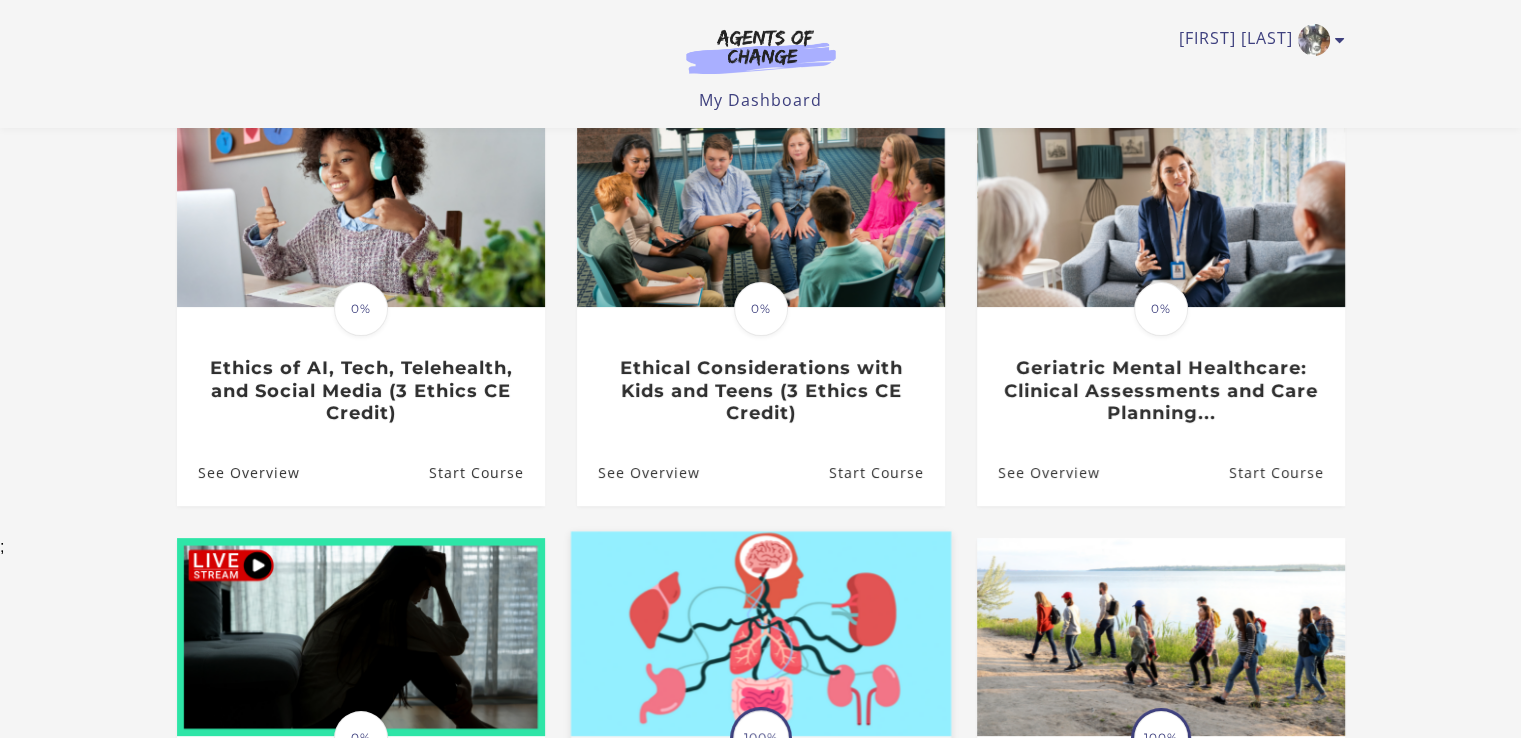 scroll, scrollTop: 200, scrollLeft: 0, axis: vertical 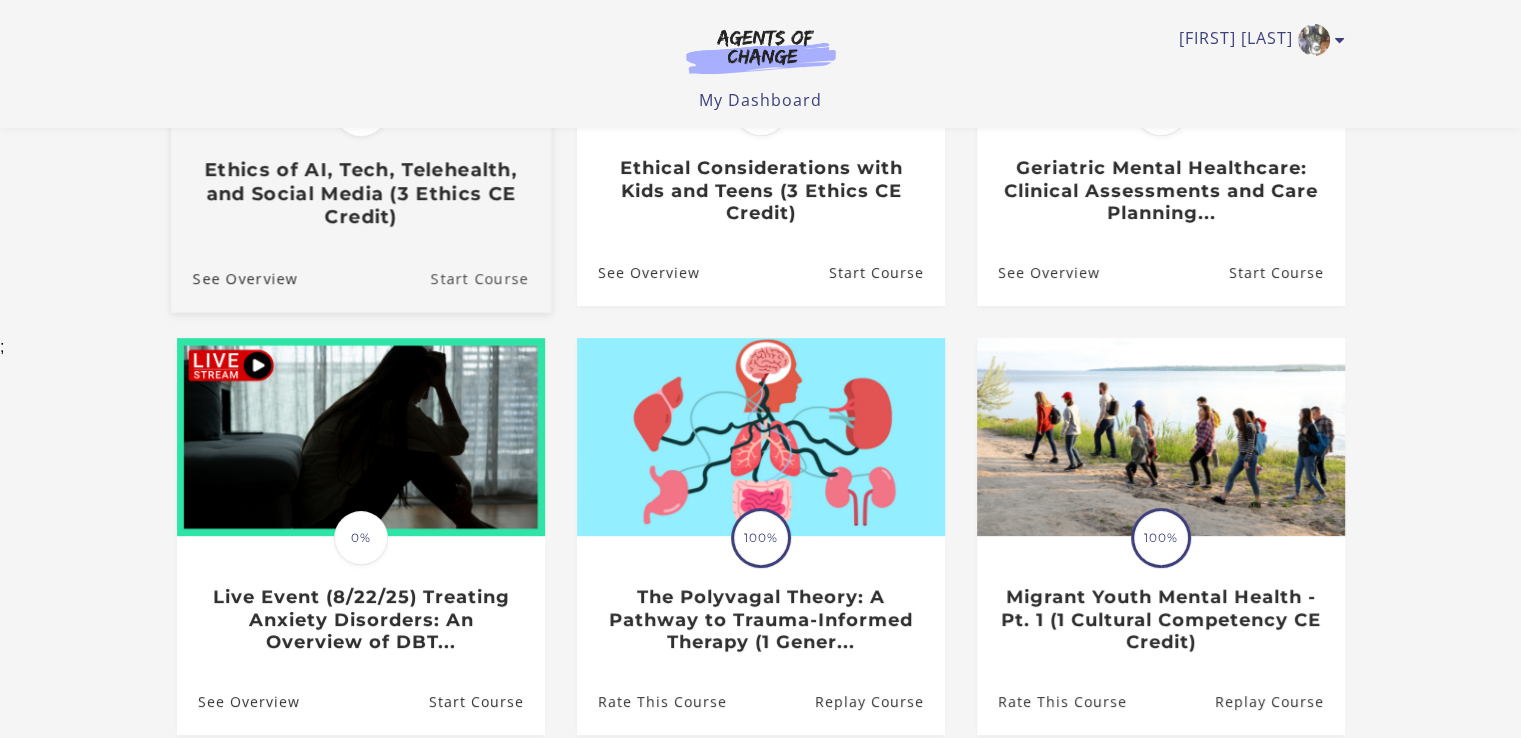 click on "Start Course" at bounding box center [490, 278] 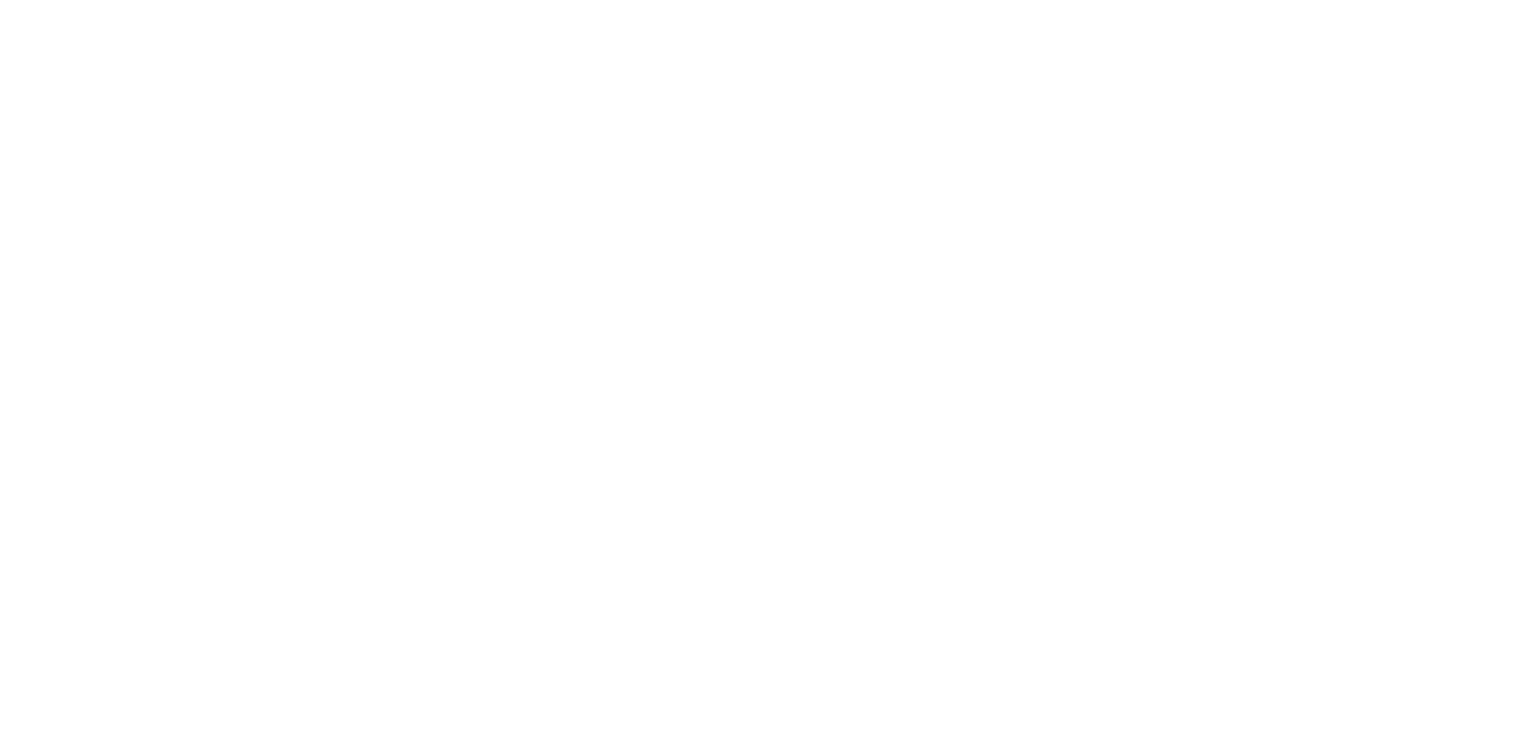 scroll, scrollTop: 0, scrollLeft: 0, axis: both 